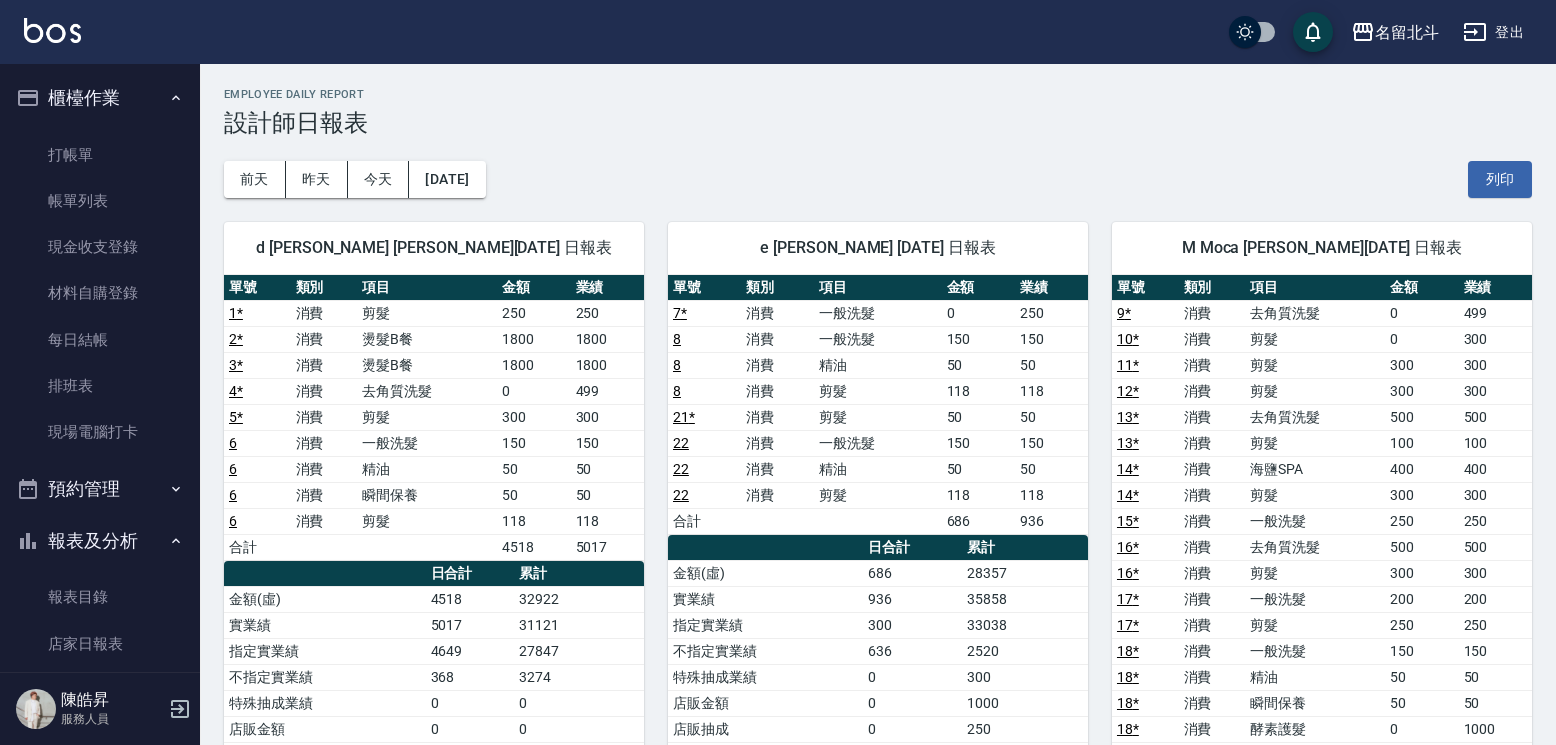 scroll, scrollTop: 100, scrollLeft: 0, axis: vertical 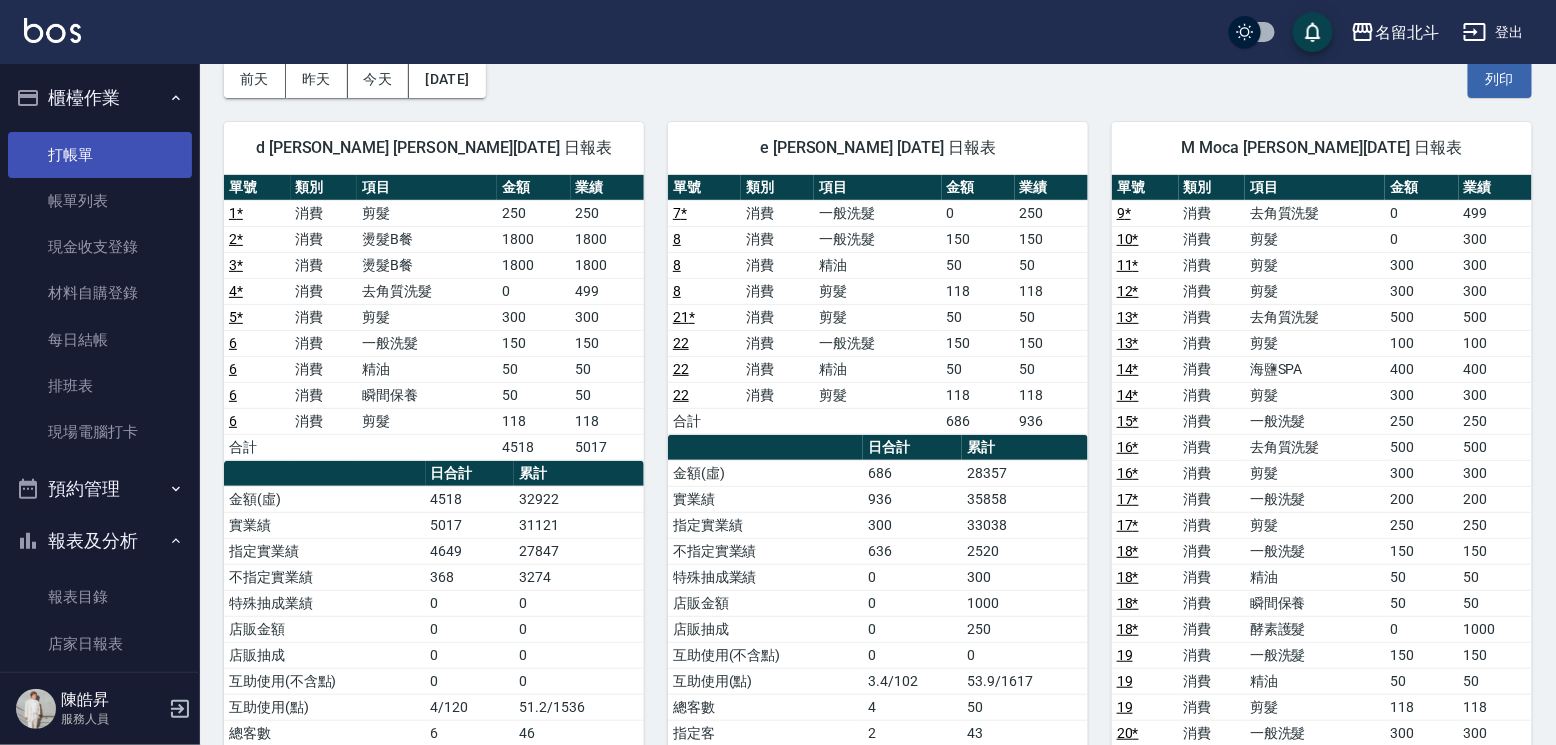 click on "打帳單" at bounding box center (100, 155) 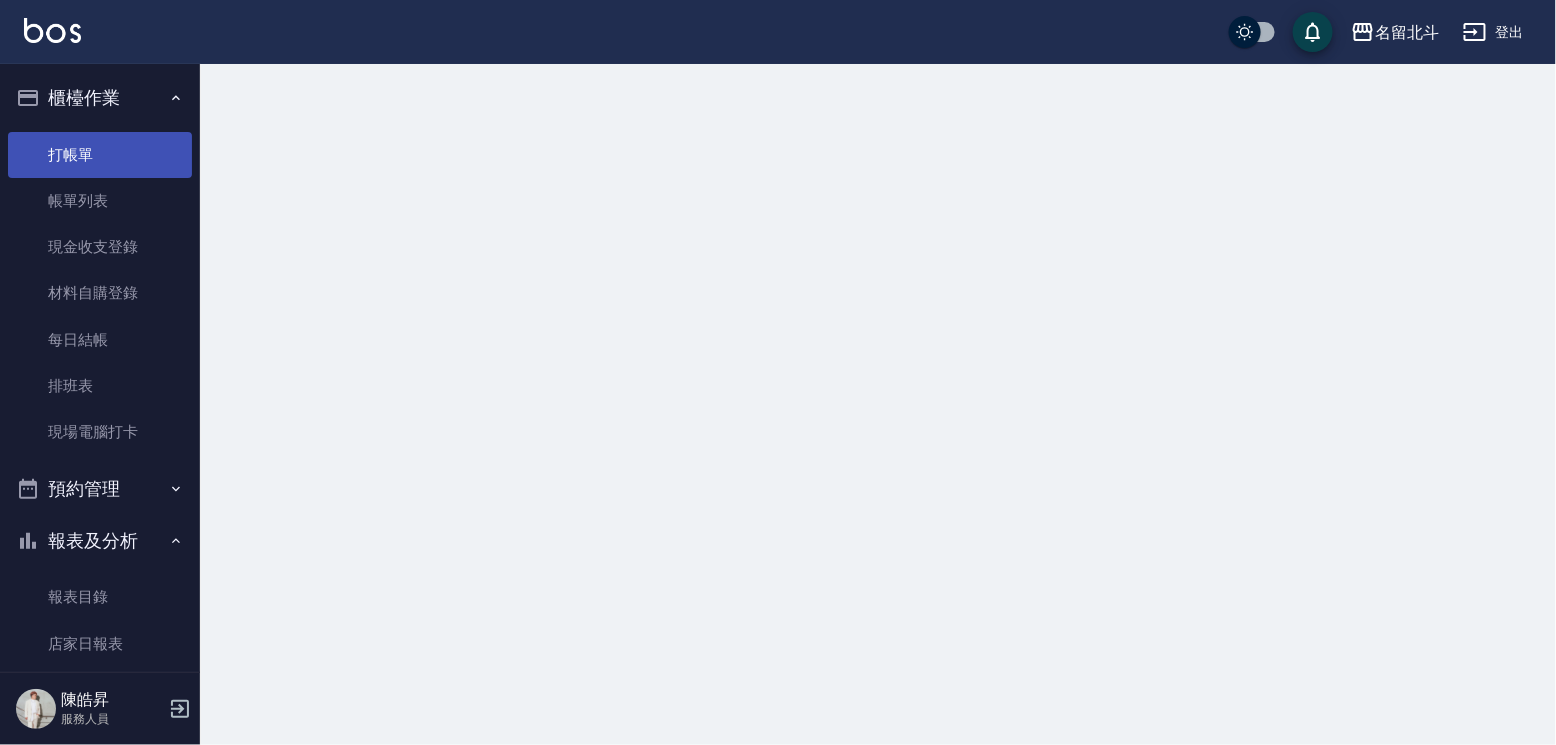 scroll, scrollTop: 0, scrollLeft: 0, axis: both 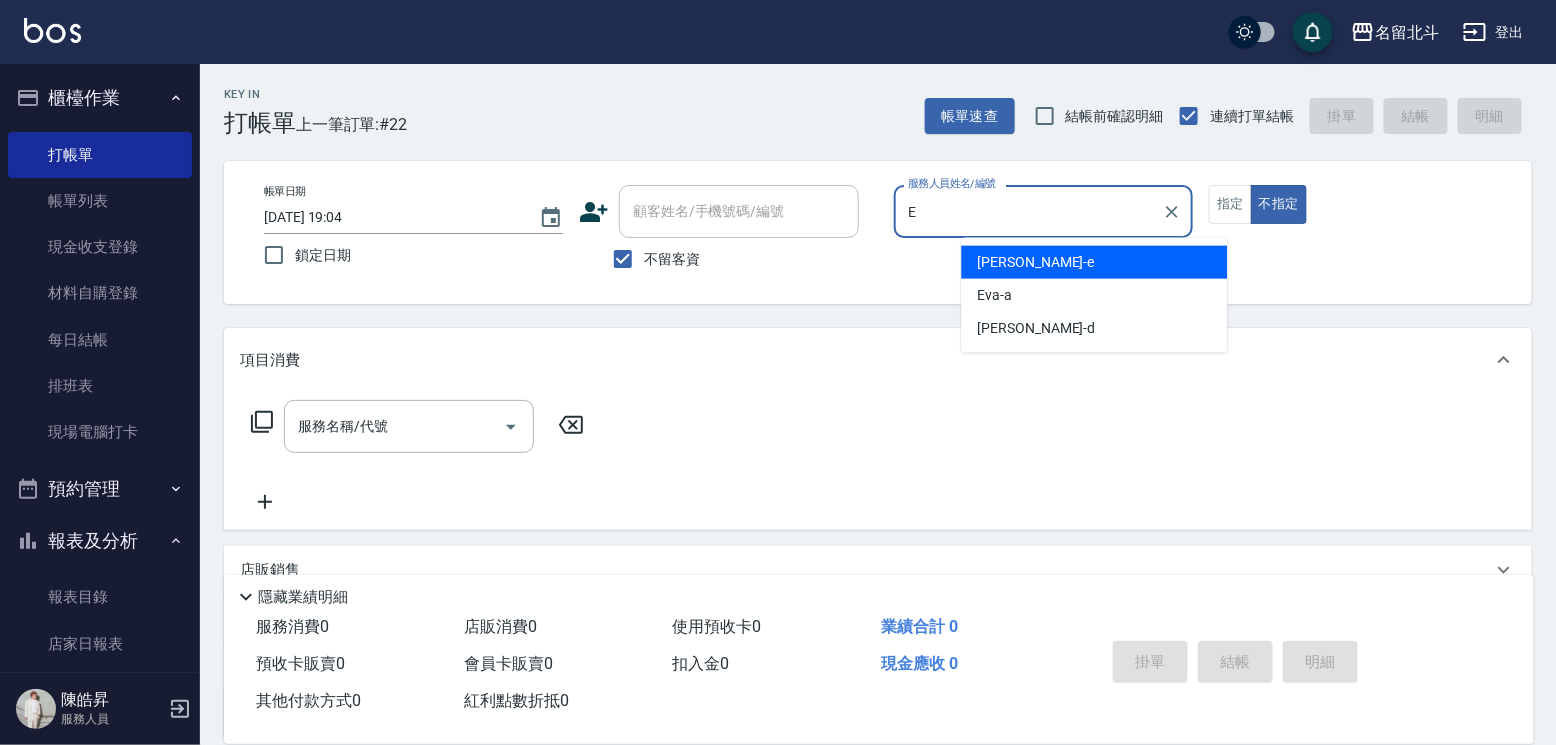 type on "[PERSON_NAME]-e" 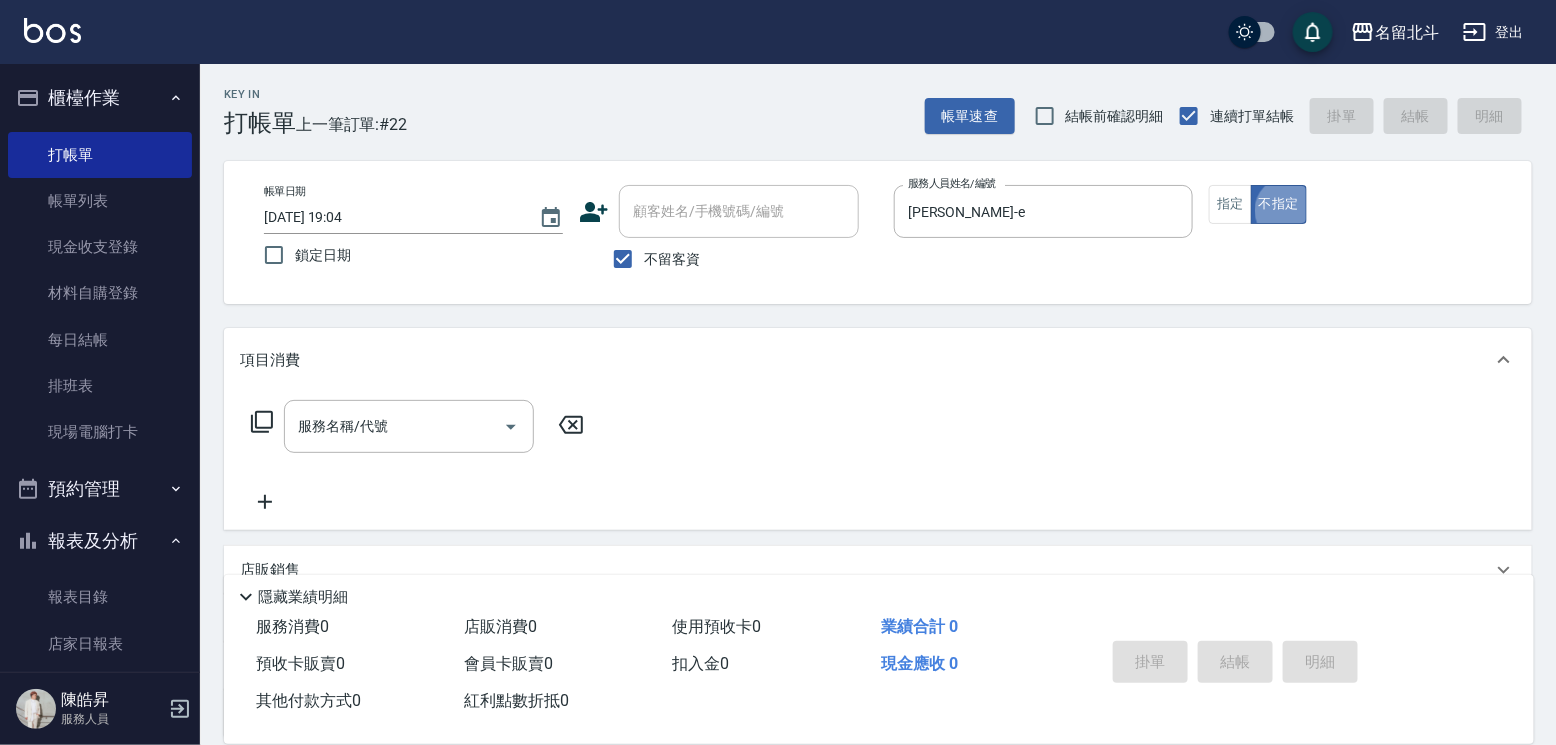 type on "false" 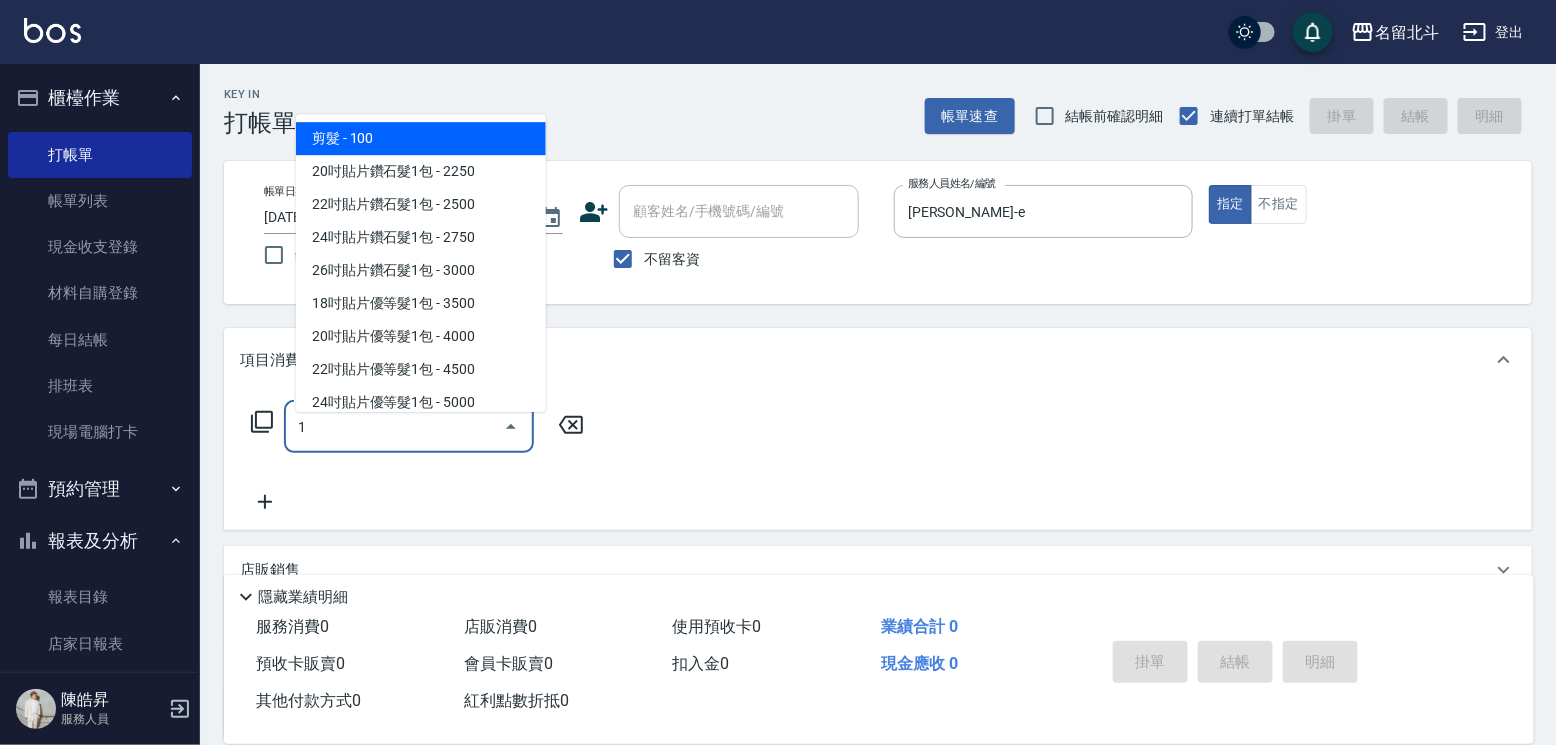 type on "剪髮(1)" 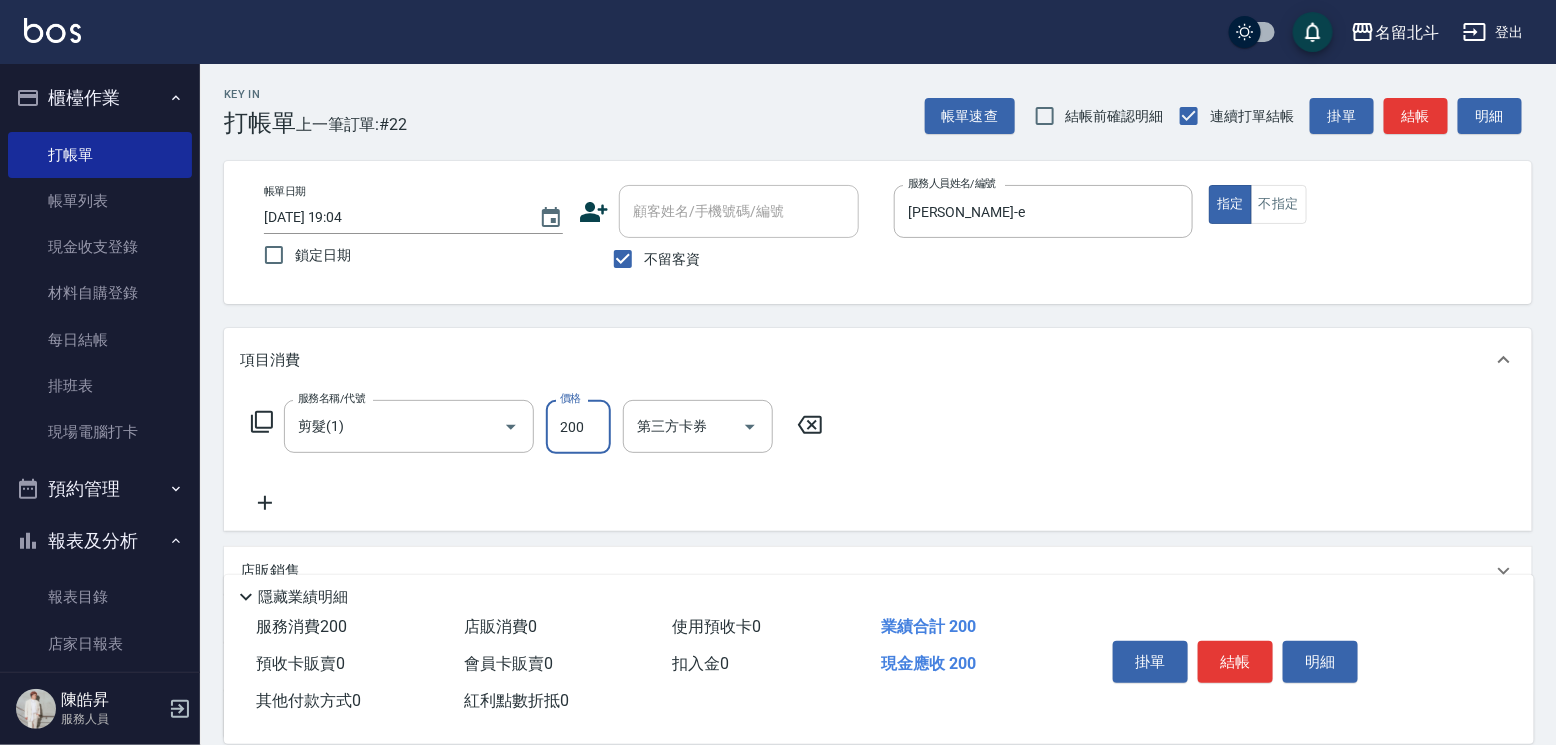 type on "200" 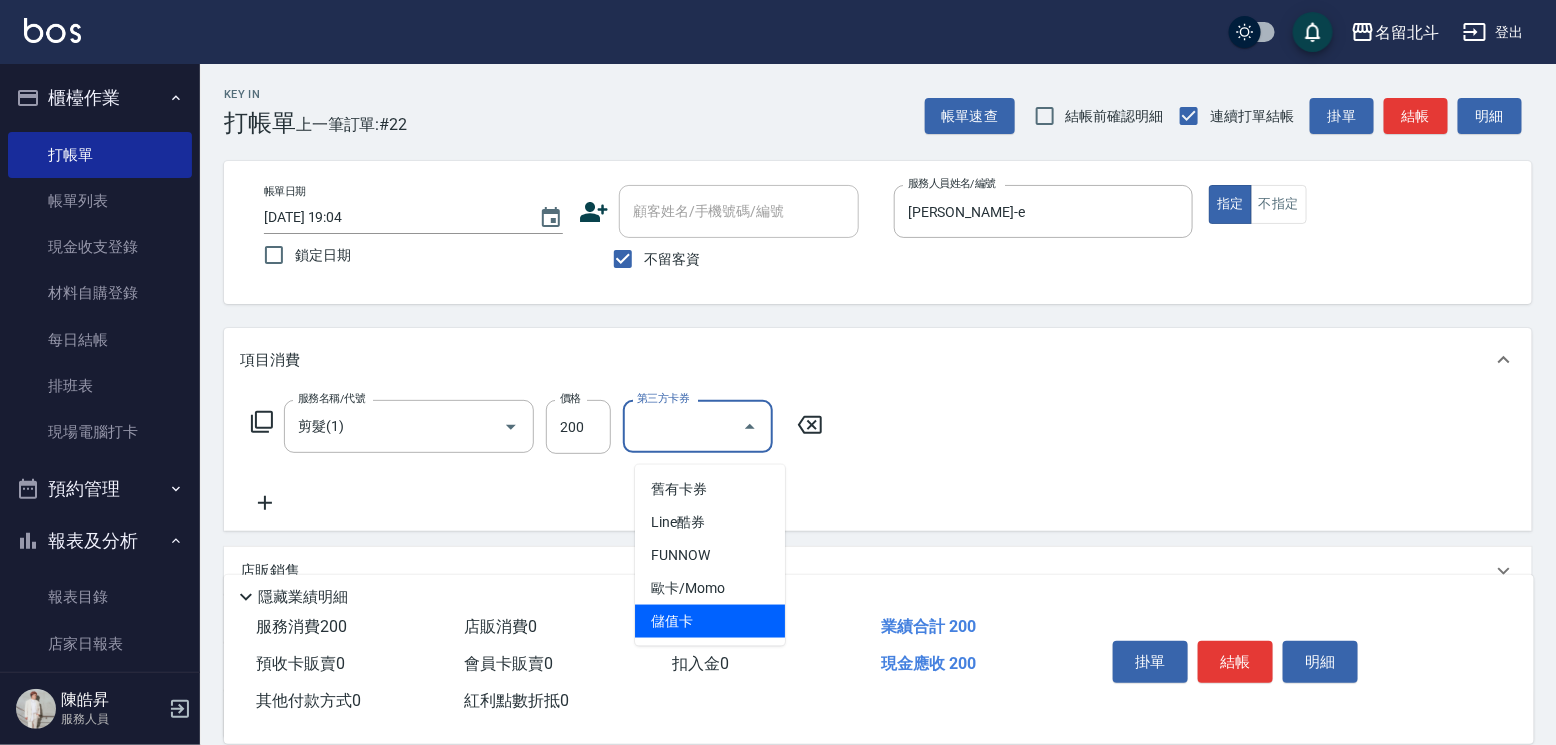 type on "儲值卡" 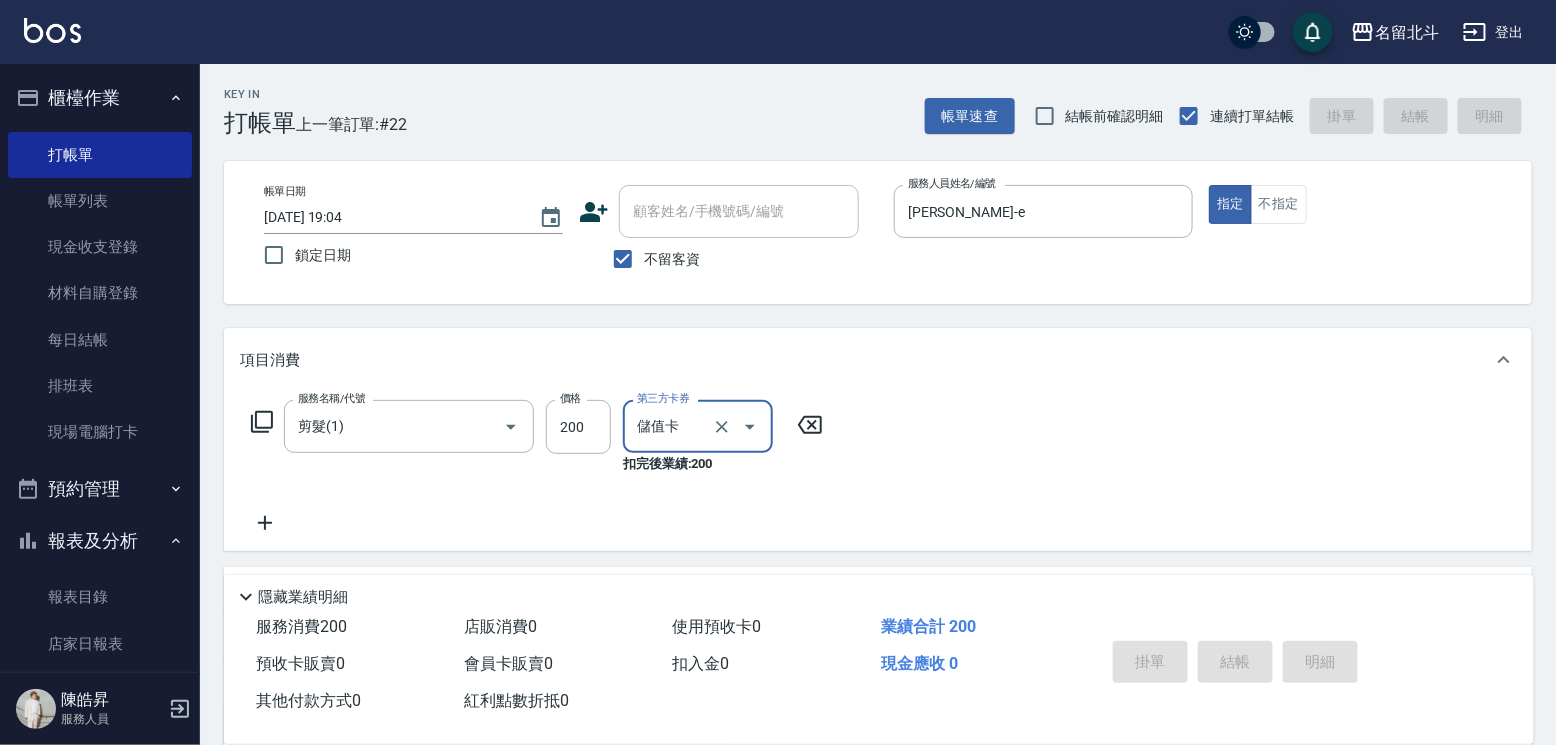 type 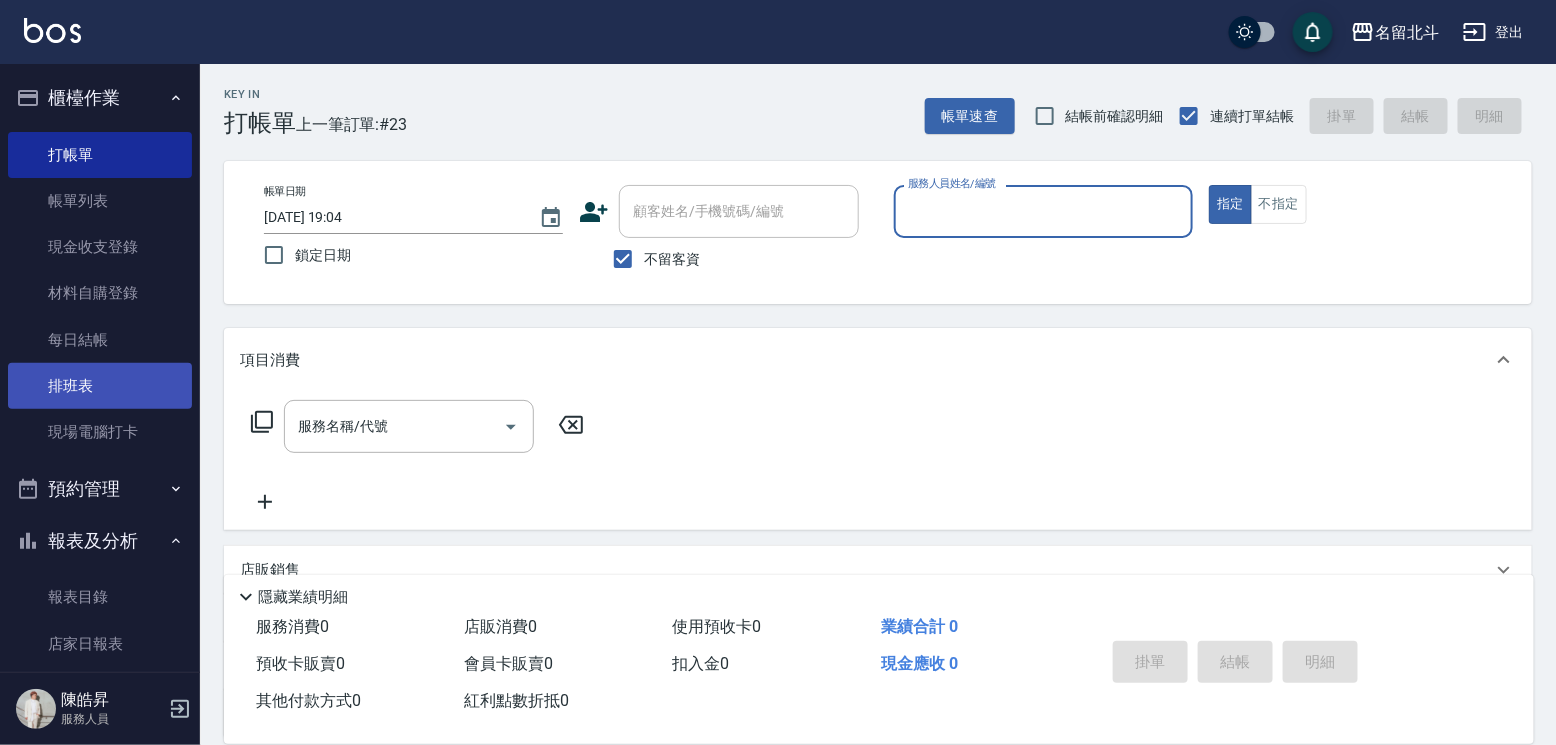scroll, scrollTop: 200, scrollLeft: 0, axis: vertical 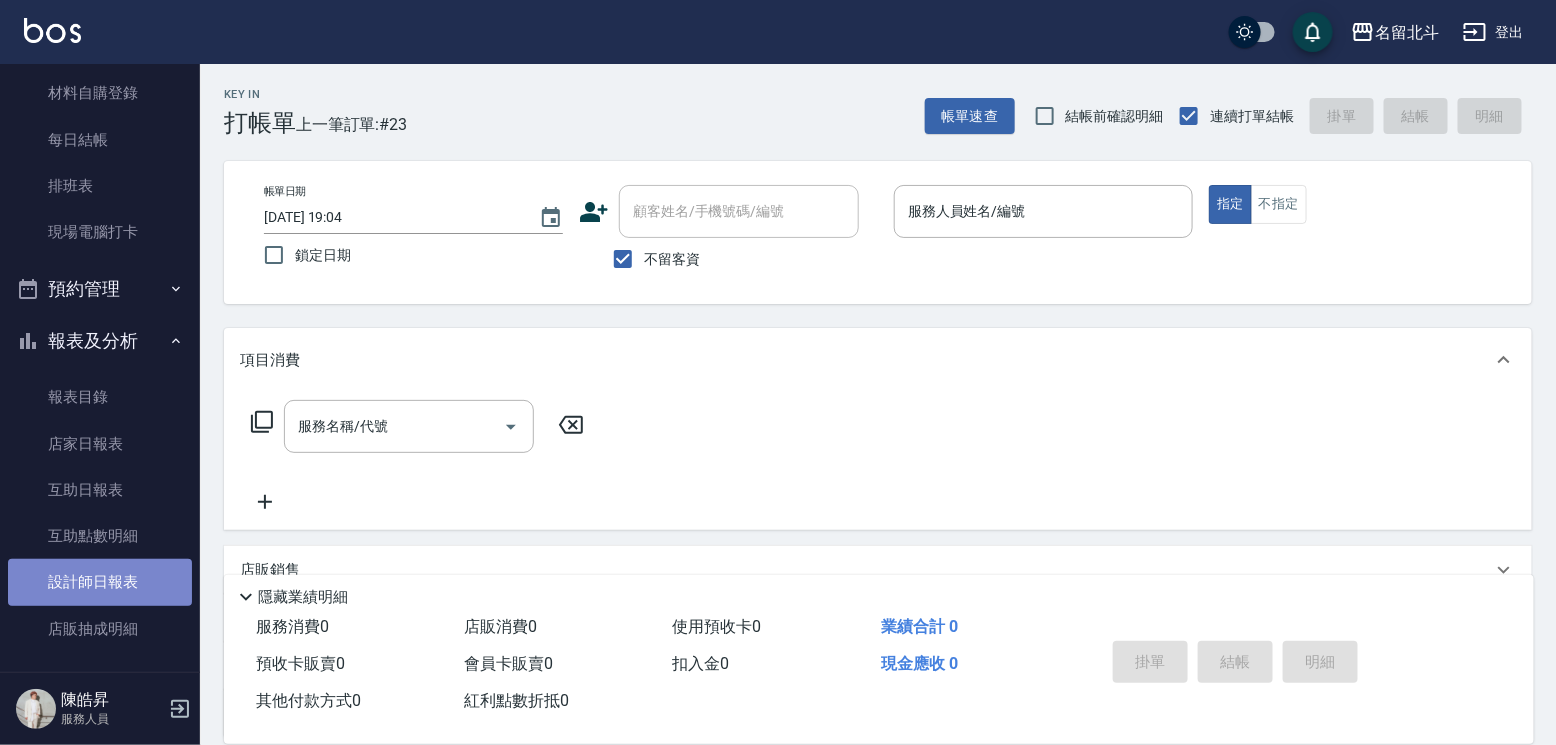 click on "設計師日報表" at bounding box center [100, 582] 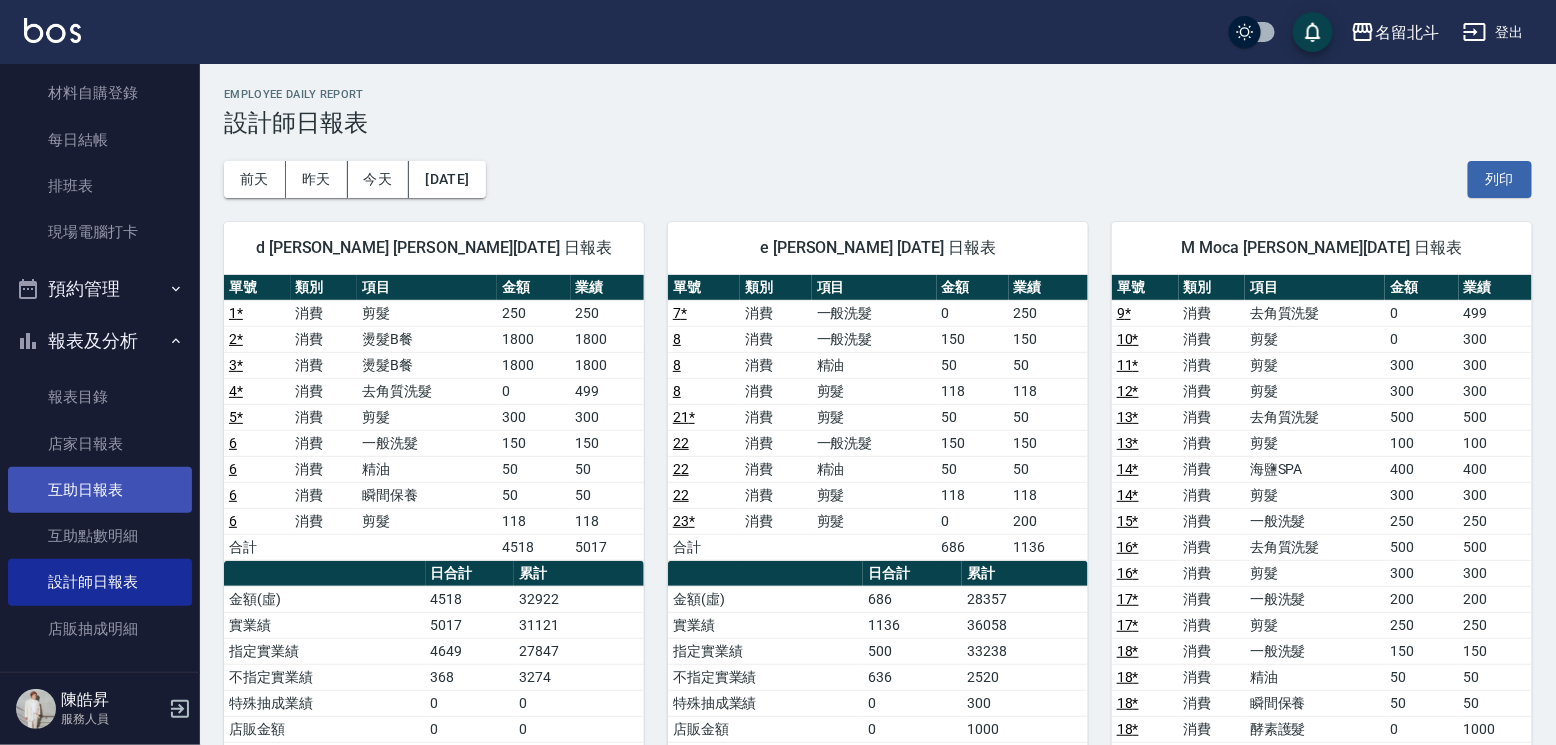 click on "互助日報表" at bounding box center [100, 490] 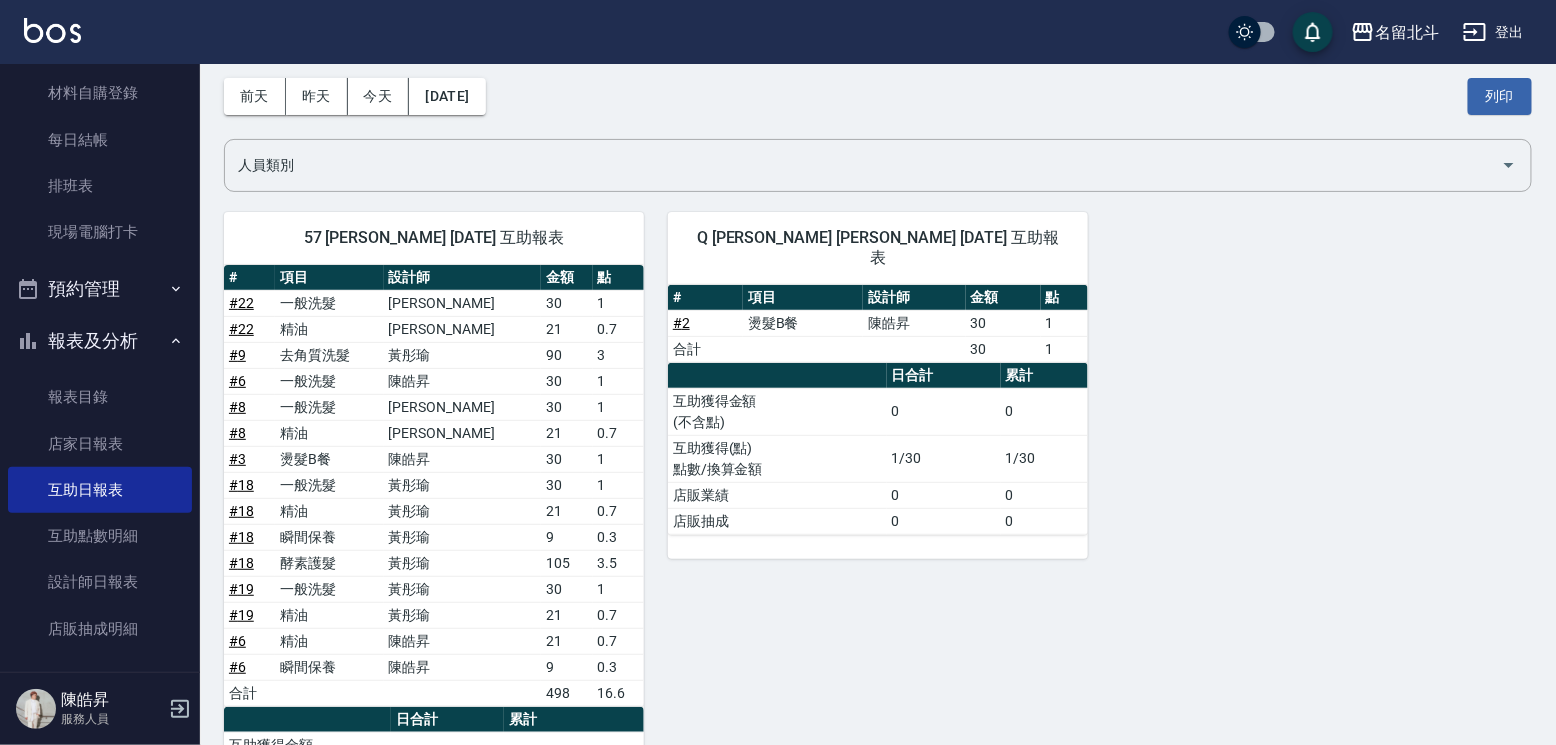 scroll, scrollTop: 60, scrollLeft: 0, axis: vertical 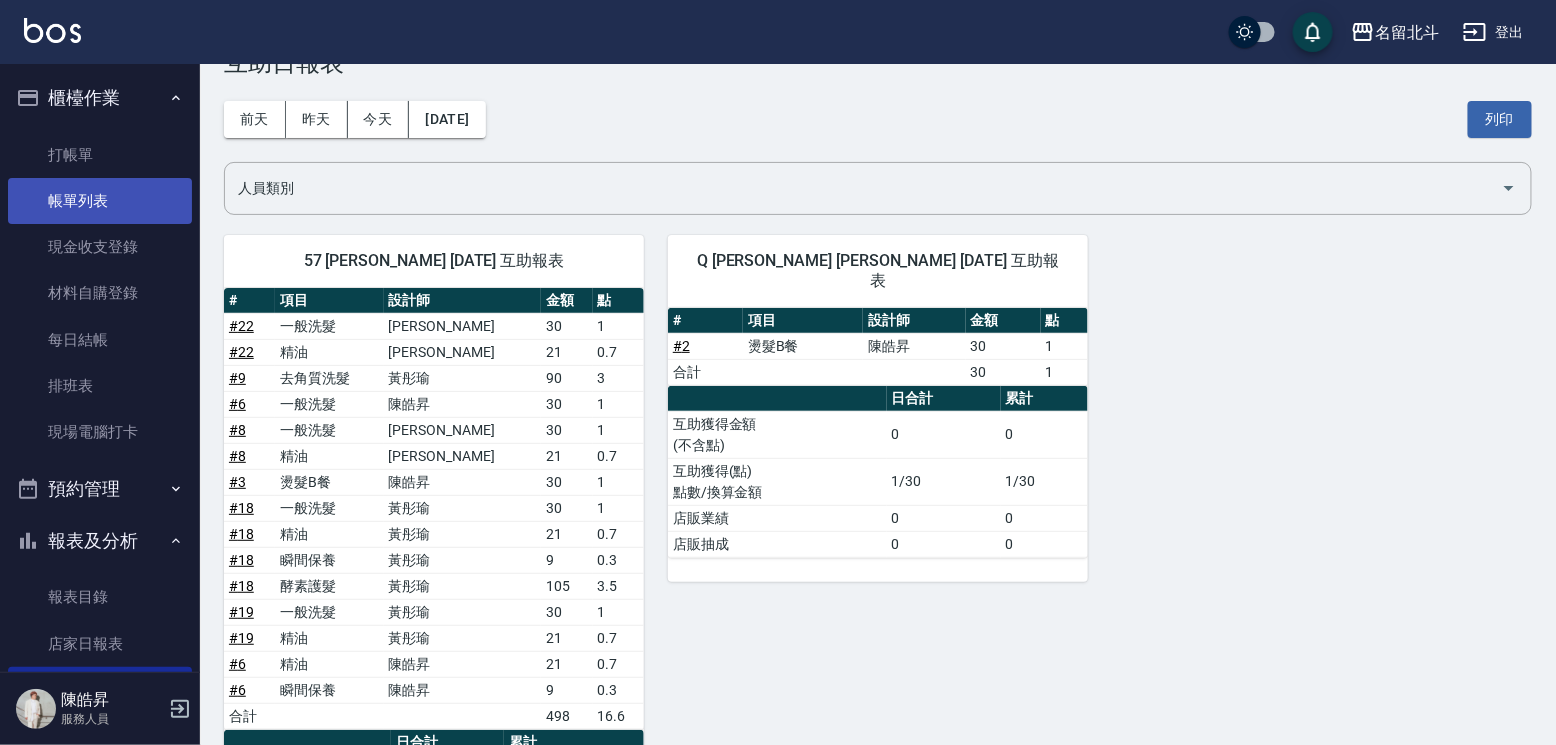click on "帳單列表" at bounding box center (100, 201) 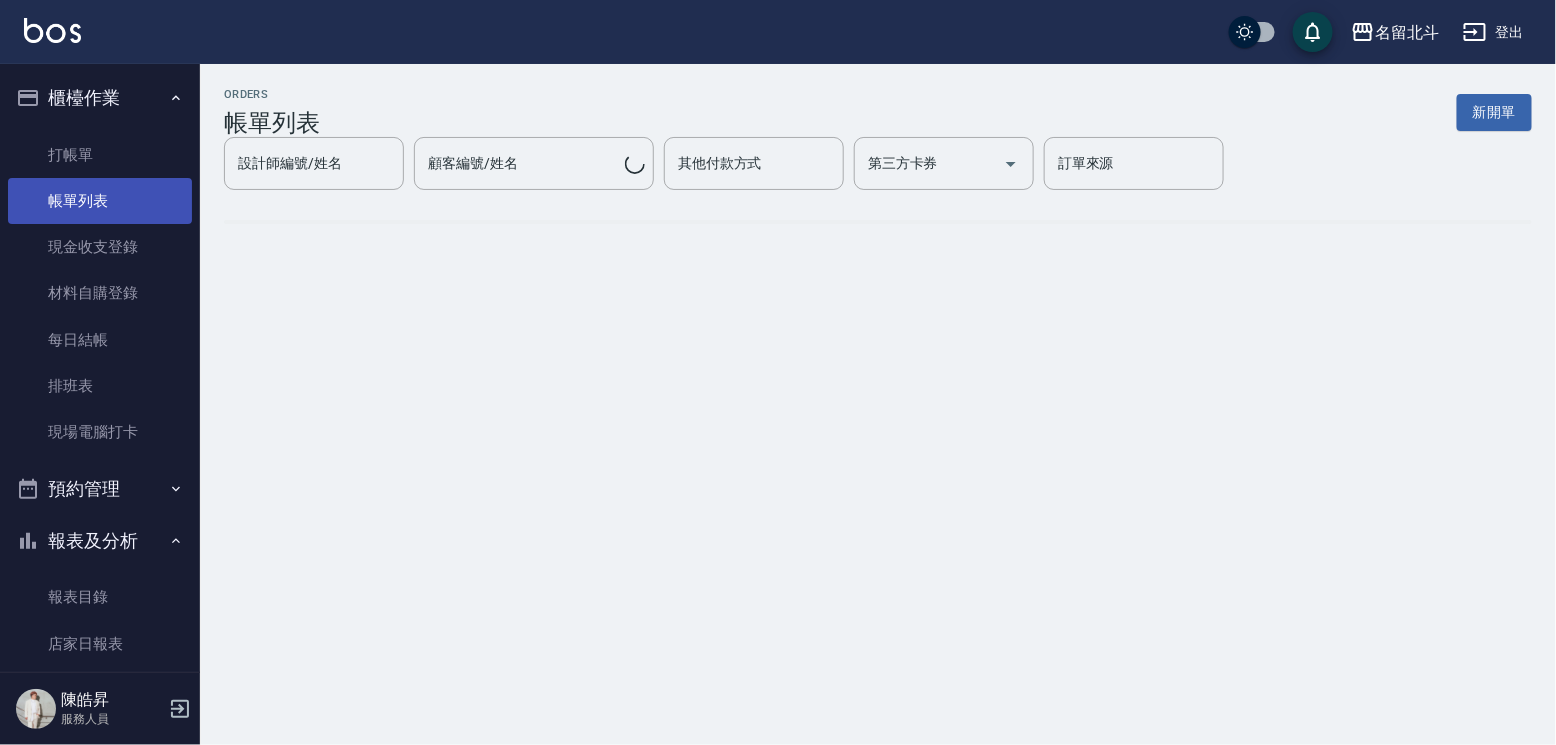 scroll, scrollTop: 0, scrollLeft: 0, axis: both 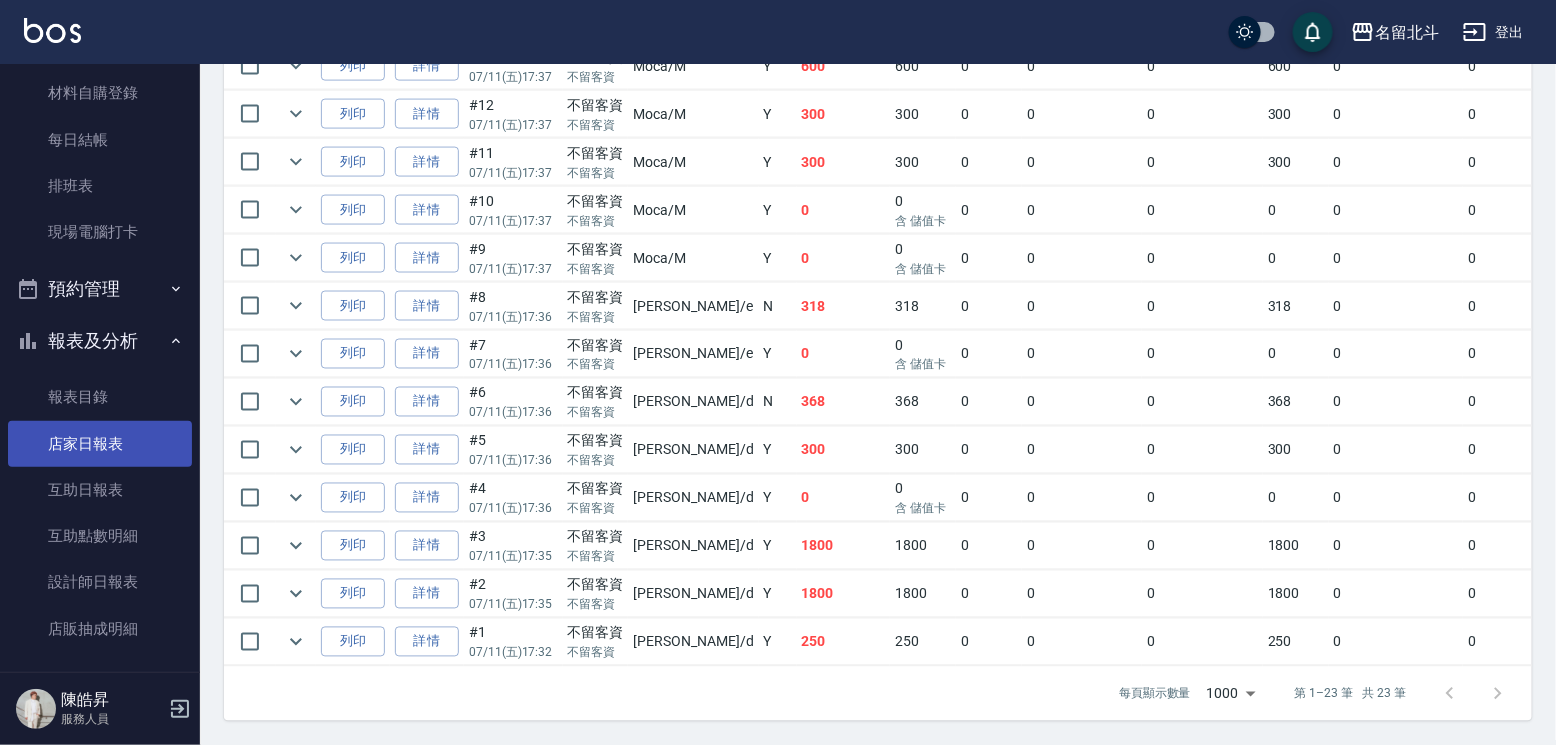 click on "店家日報表" at bounding box center [100, 444] 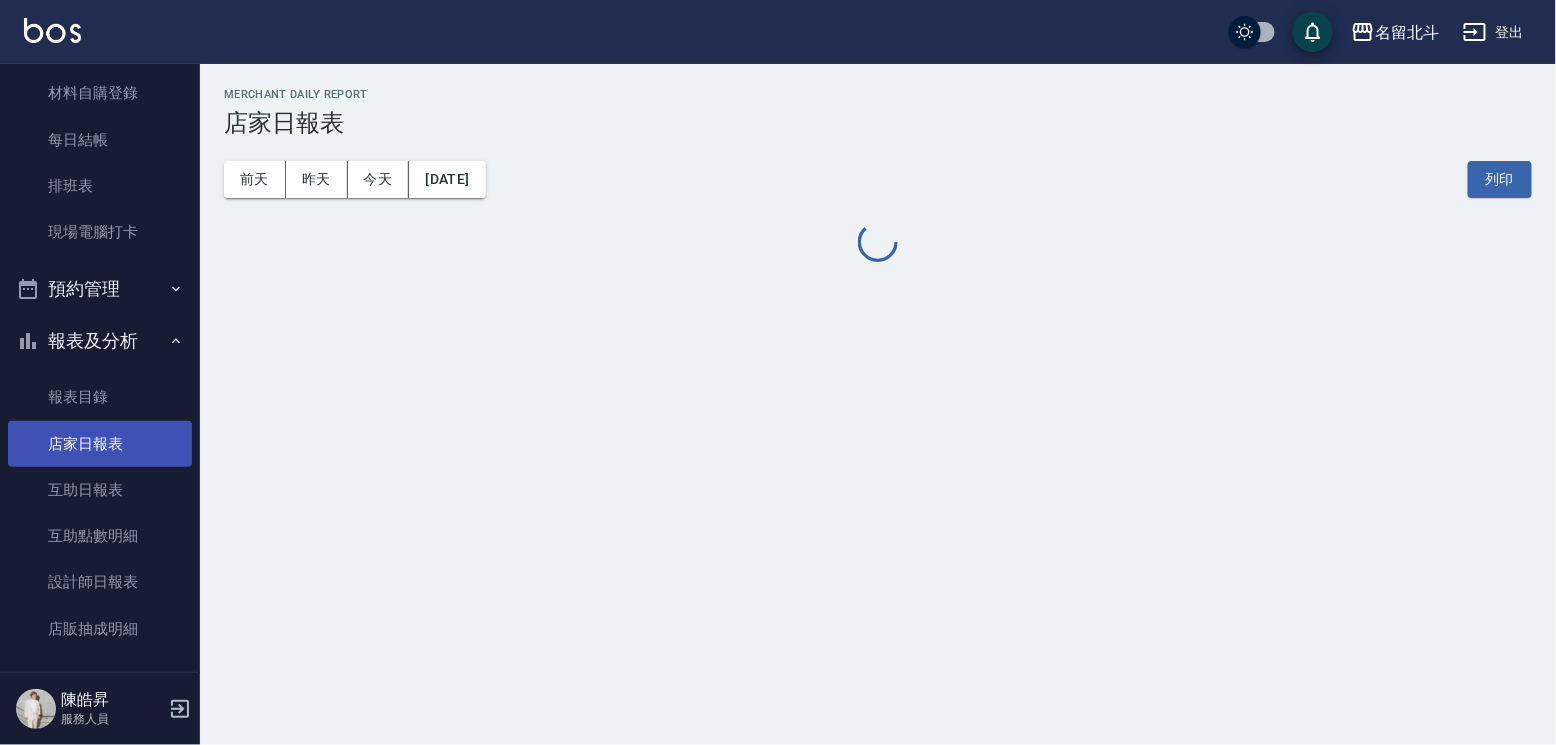 scroll, scrollTop: 0, scrollLeft: 0, axis: both 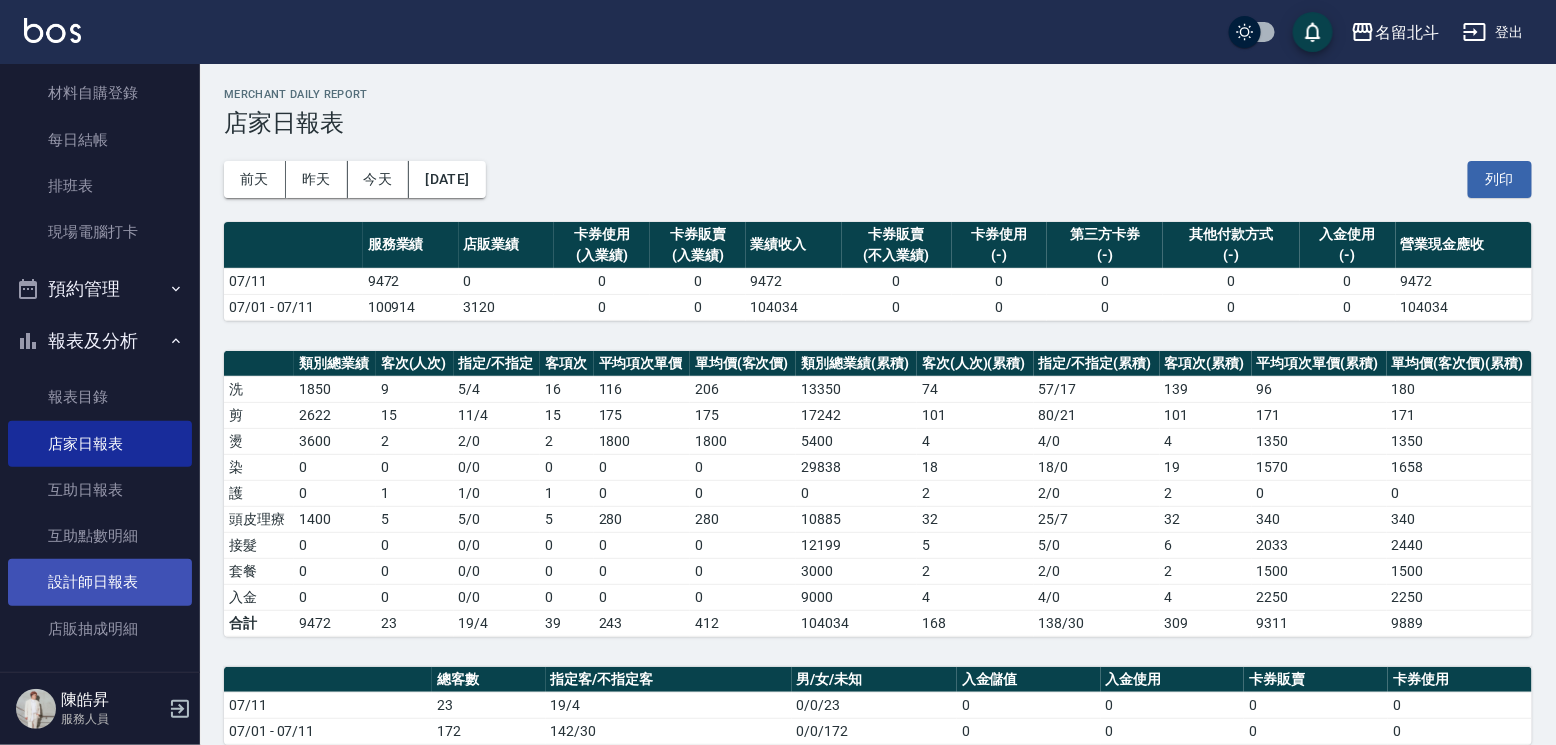 click on "設計師日報表" at bounding box center [100, 582] 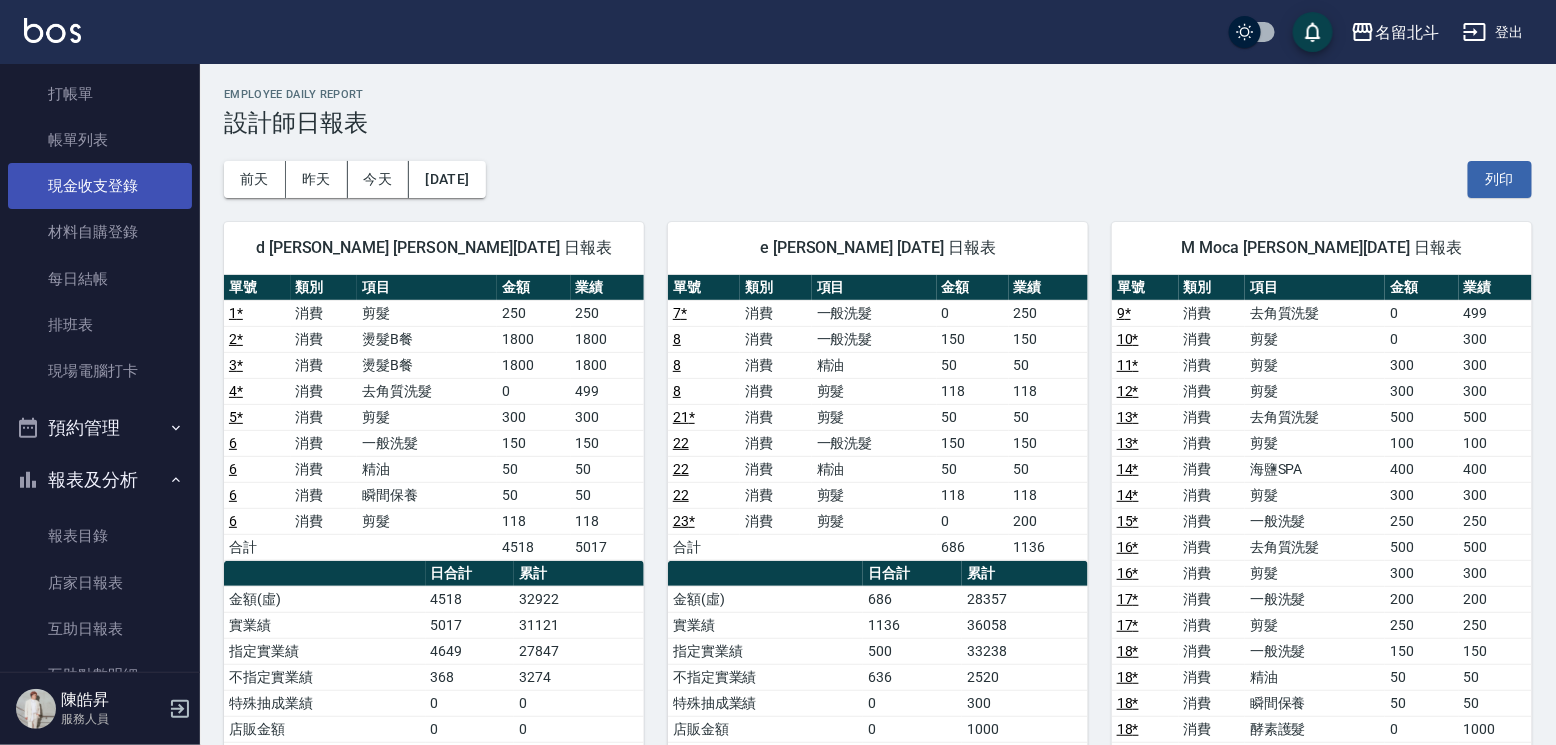 scroll, scrollTop: 0, scrollLeft: 0, axis: both 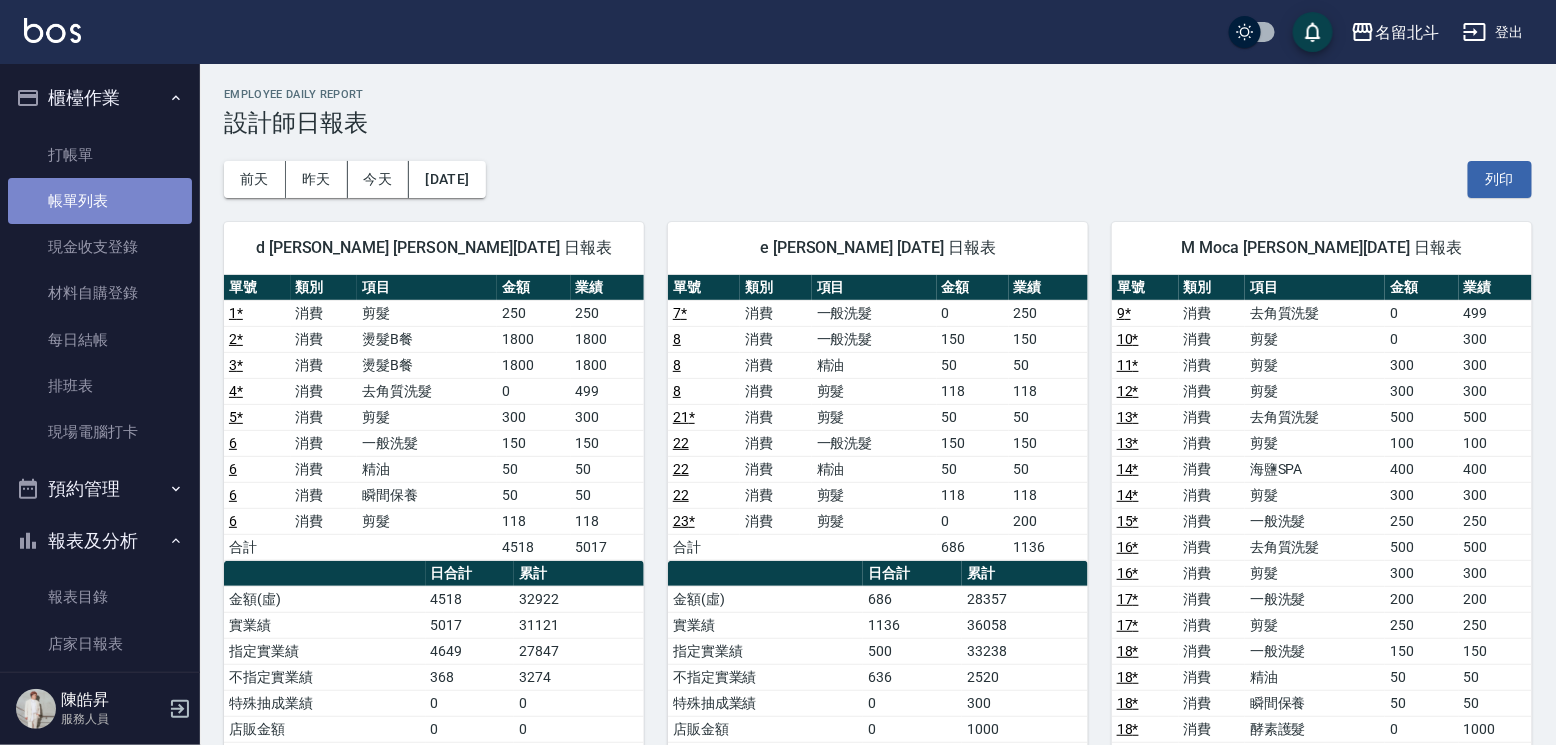 click on "帳單列表" at bounding box center [100, 201] 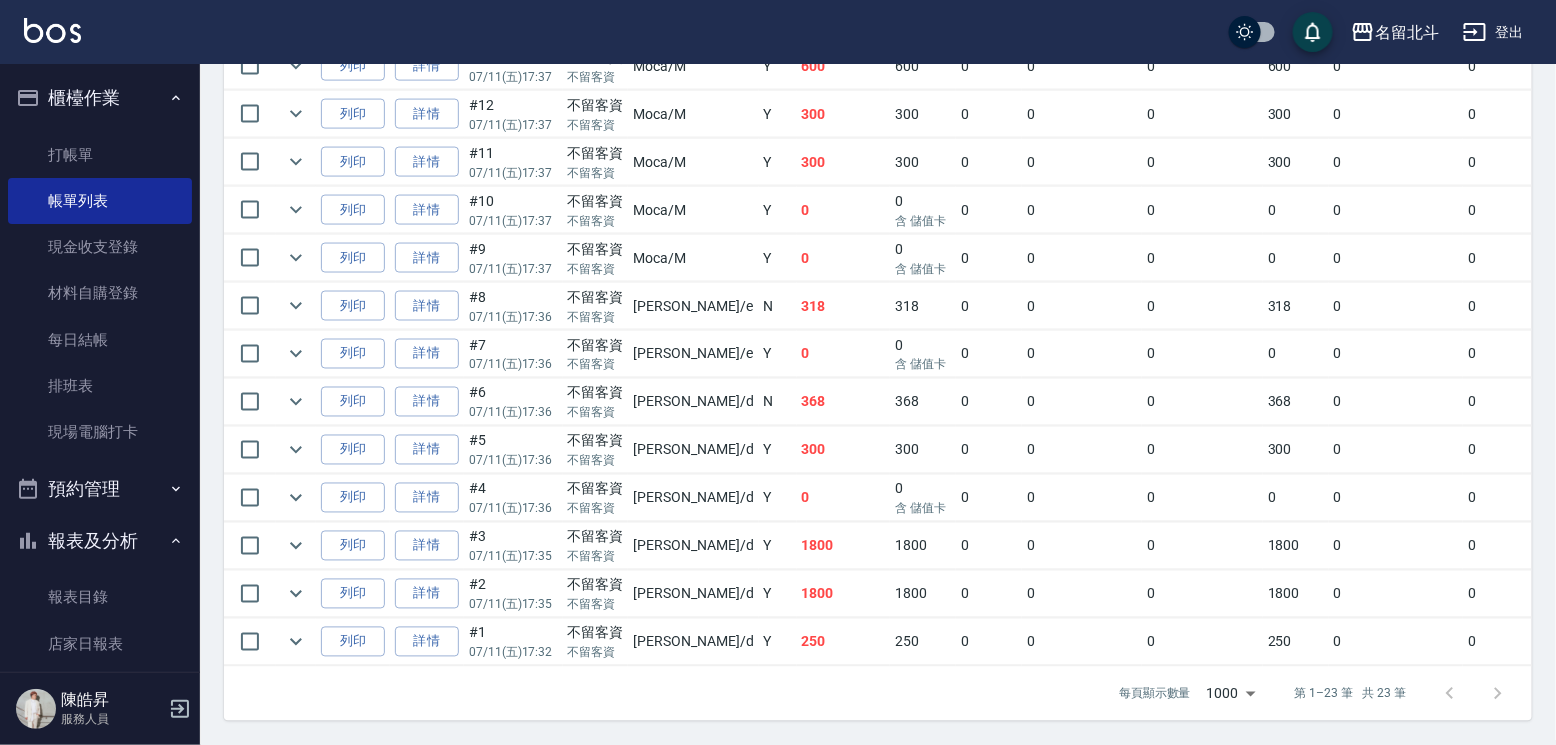 scroll, scrollTop: 1427, scrollLeft: 0, axis: vertical 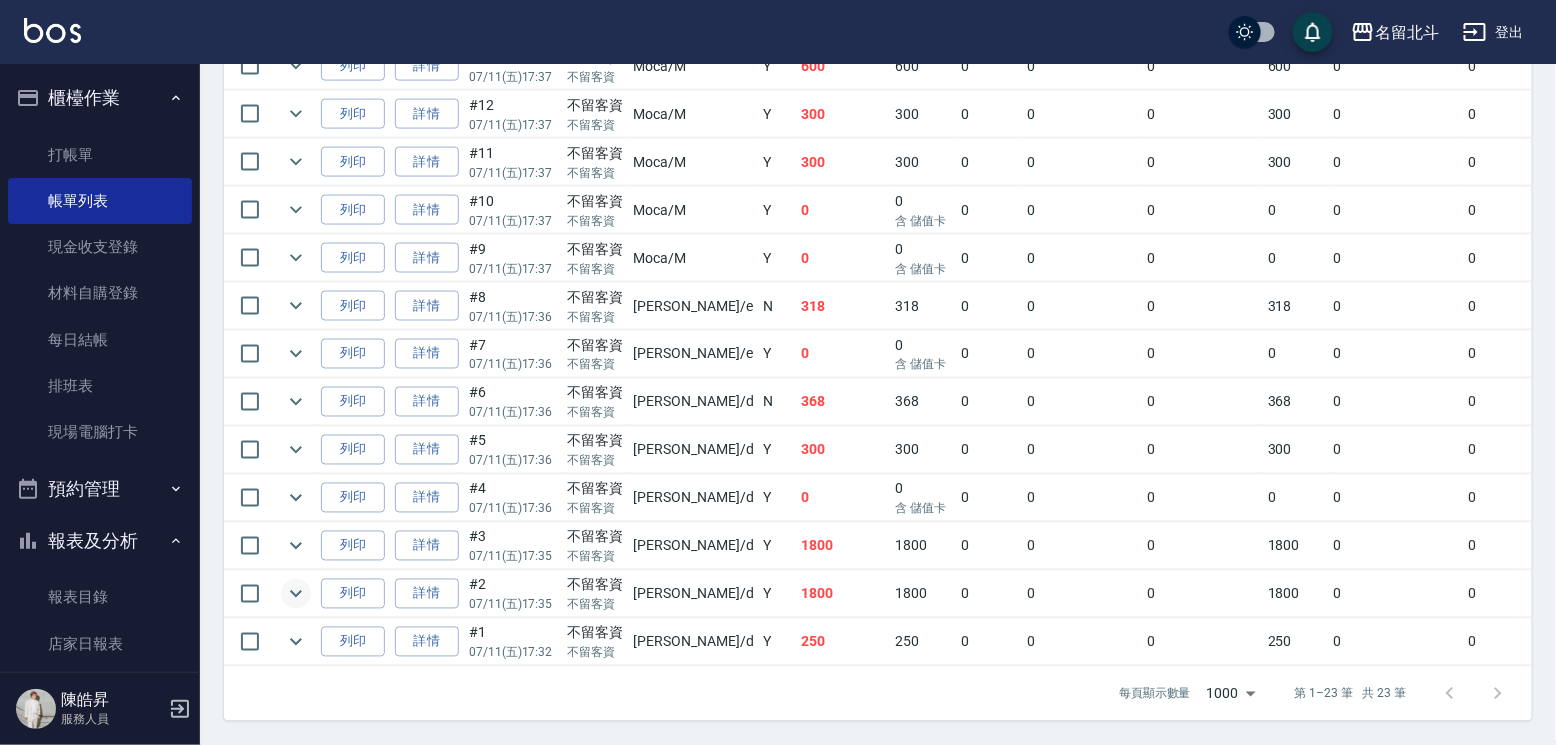 click 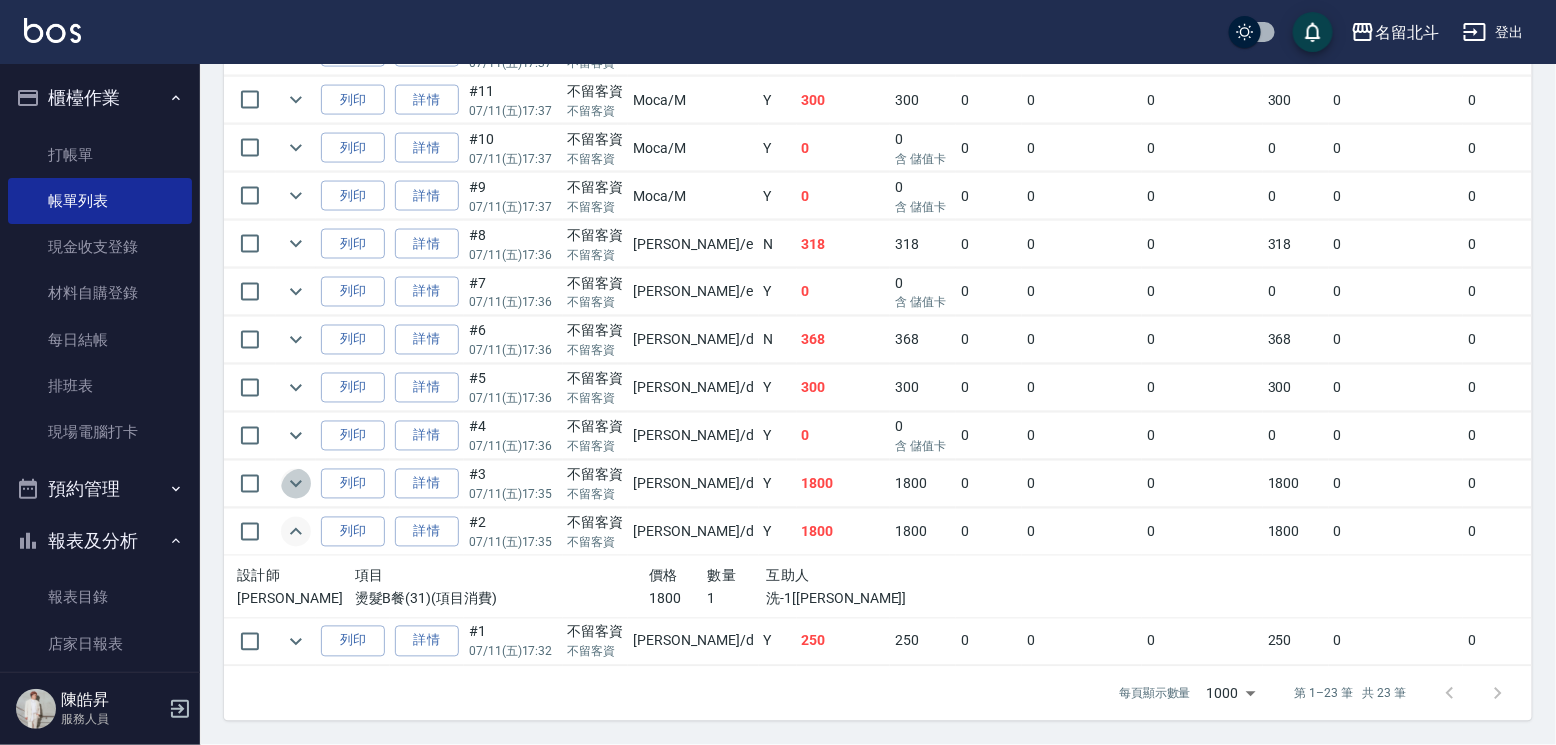 click 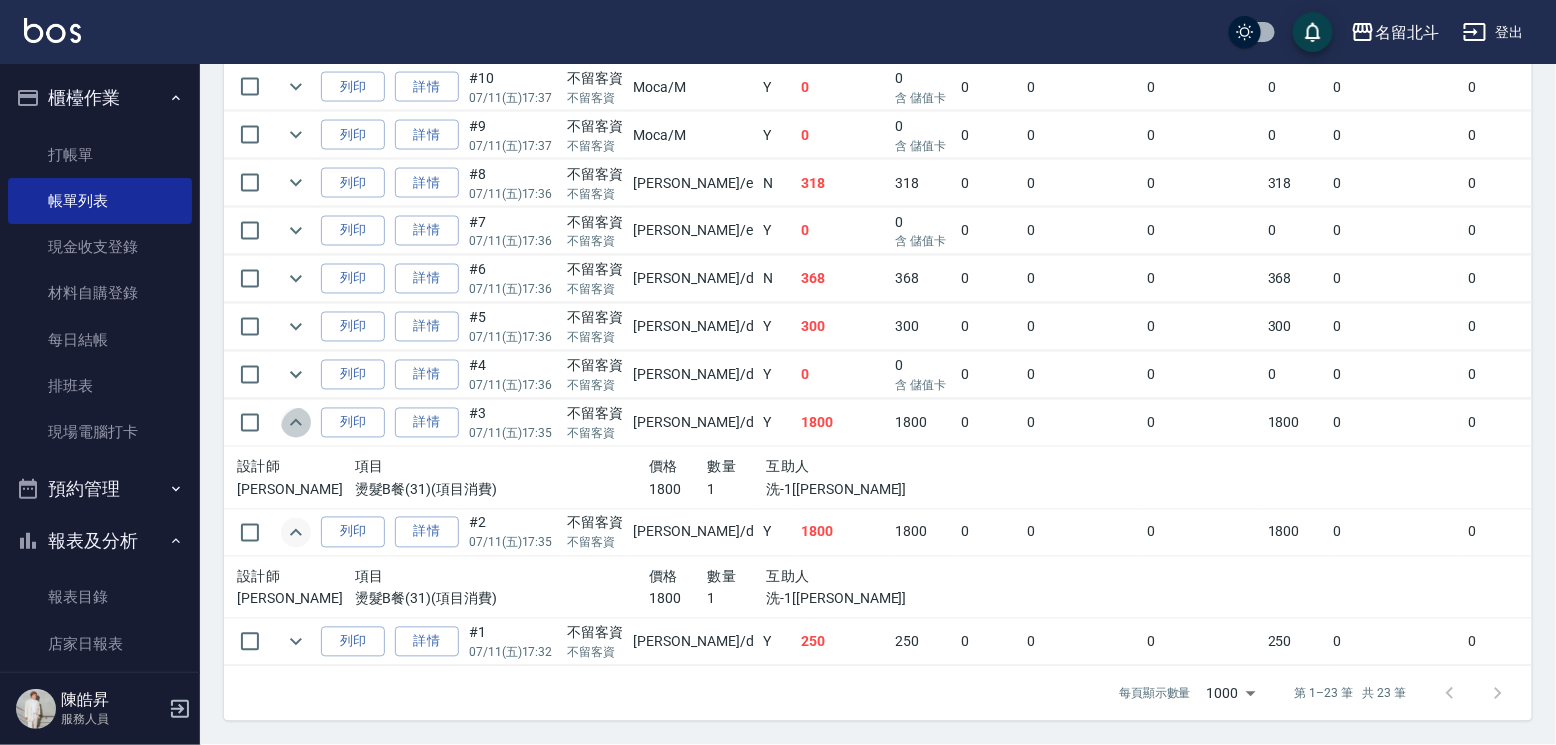 click 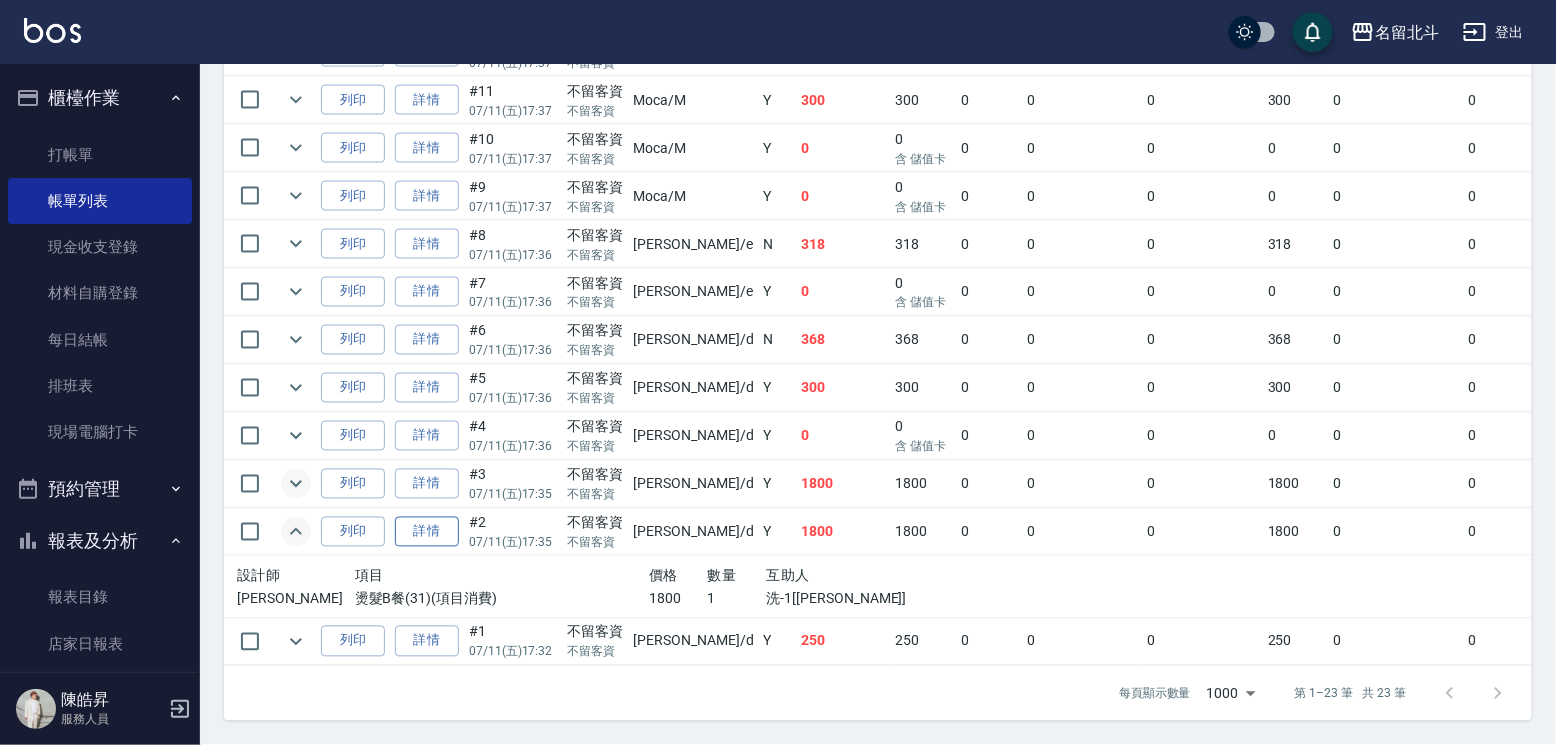 click on "詳情" at bounding box center (427, 532) 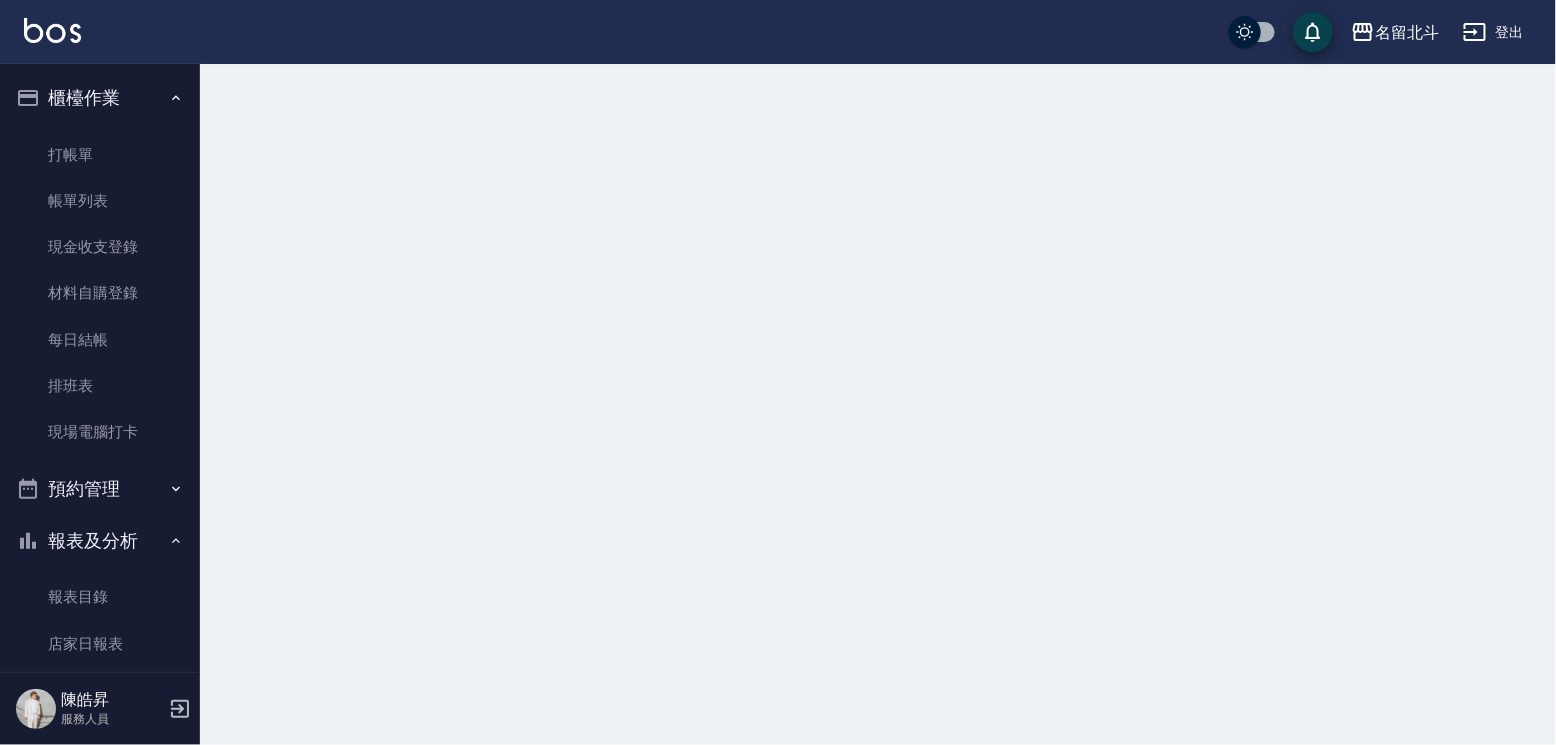 scroll, scrollTop: 0, scrollLeft: 0, axis: both 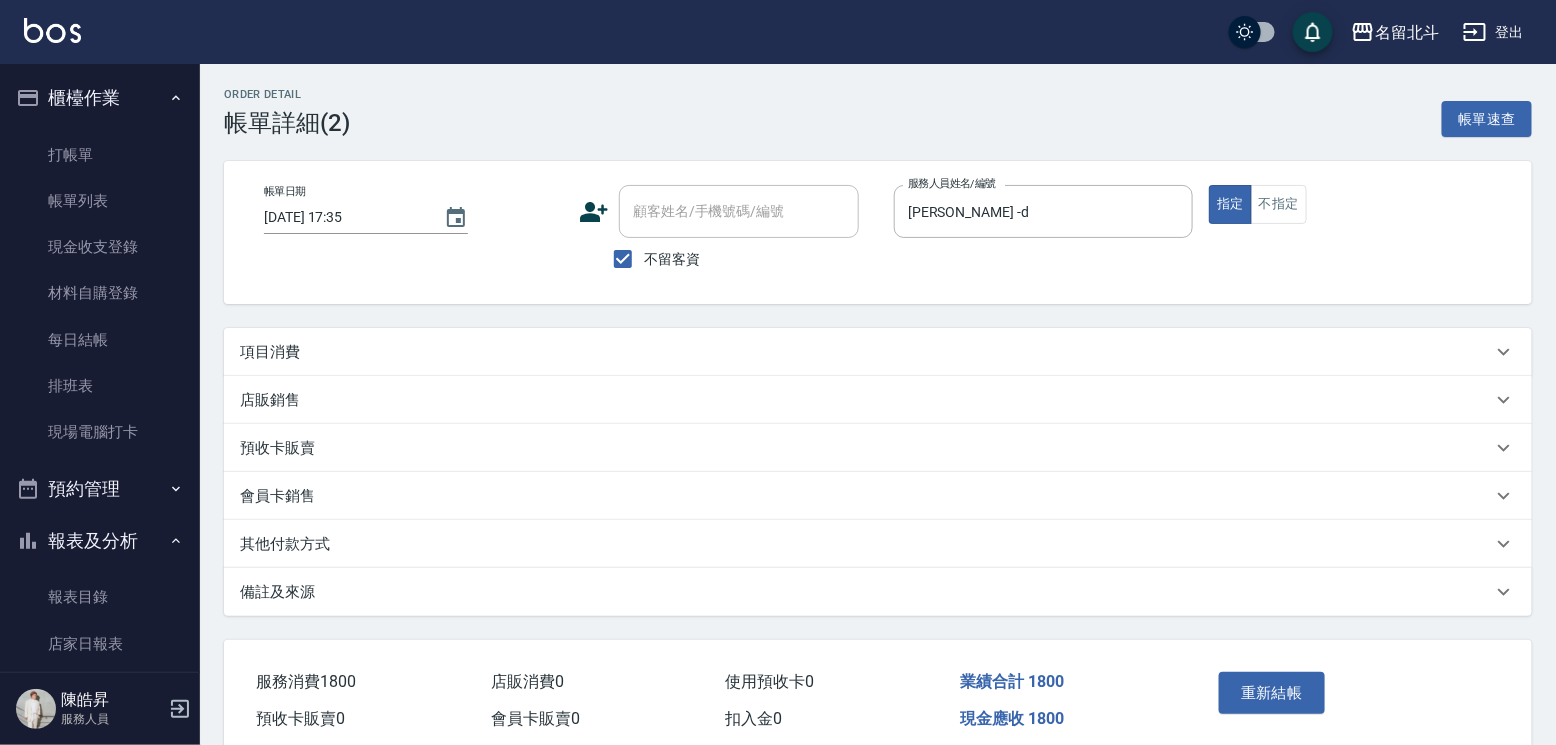 type on "[DATE] 17:35" 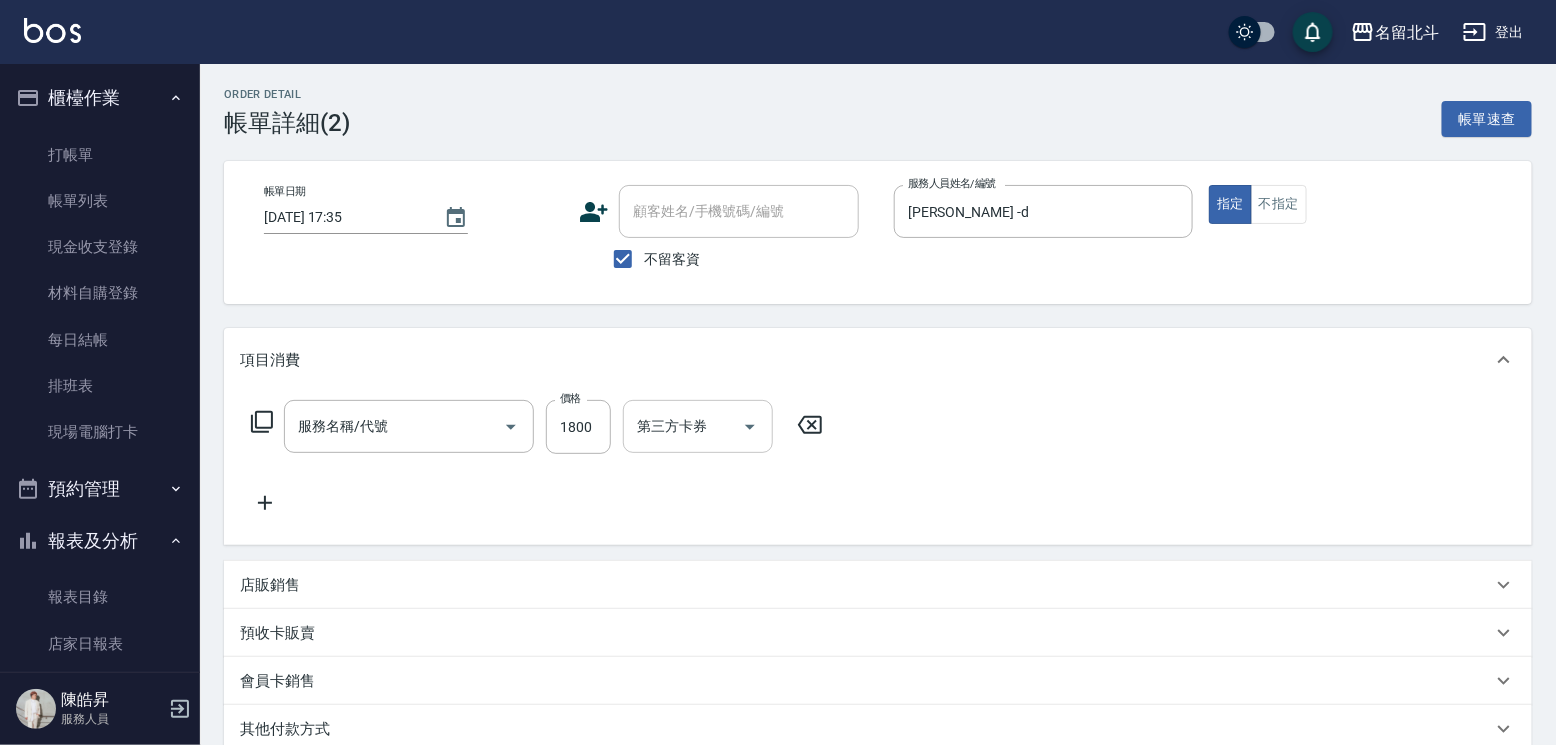 type on "燙髮B餐(31)" 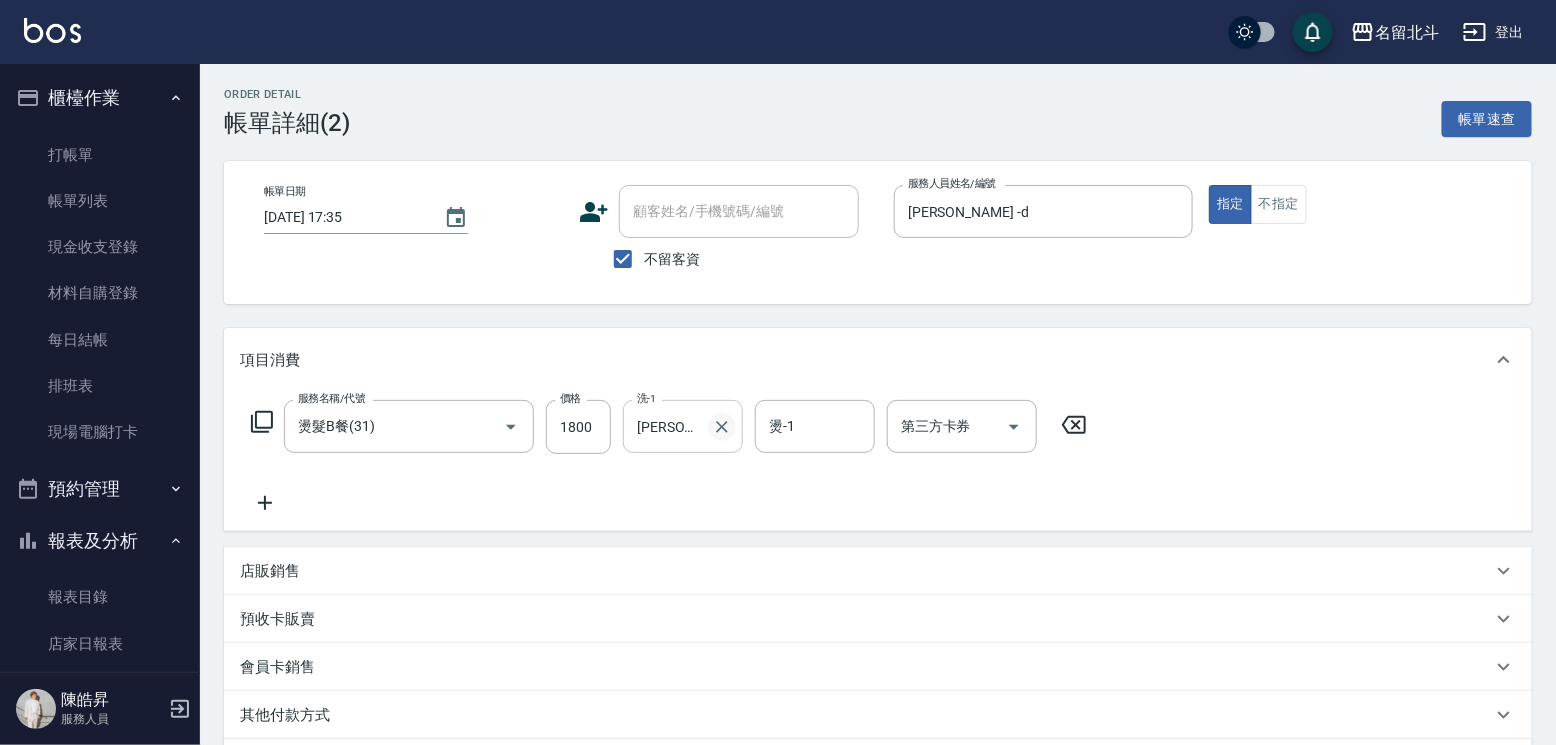 click 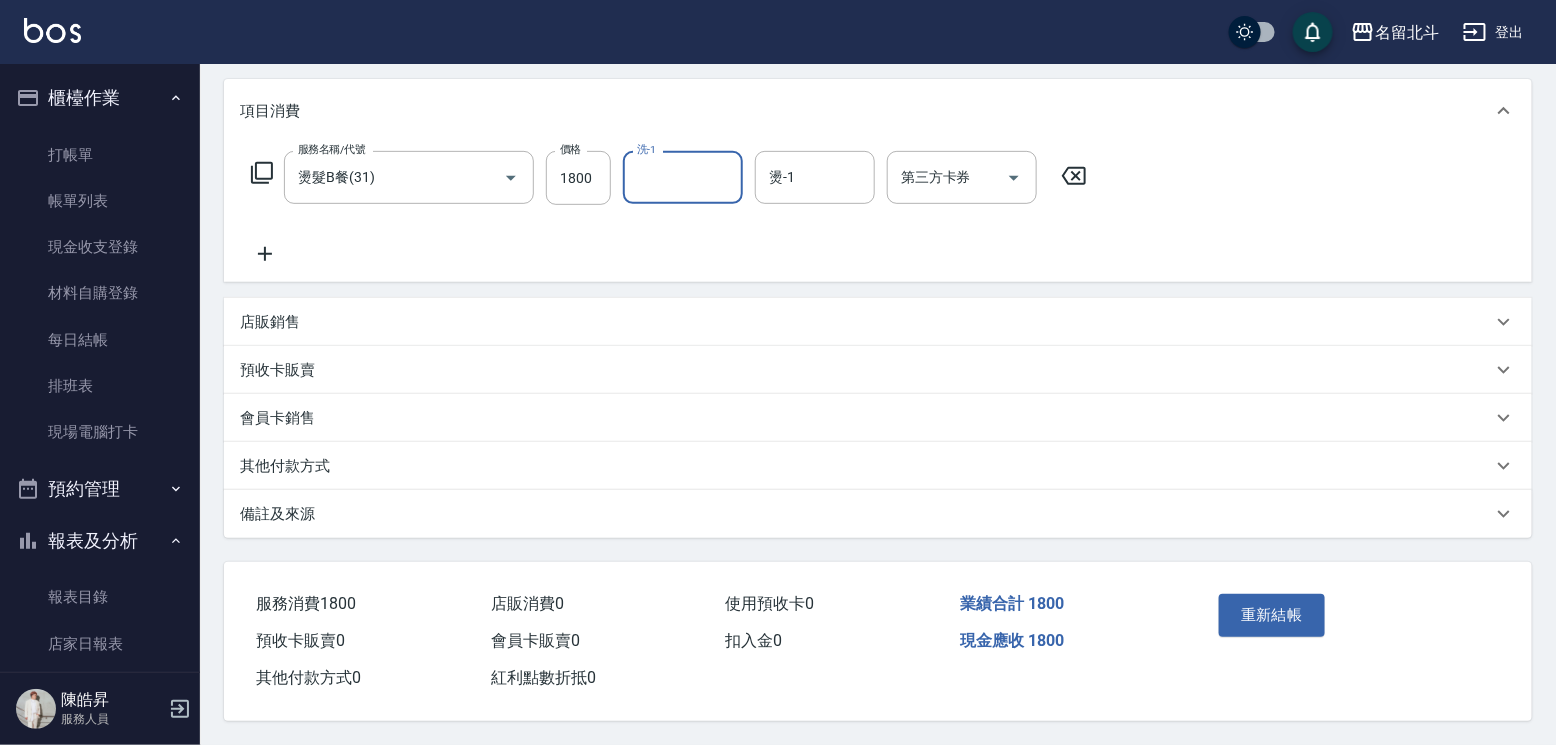 scroll, scrollTop: 314, scrollLeft: 0, axis: vertical 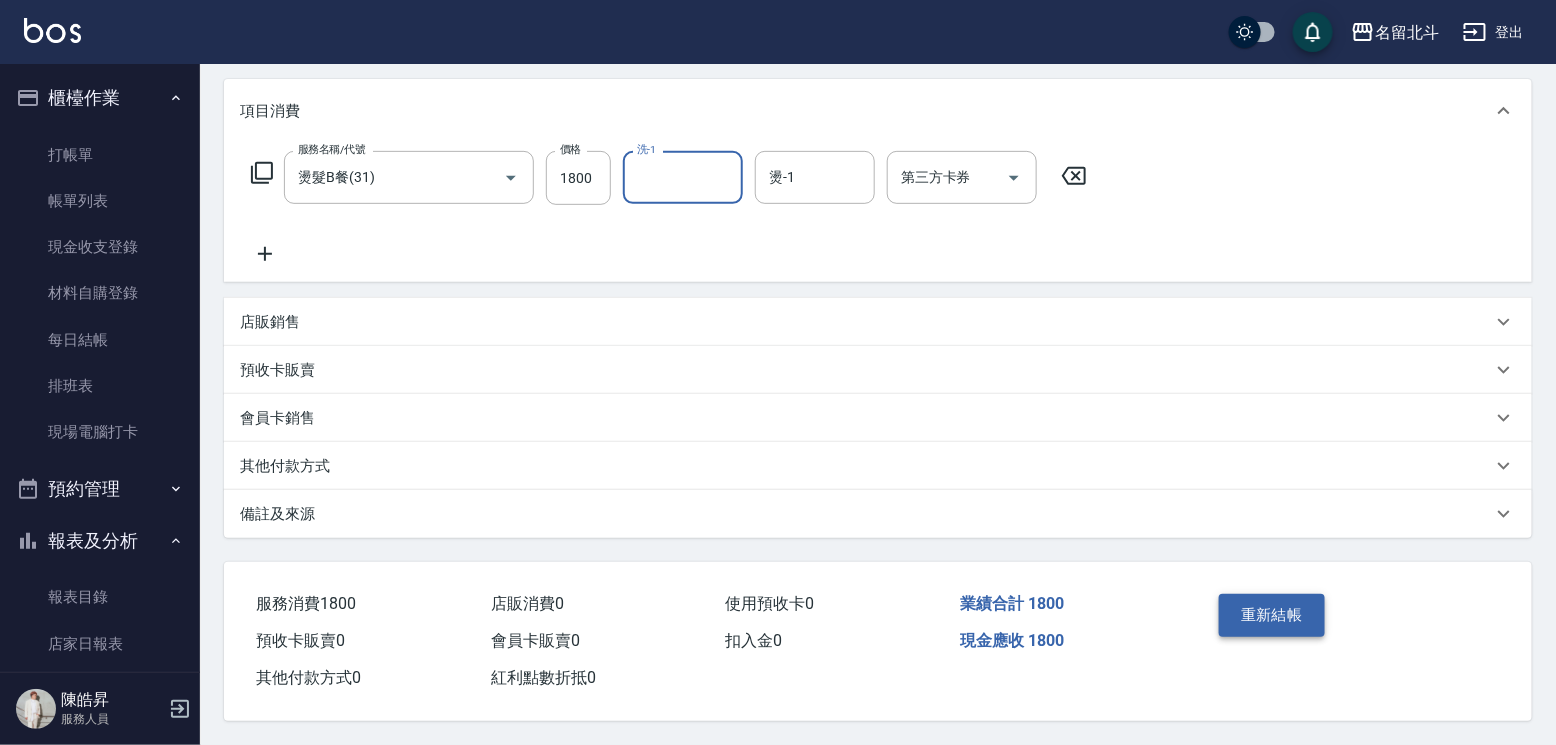 click on "重新結帳" at bounding box center (1272, 615) 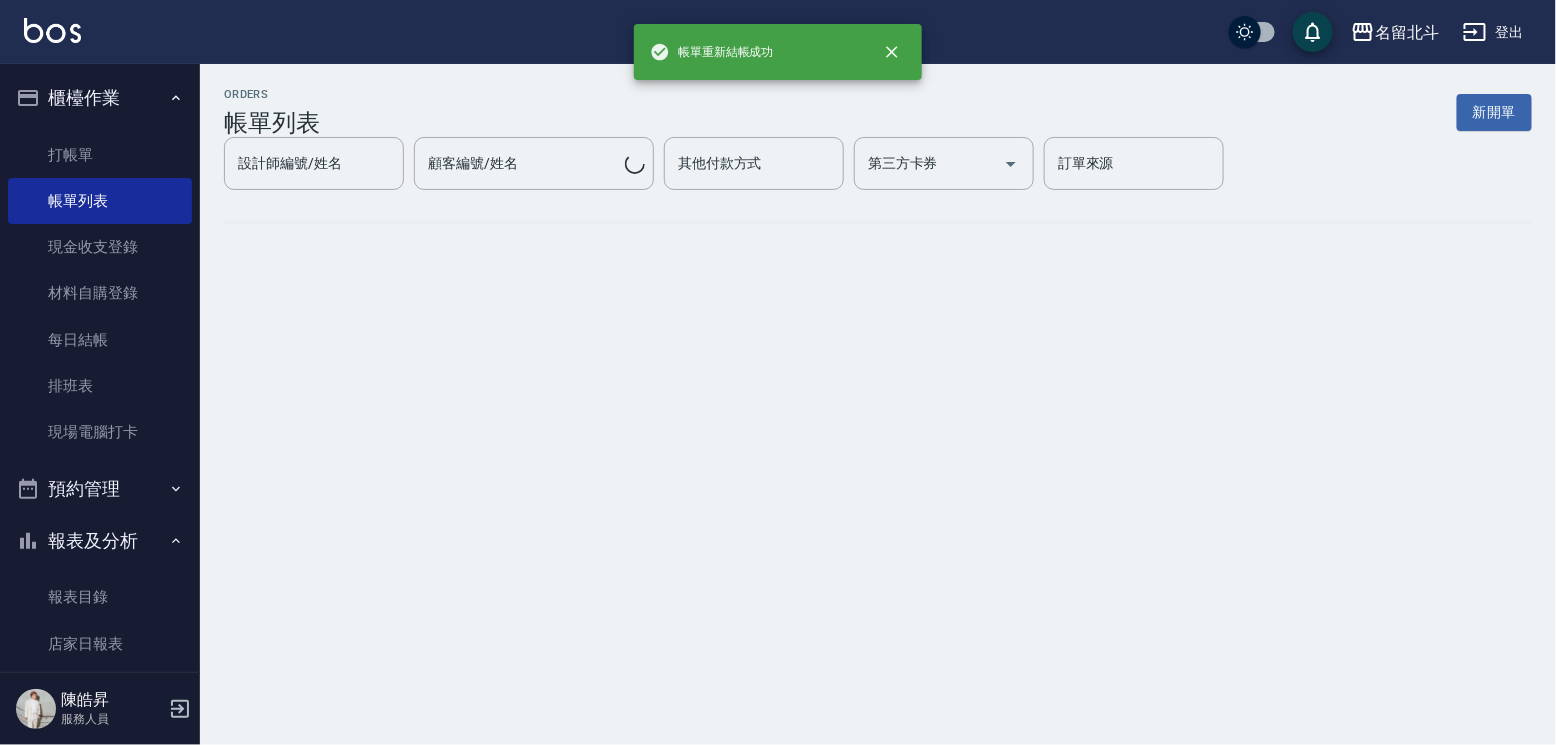 scroll, scrollTop: 0, scrollLeft: 0, axis: both 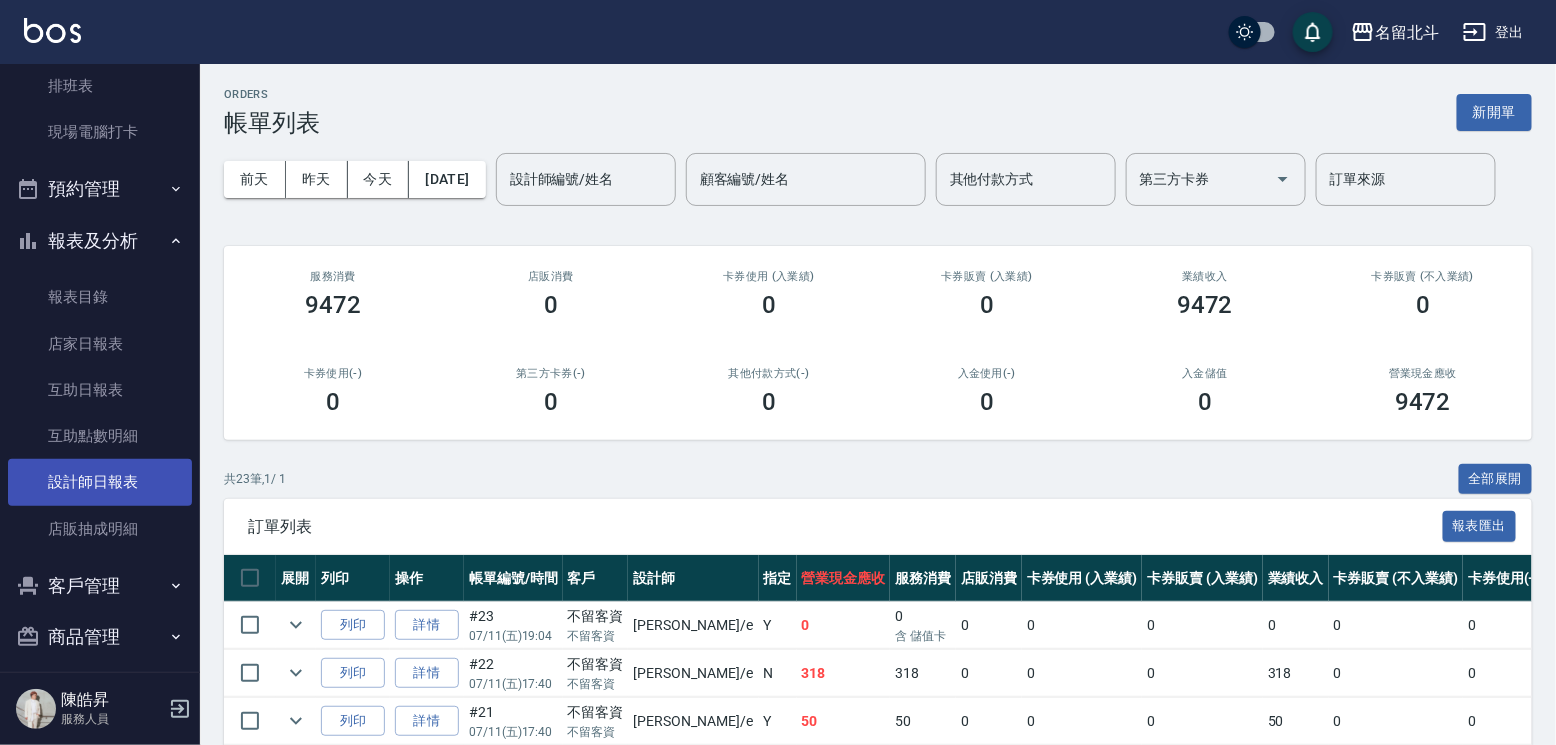 click on "設計師日報表" at bounding box center [100, 482] 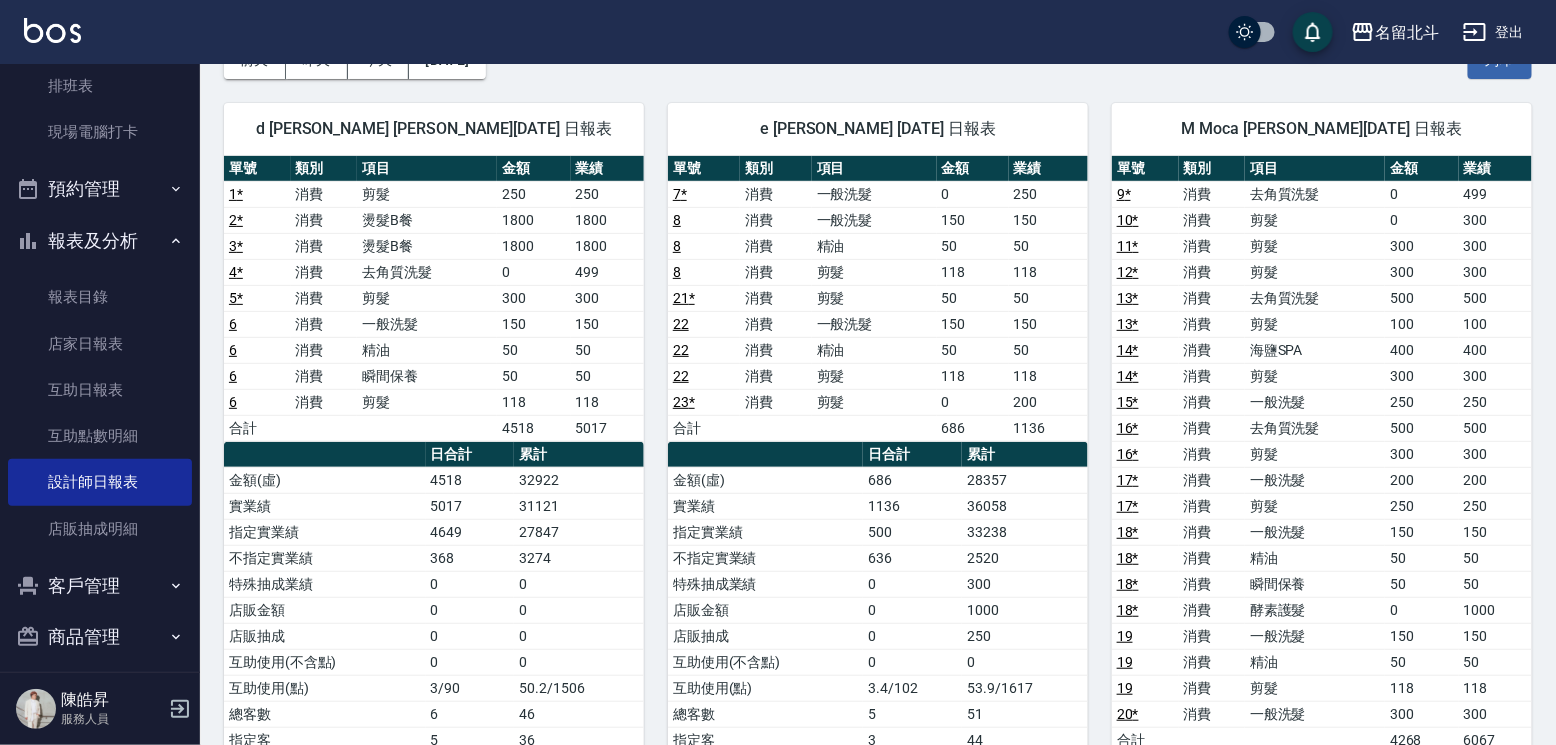 scroll, scrollTop: 84, scrollLeft: 0, axis: vertical 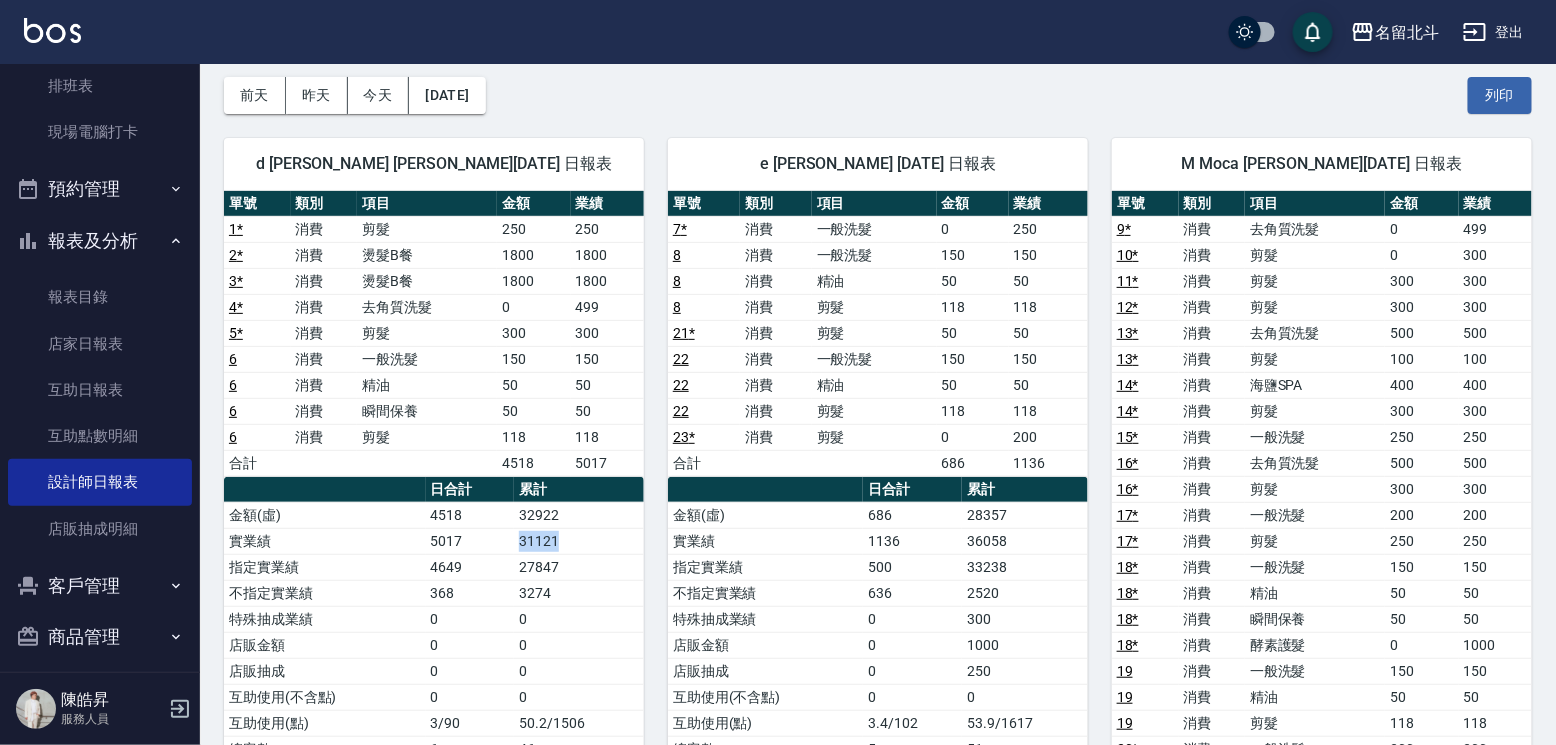 drag, startPoint x: 564, startPoint y: 536, endPoint x: 501, endPoint y: 536, distance: 63 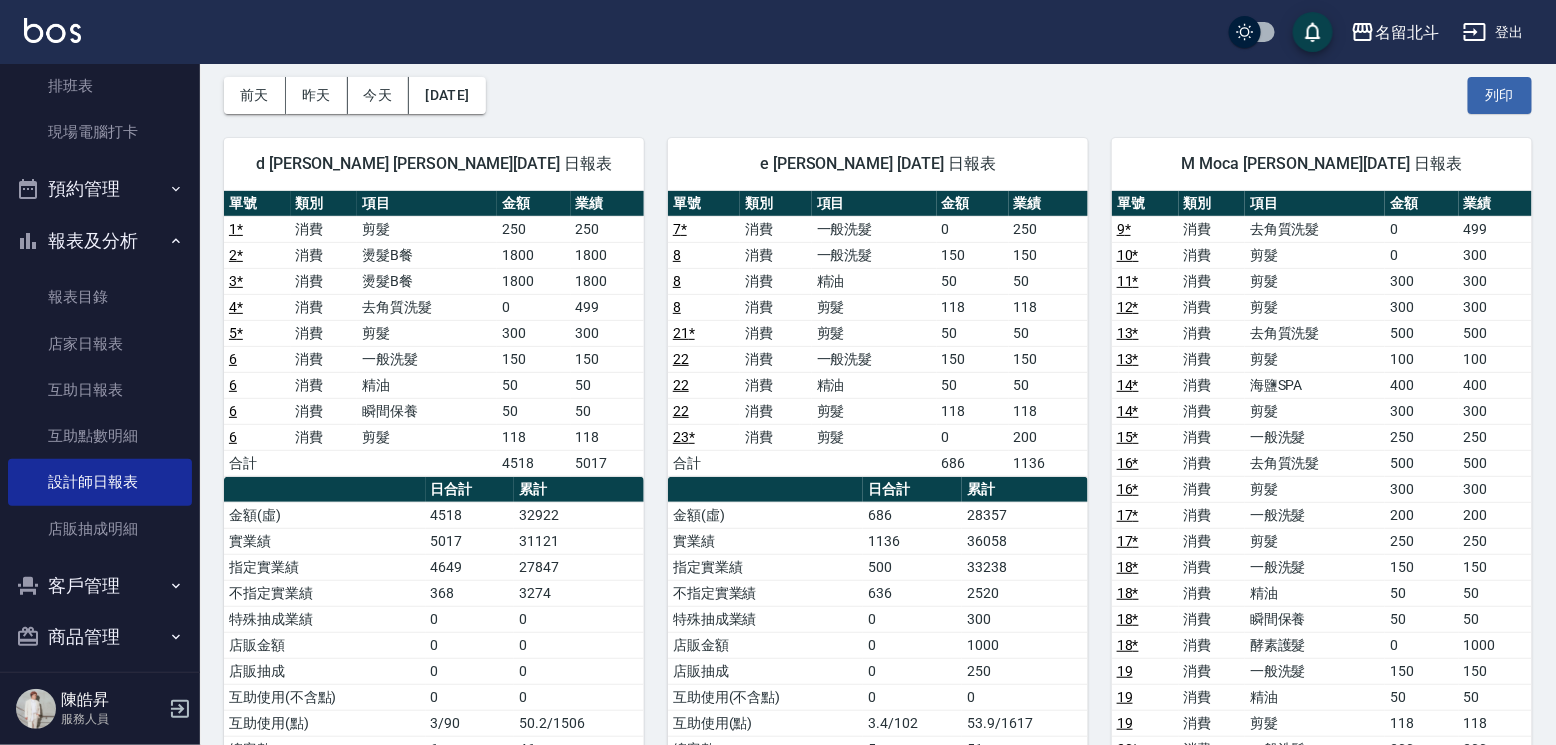 drag, startPoint x: 608, startPoint y: 554, endPoint x: 651, endPoint y: 537, distance: 46.238514 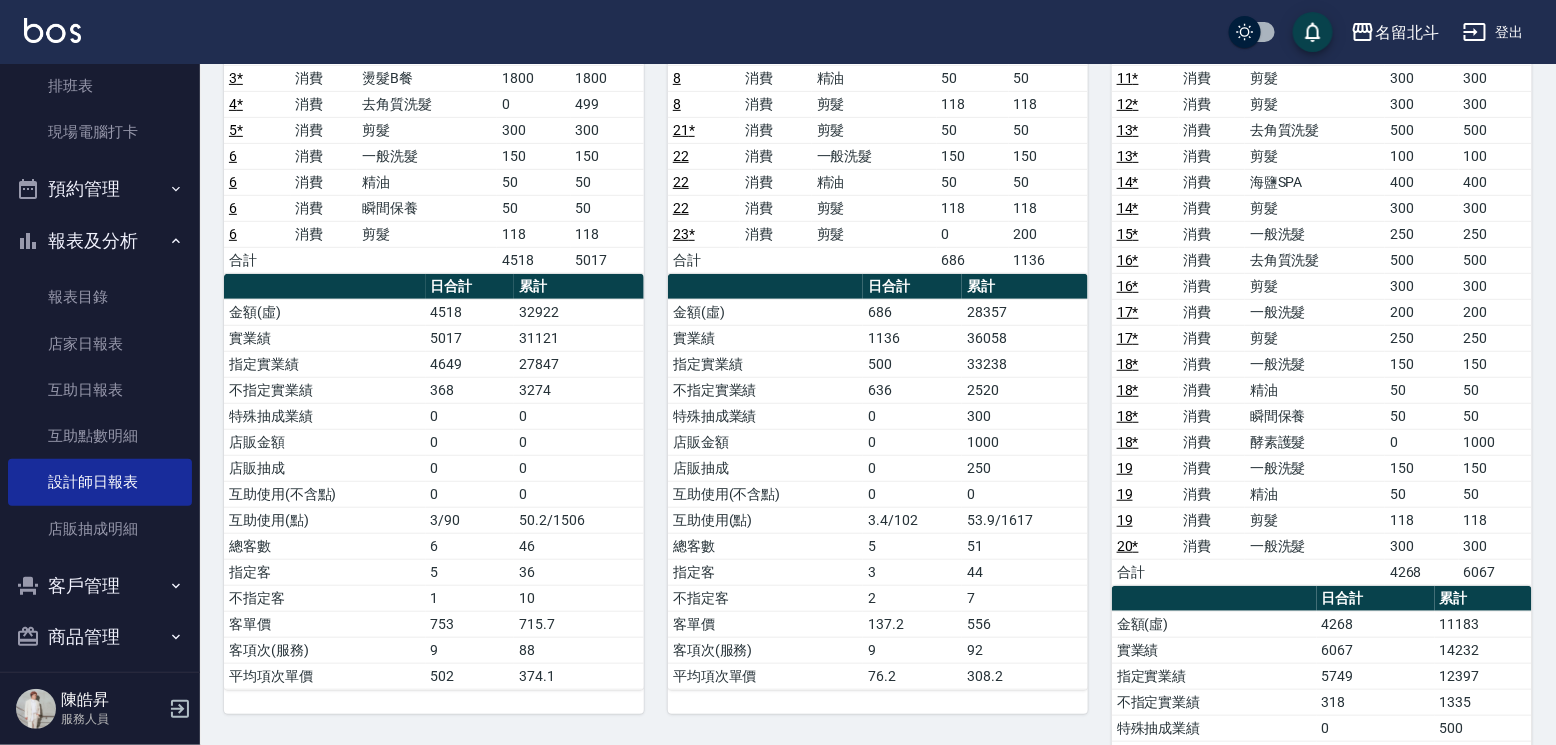 scroll, scrollTop: 300, scrollLeft: 0, axis: vertical 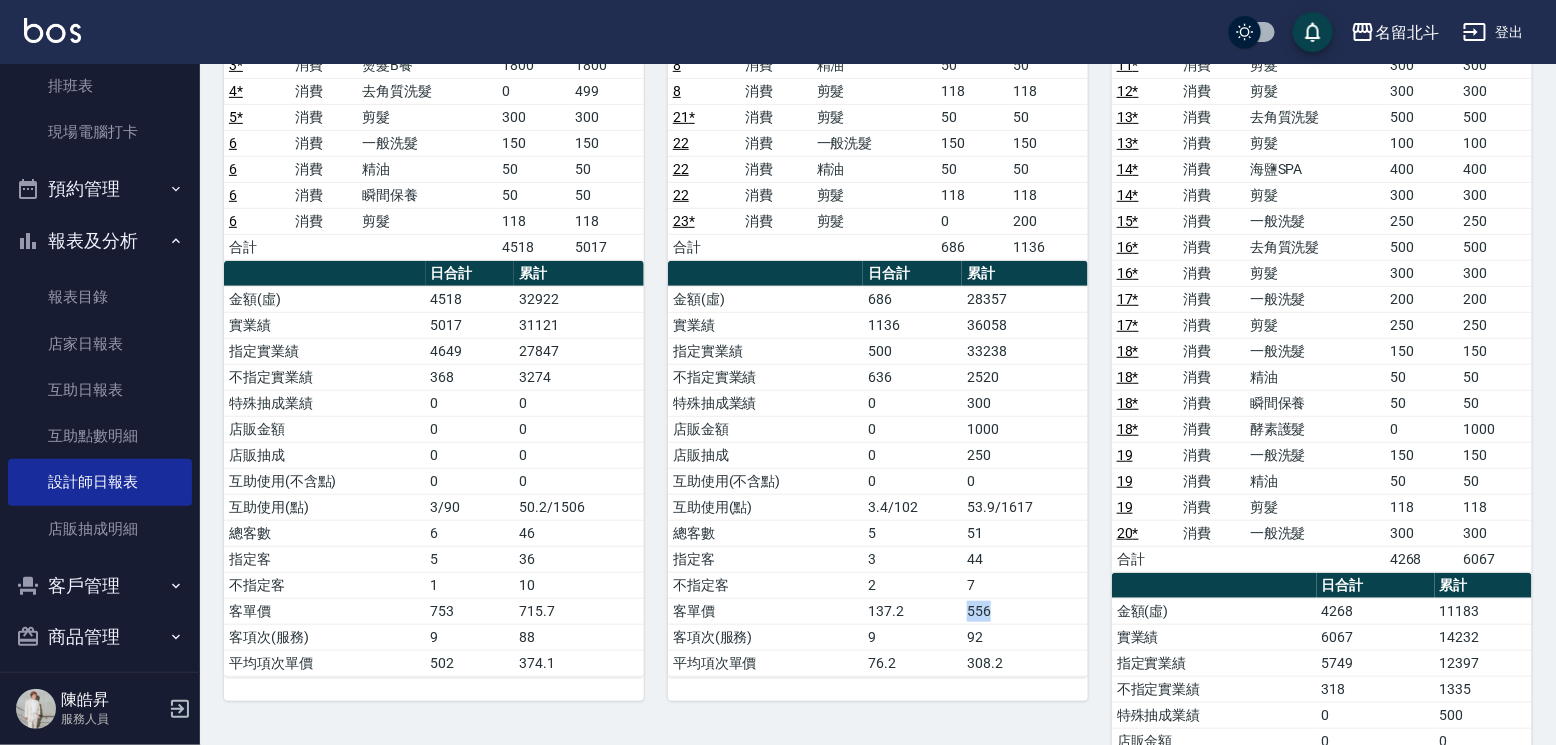 drag, startPoint x: 1000, startPoint y: 604, endPoint x: 969, endPoint y: 598, distance: 31.575306 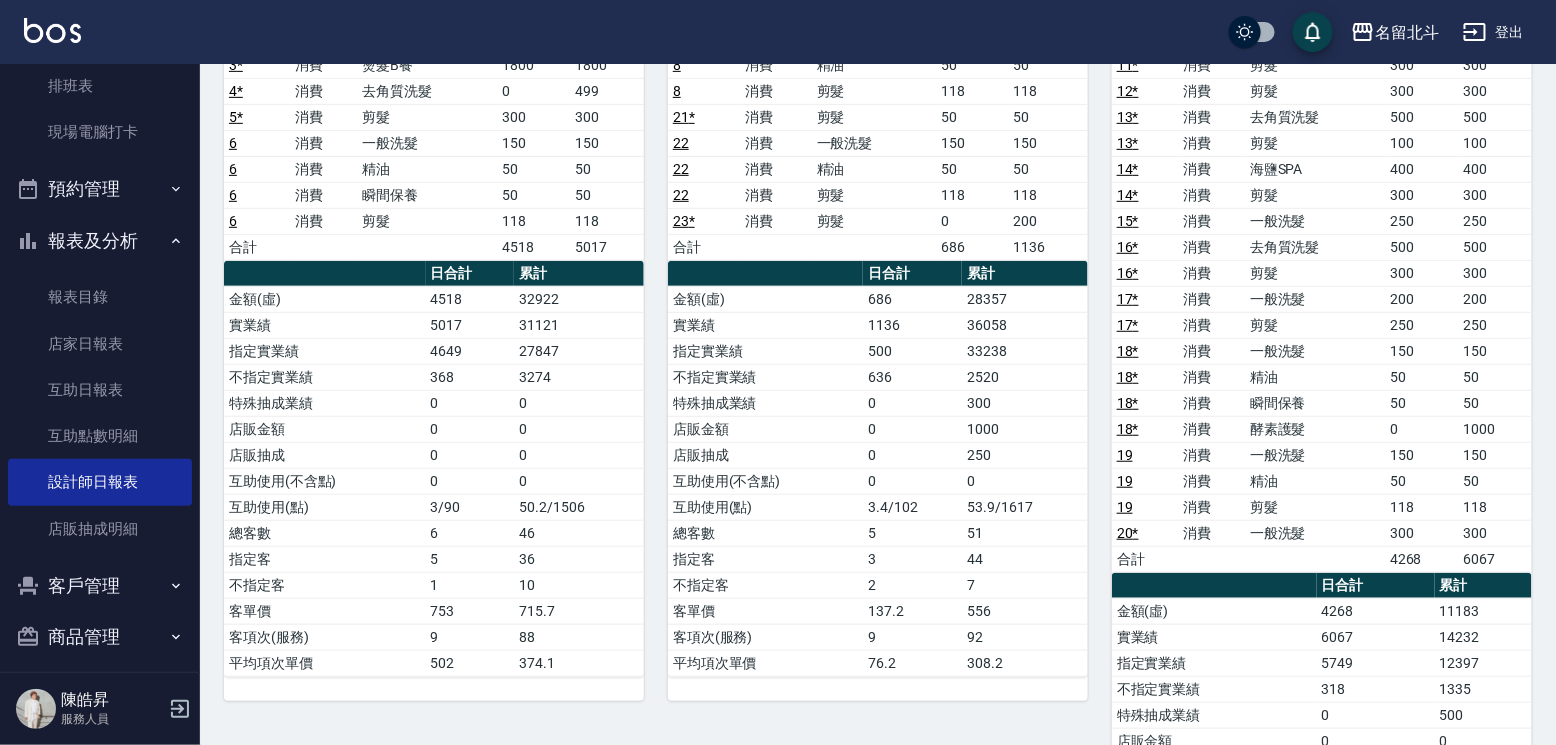drag, startPoint x: 969, startPoint y: 598, endPoint x: 1036, endPoint y: 573, distance: 71.51224 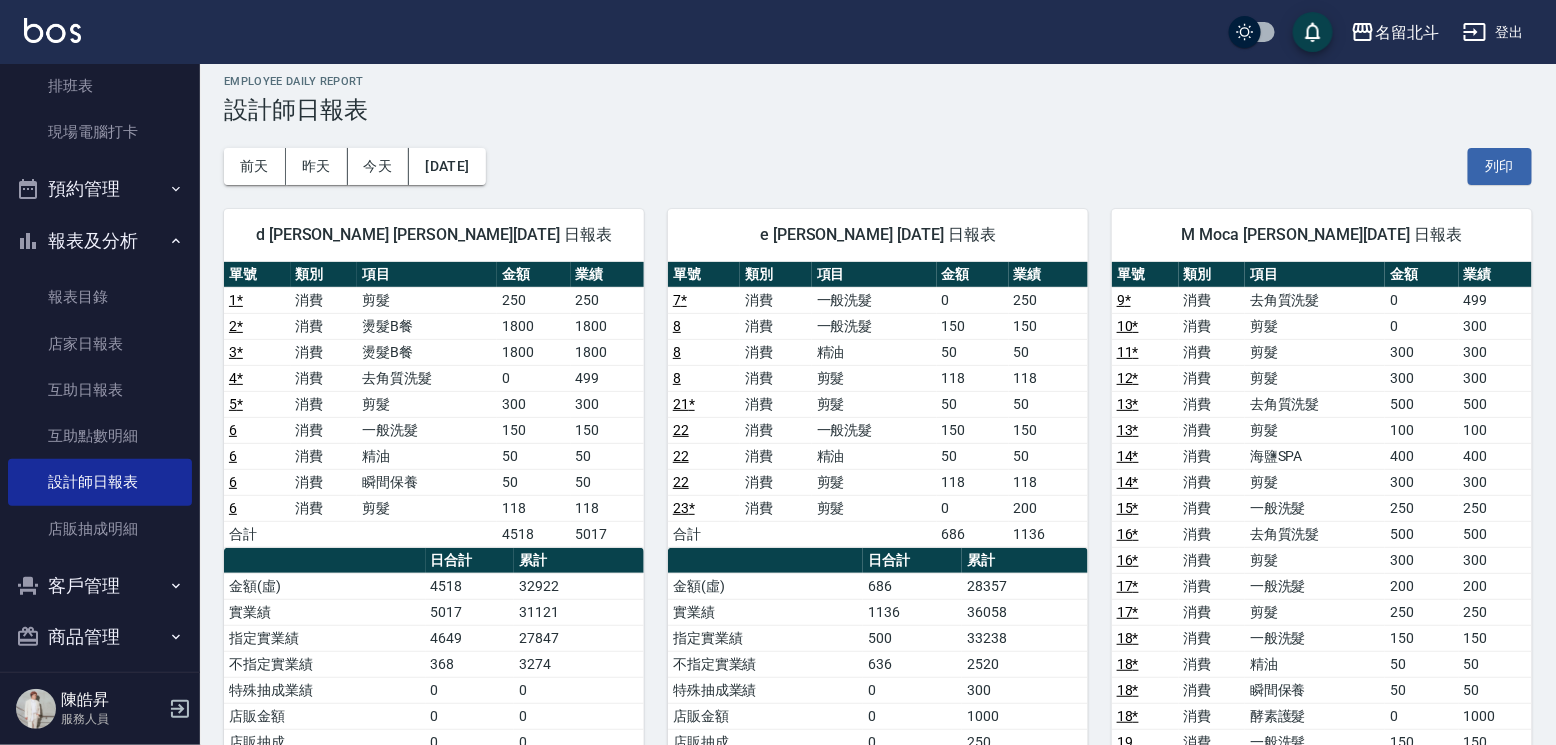 scroll, scrollTop: 0, scrollLeft: 0, axis: both 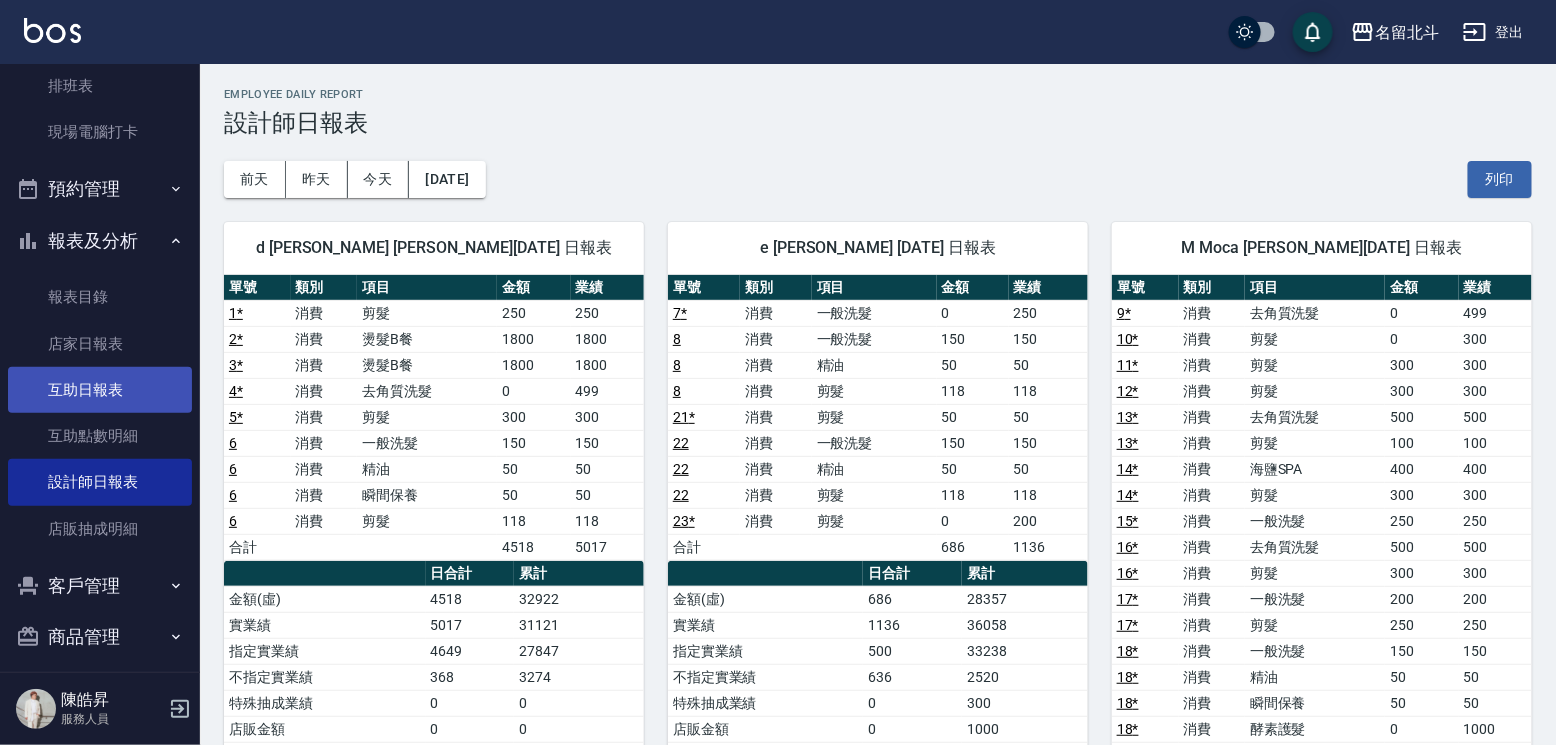 click on "互助日報表" at bounding box center [100, 390] 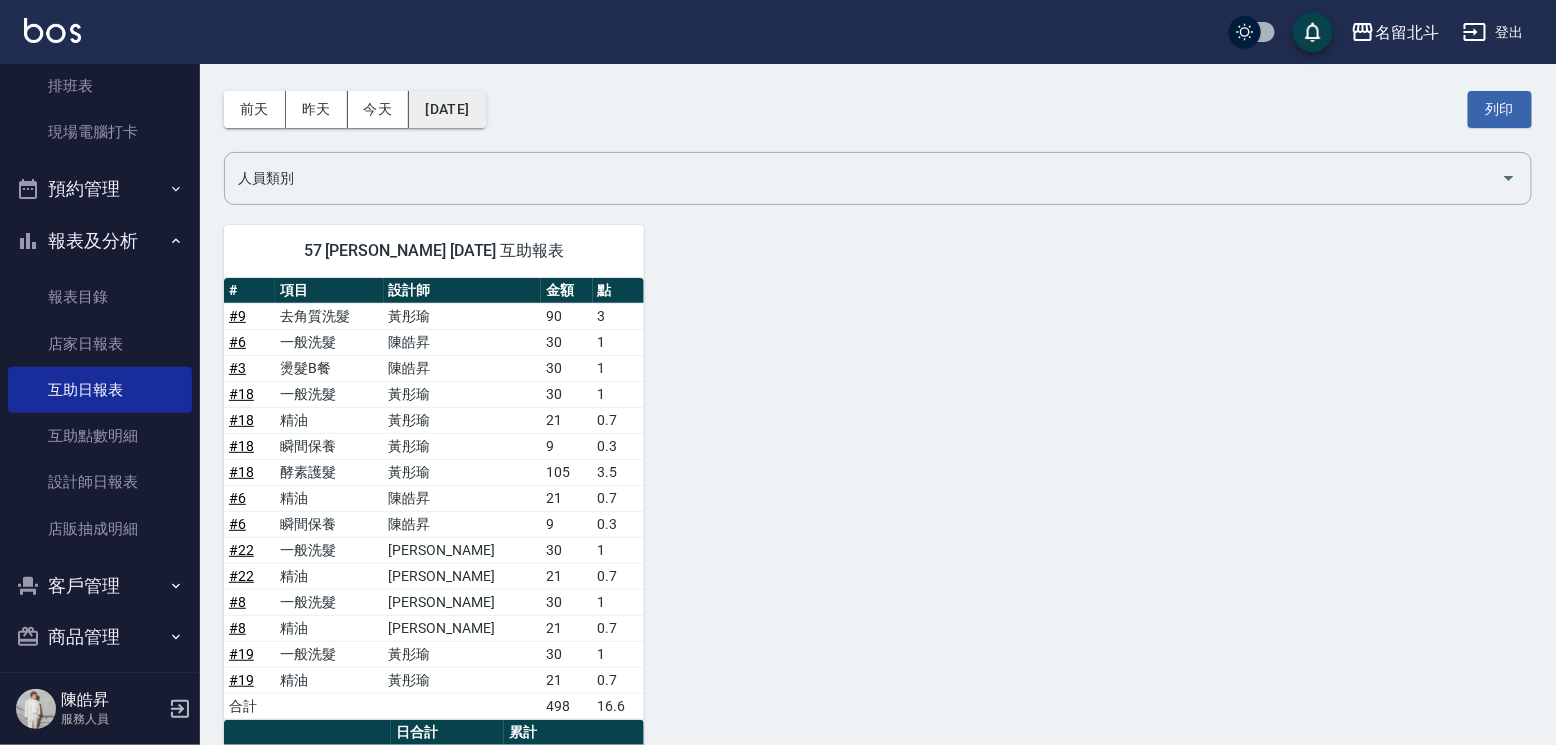 scroll, scrollTop: 0, scrollLeft: 0, axis: both 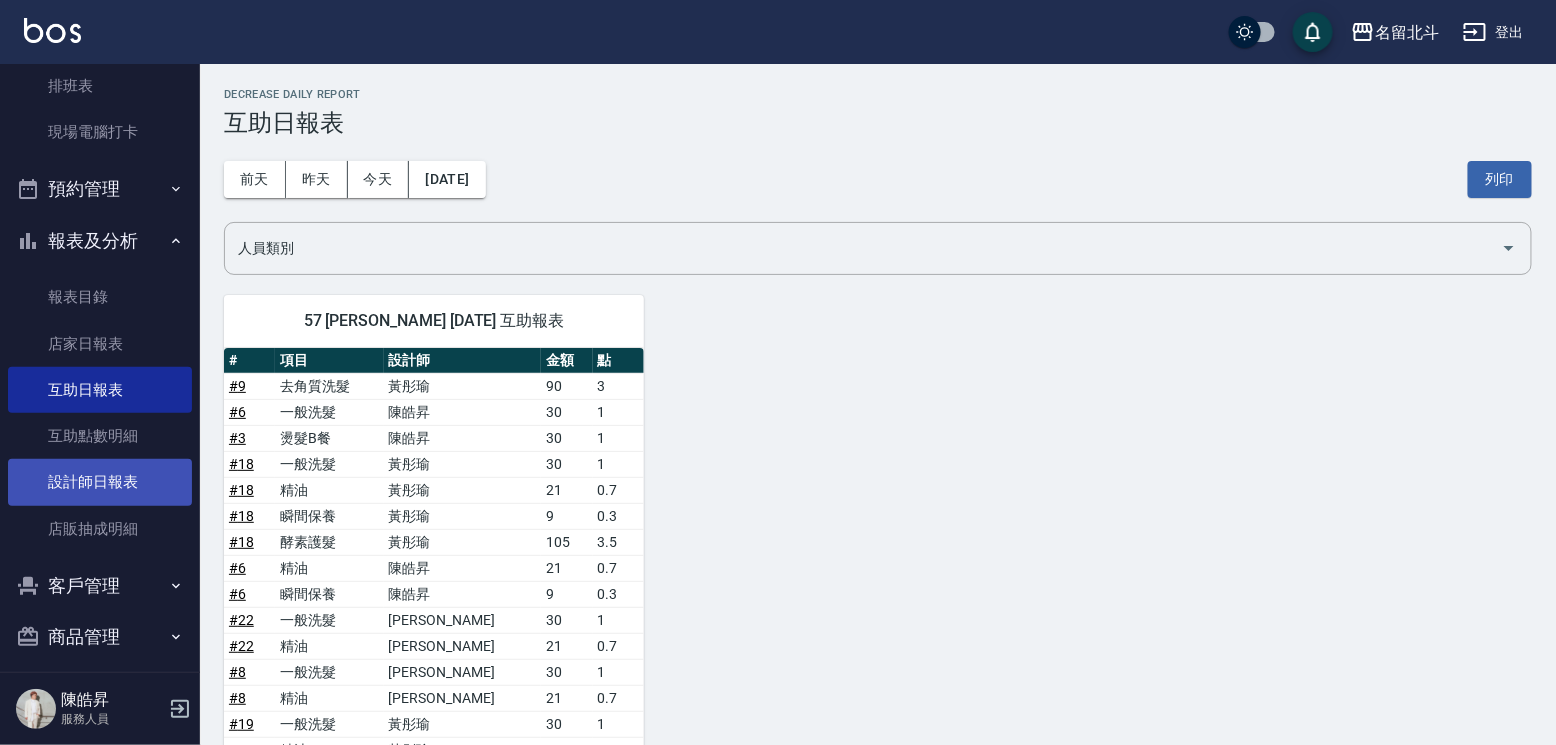 click on "設計師日報表" at bounding box center [100, 482] 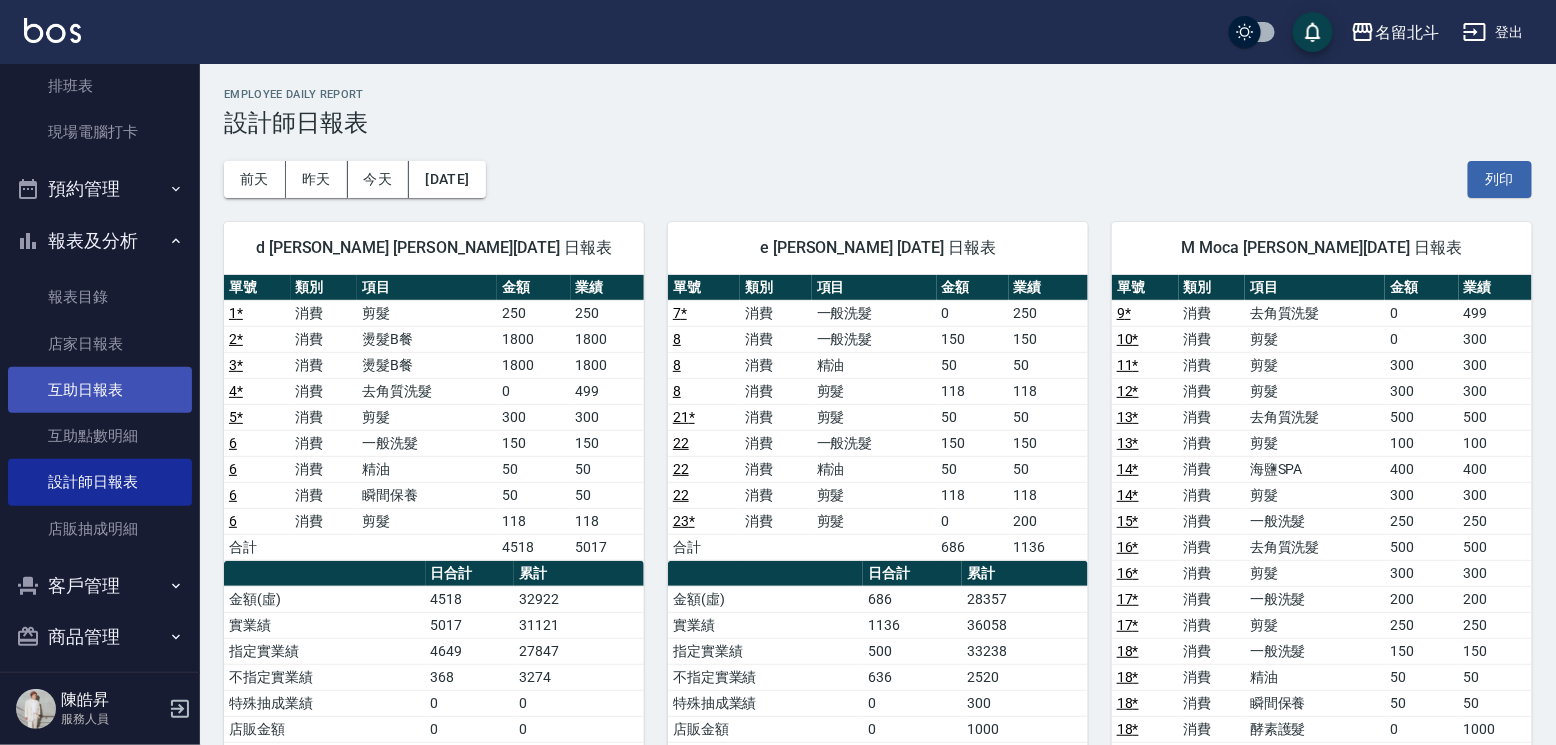 click on "互助日報表" at bounding box center [100, 390] 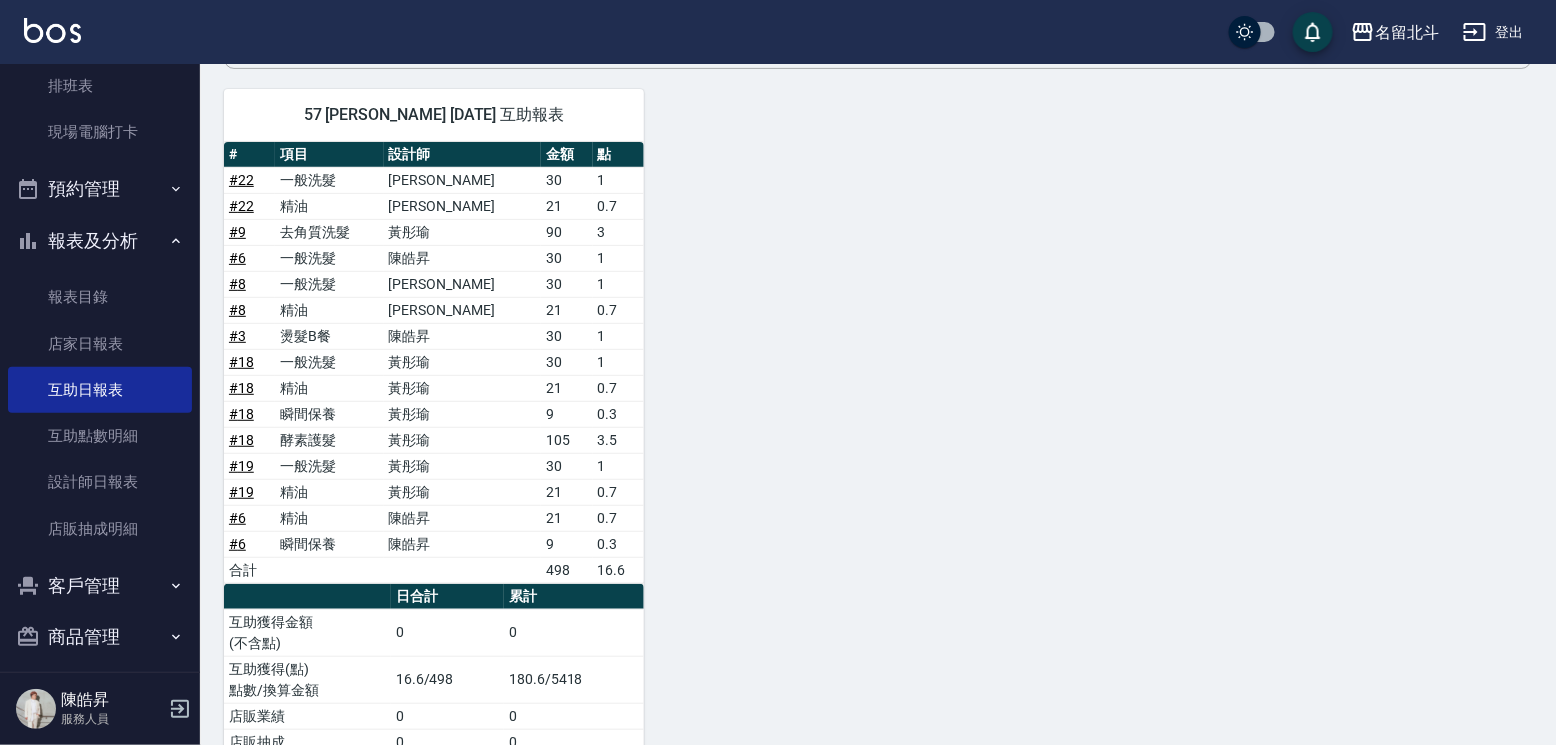 scroll, scrollTop: 160, scrollLeft: 0, axis: vertical 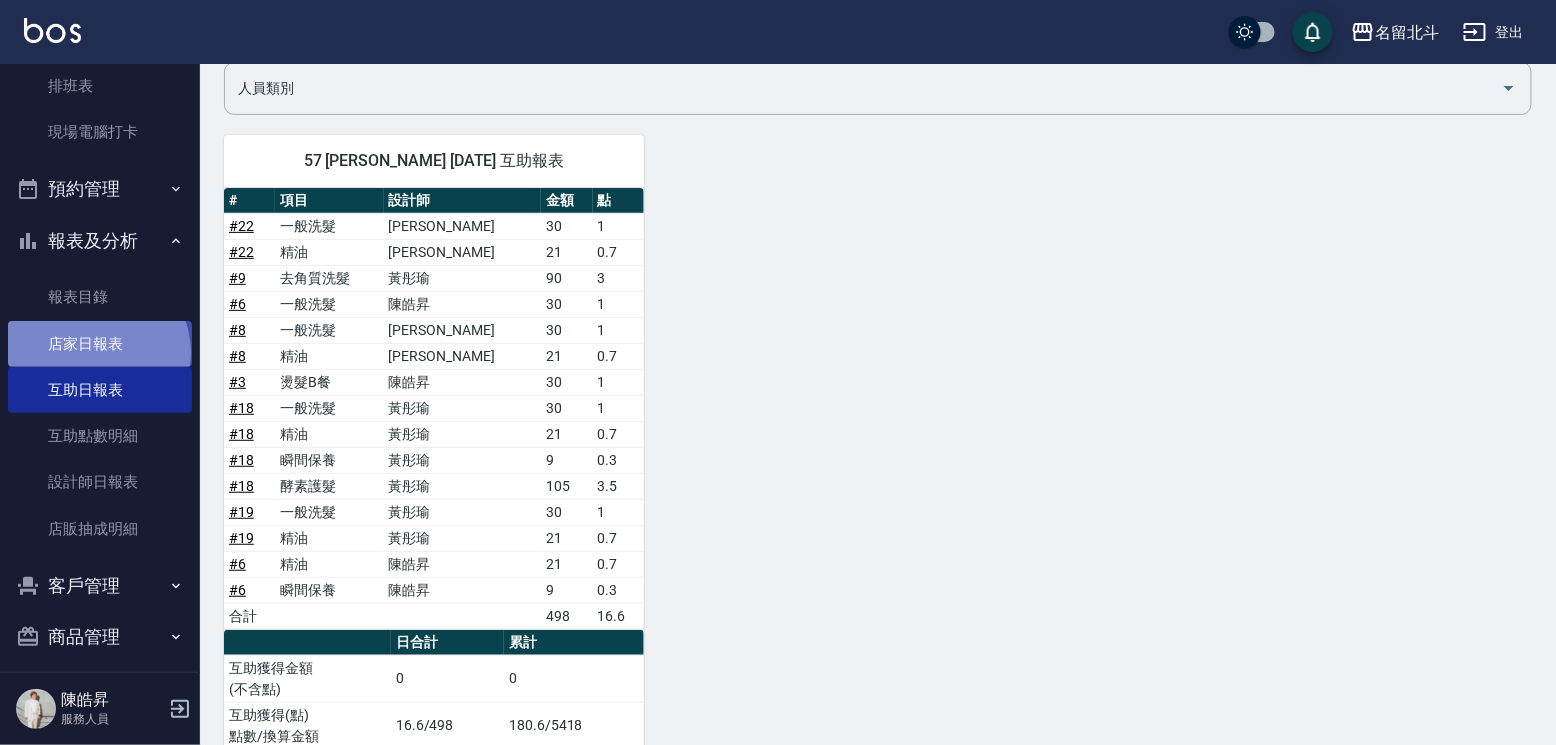 click on "店家日報表" at bounding box center (100, 344) 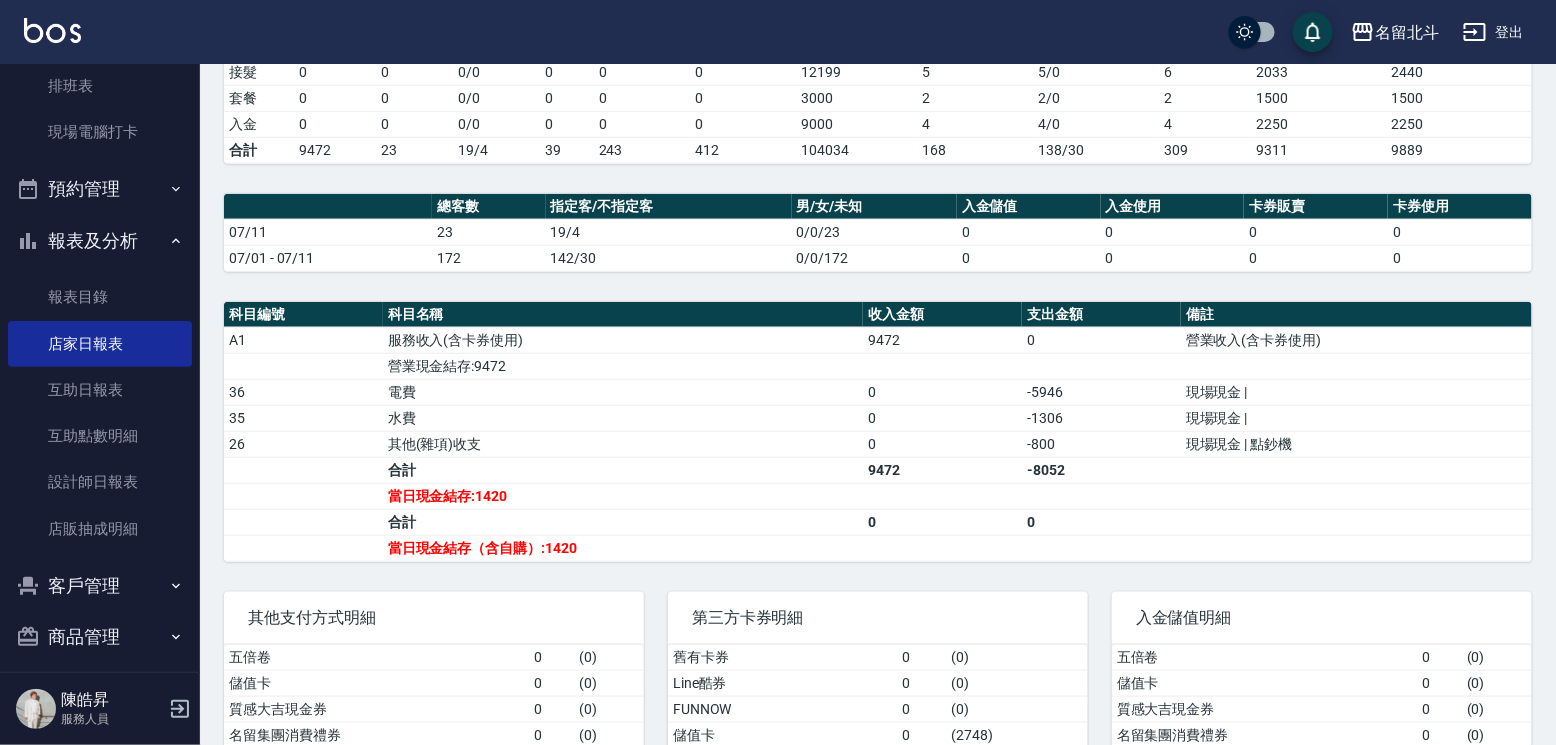 scroll, scrollTop: 500, scrollLeft: 0, axis: vertical 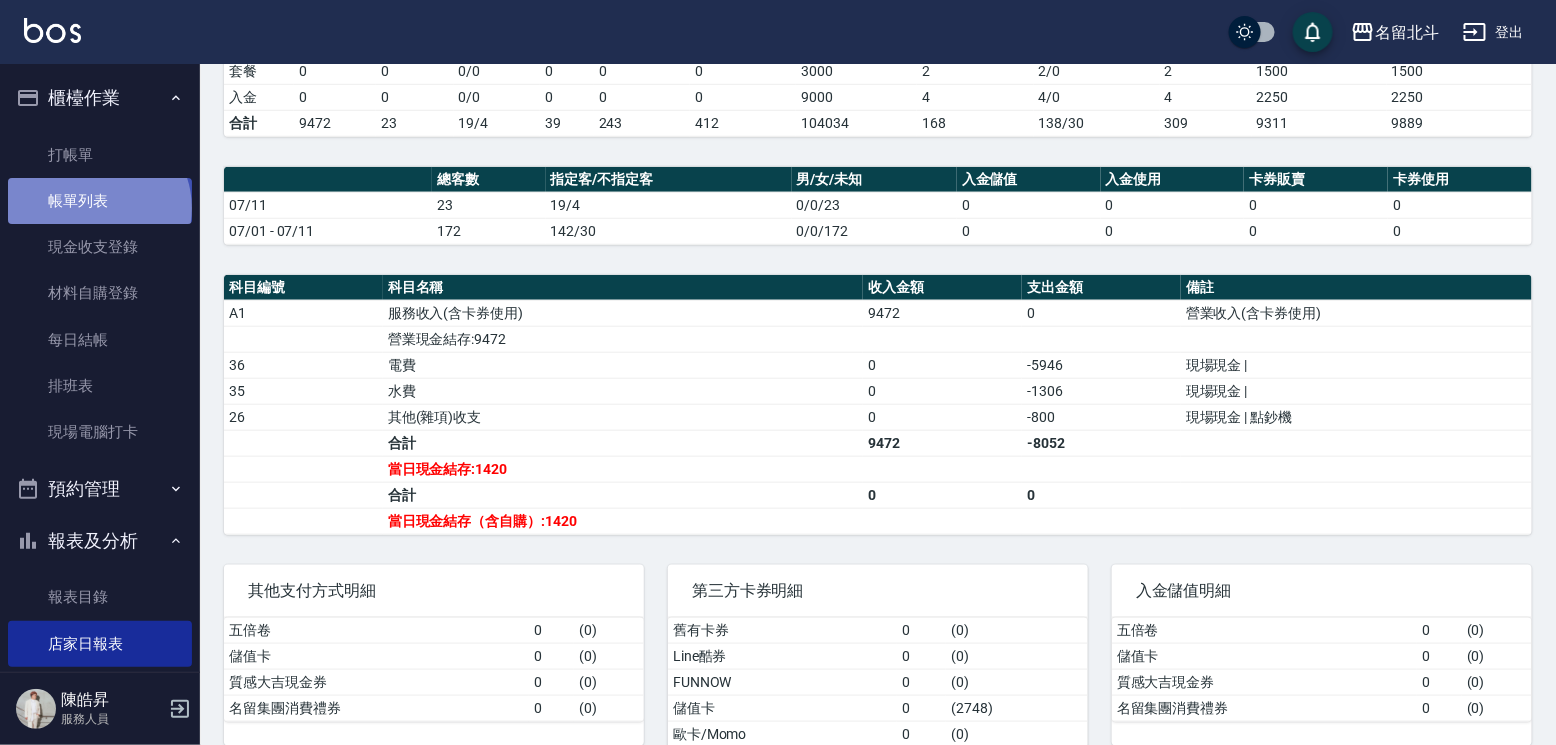 click on "帳單列表" at bounding box center (100, 201) 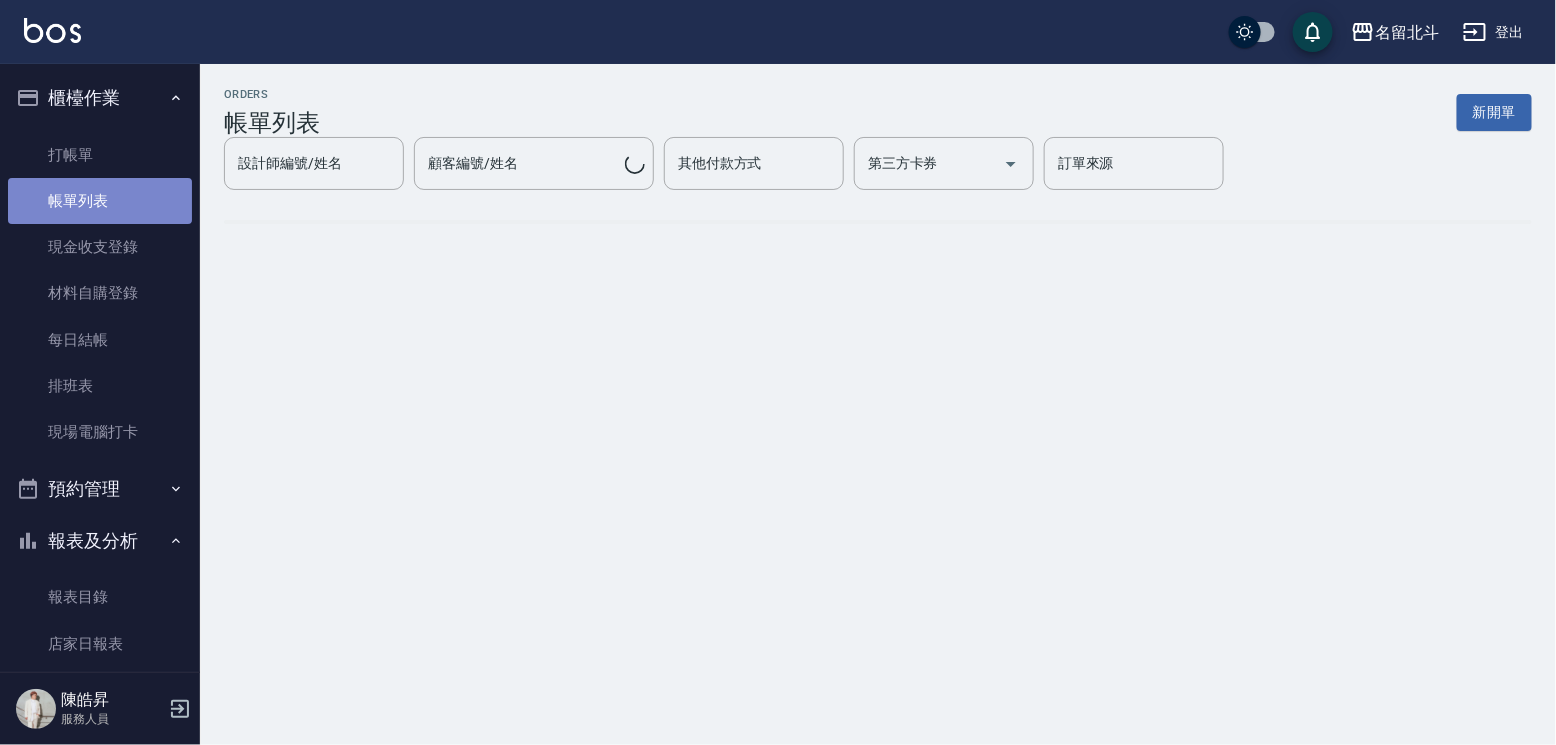 scroll, scrollTop: 0, scrollLeft: 0, axis: both 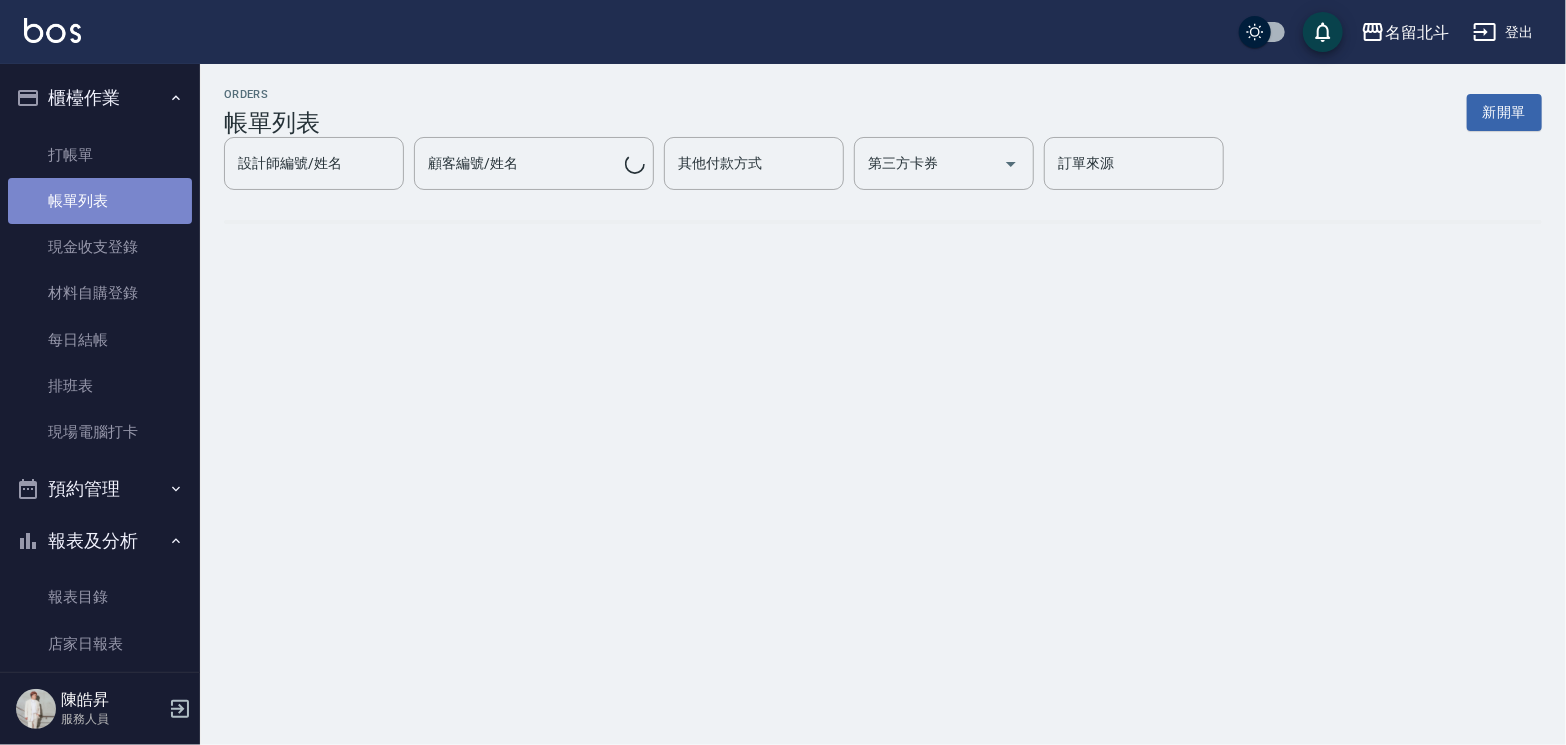 click on "帳單列表" at bounding box center [100, 201] 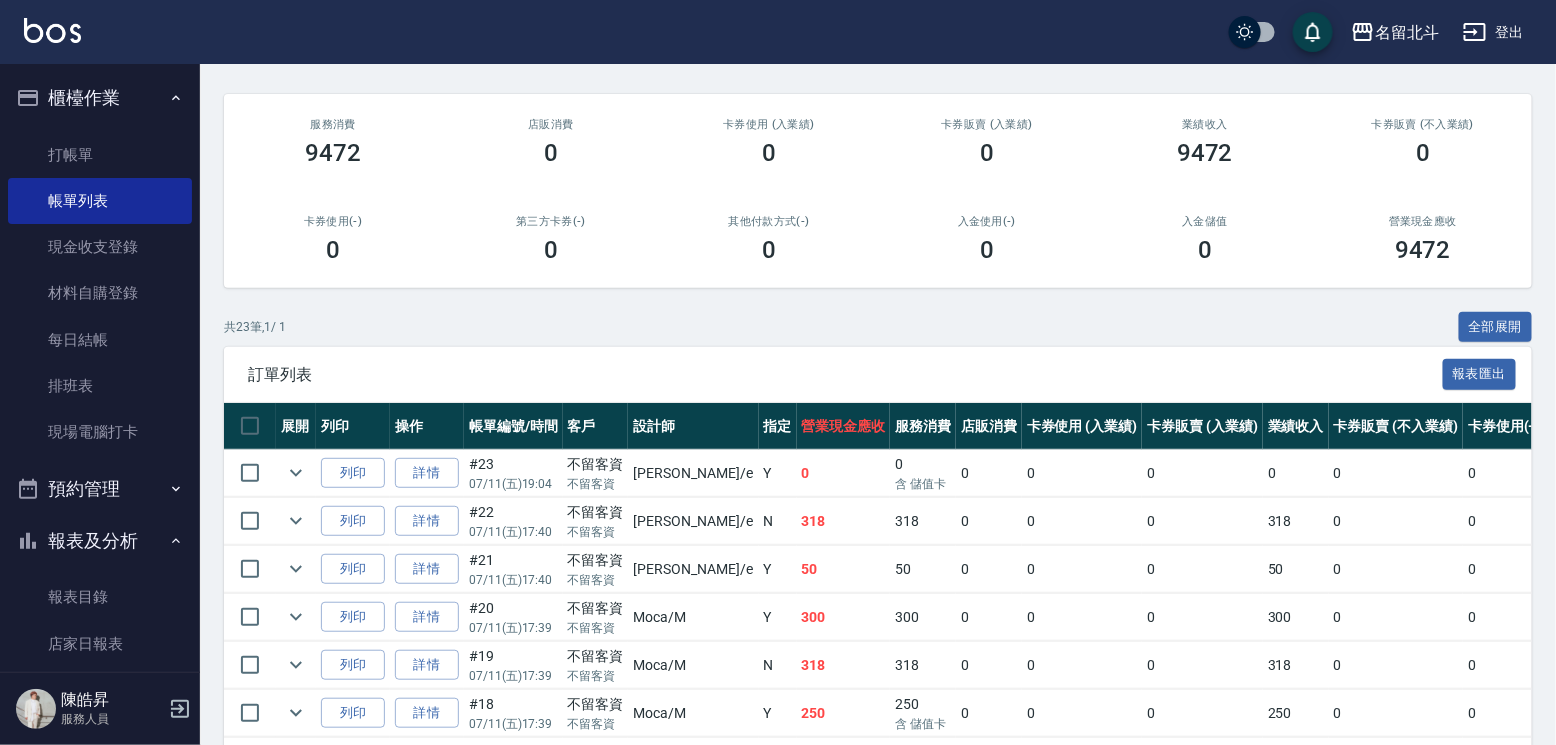 scroll, scrollTop: 300, scrollLeft: 0, axis: vertical 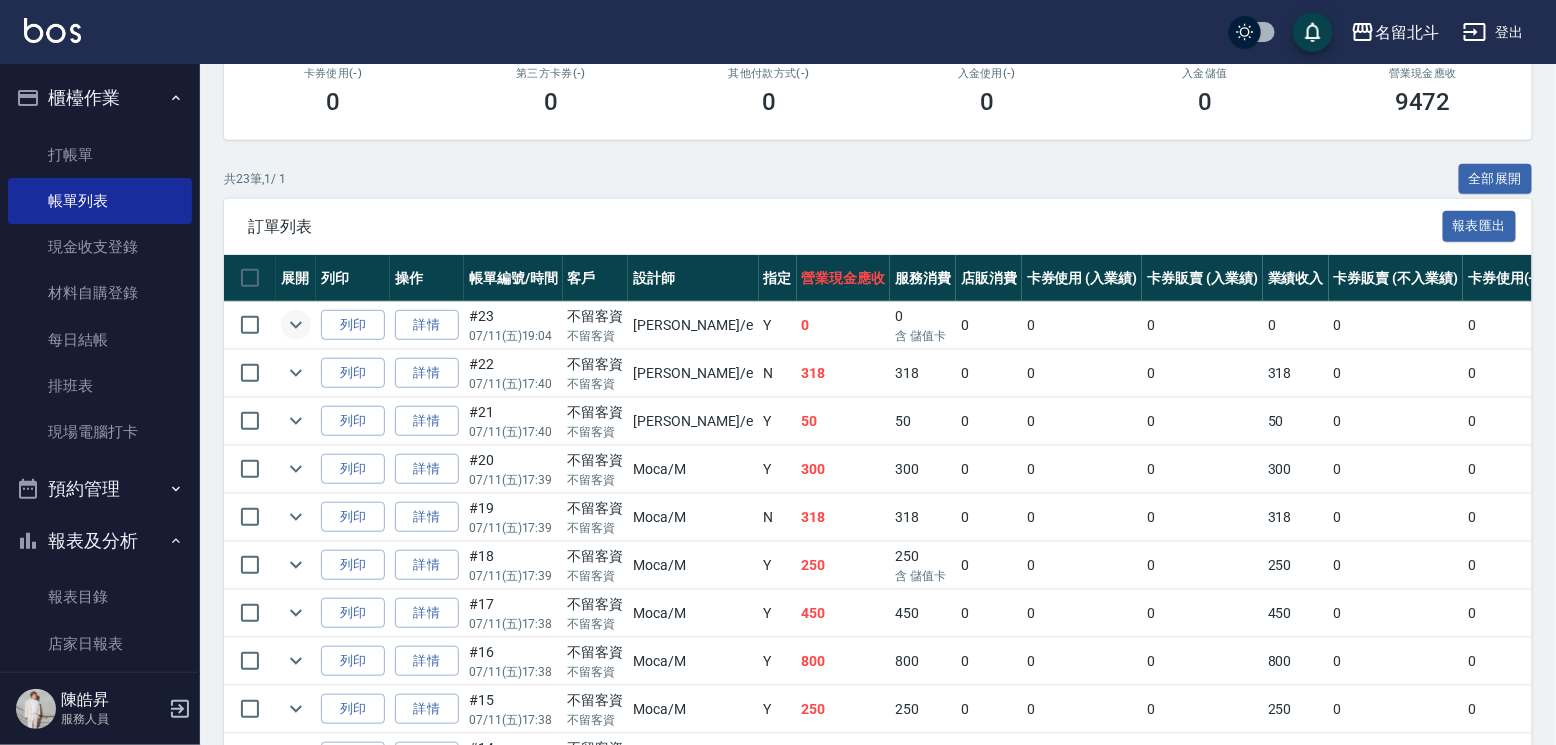 click 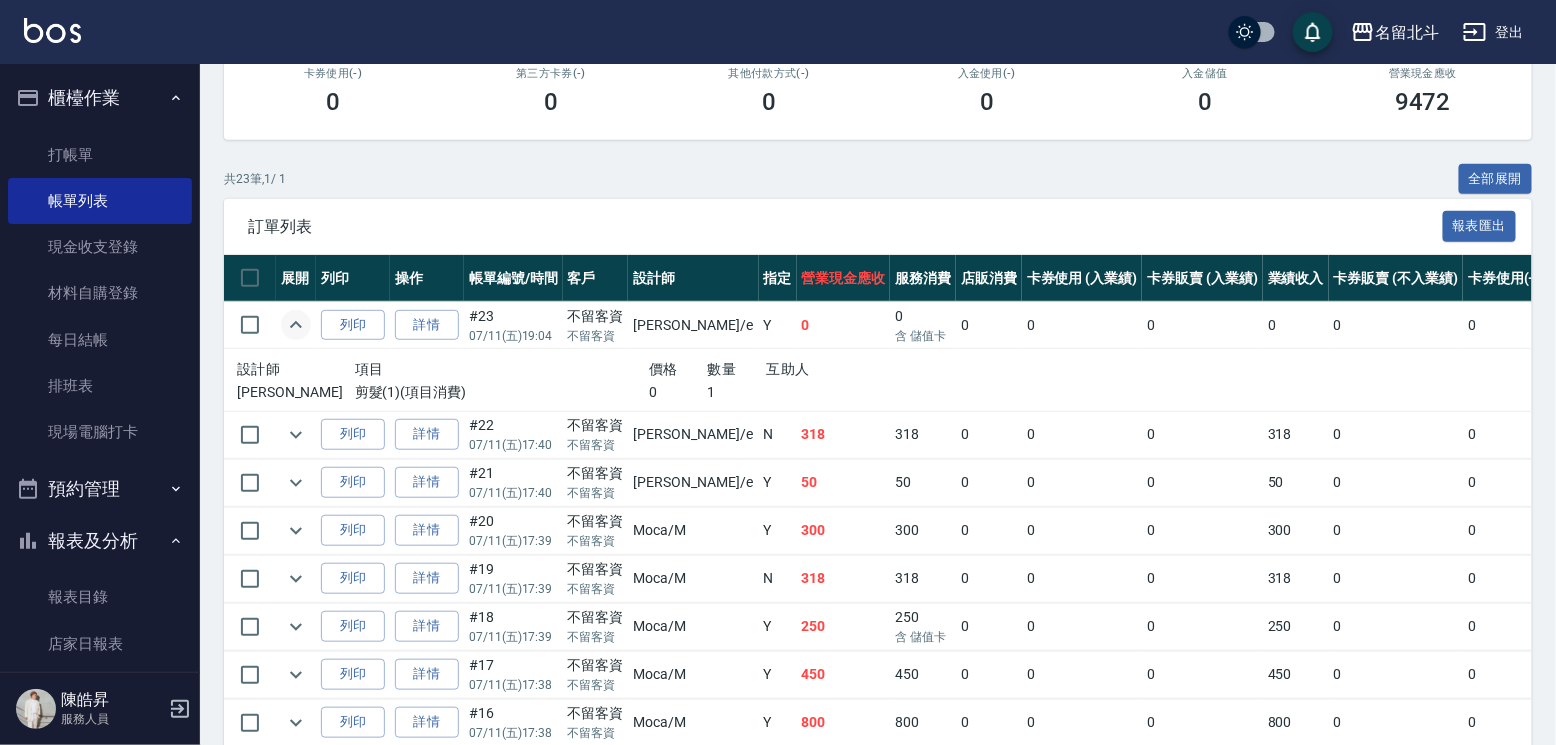 click 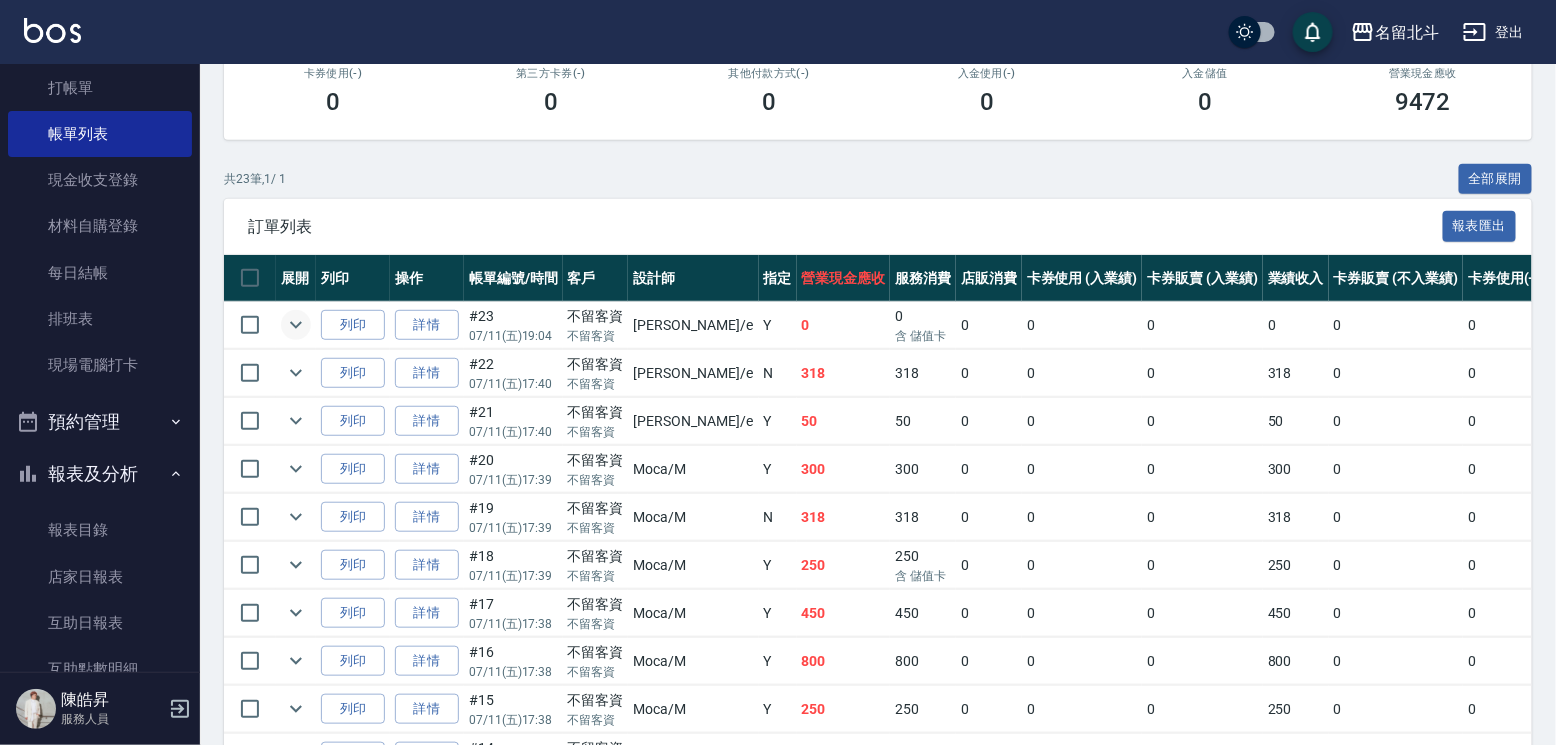 scroll, scrollTop: 200, scrollLeft: 0, axis: vertical 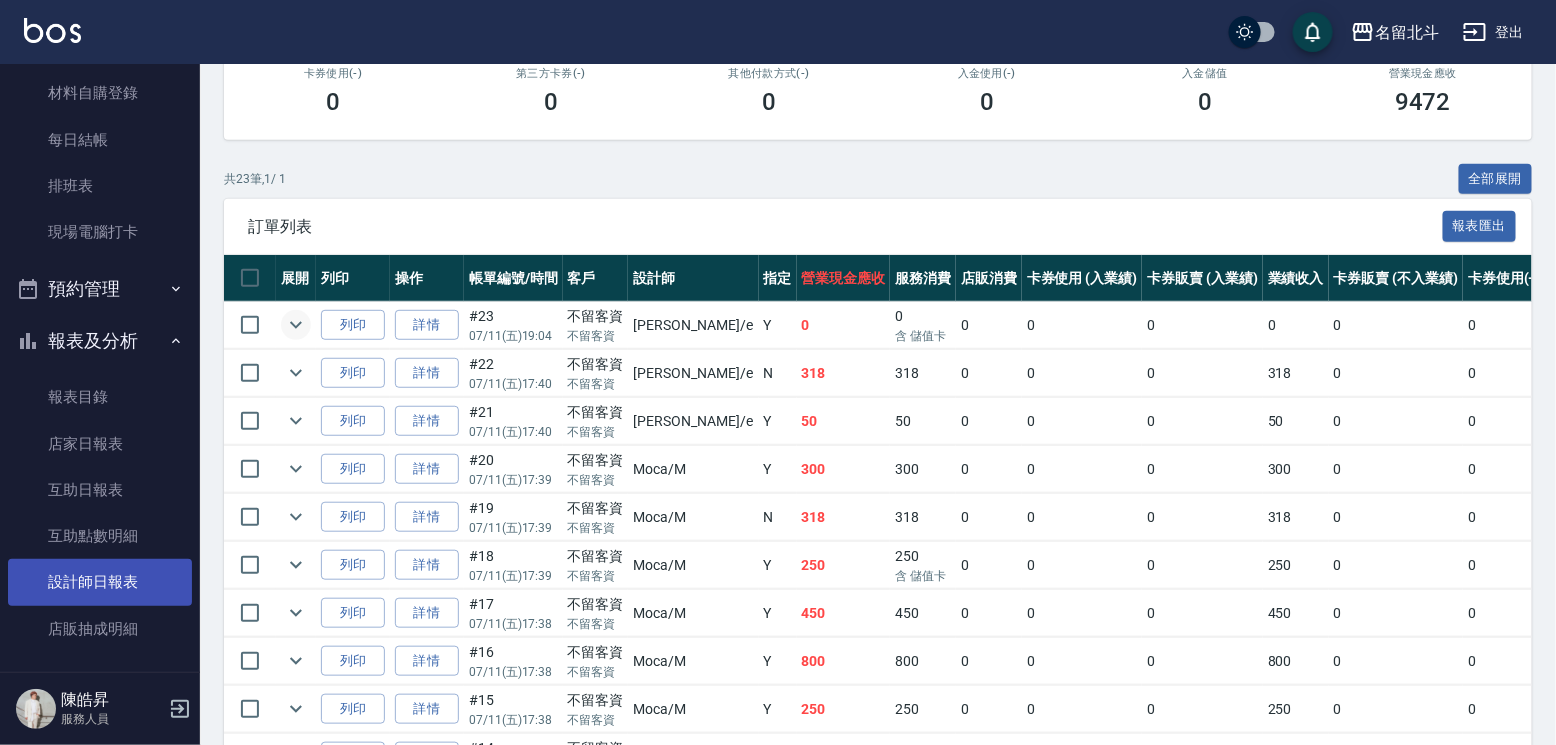 click on "設計師日報表" at bounding box center (100, 582) 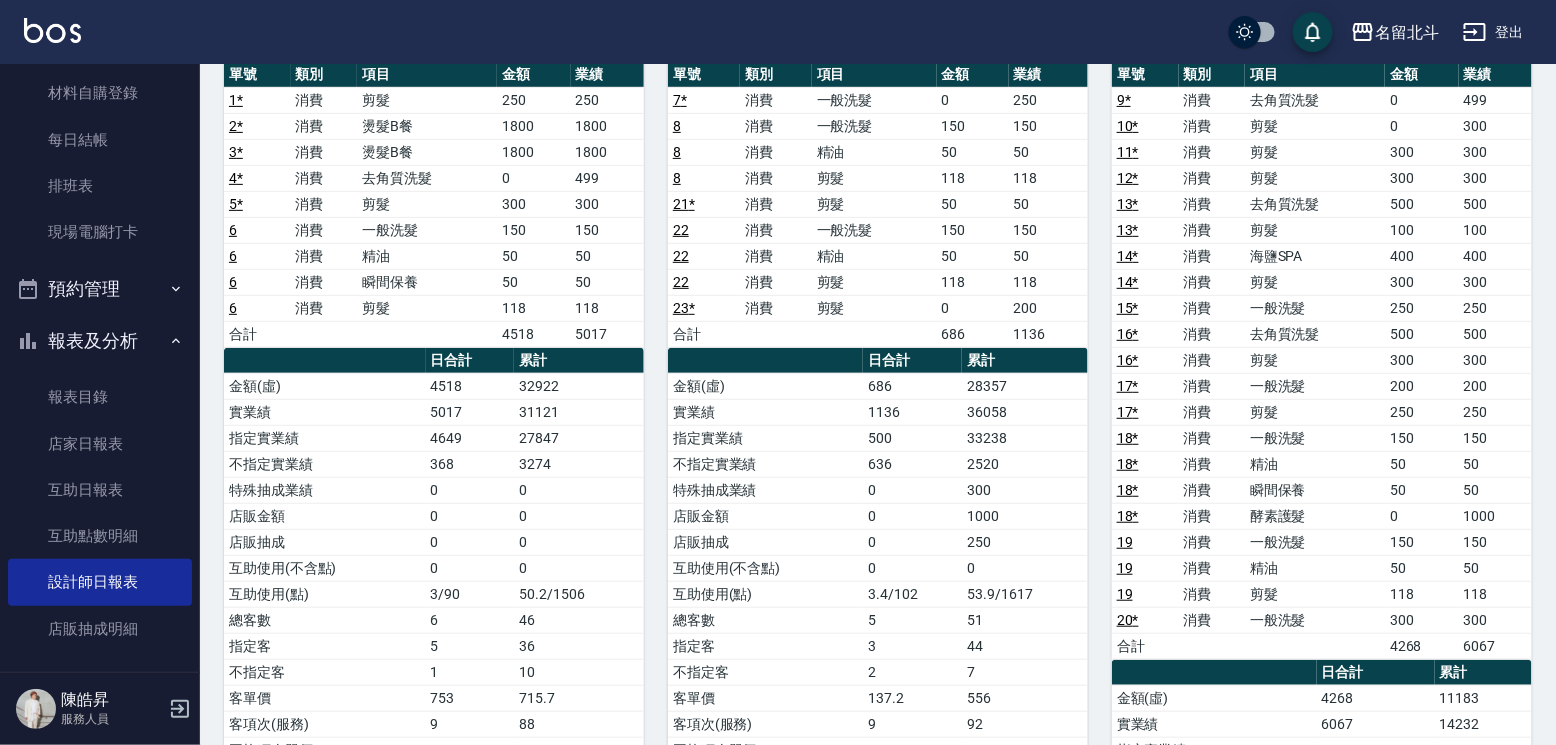 scroll, scrollTop: 200, scrollLeft: 0, axis: vertical 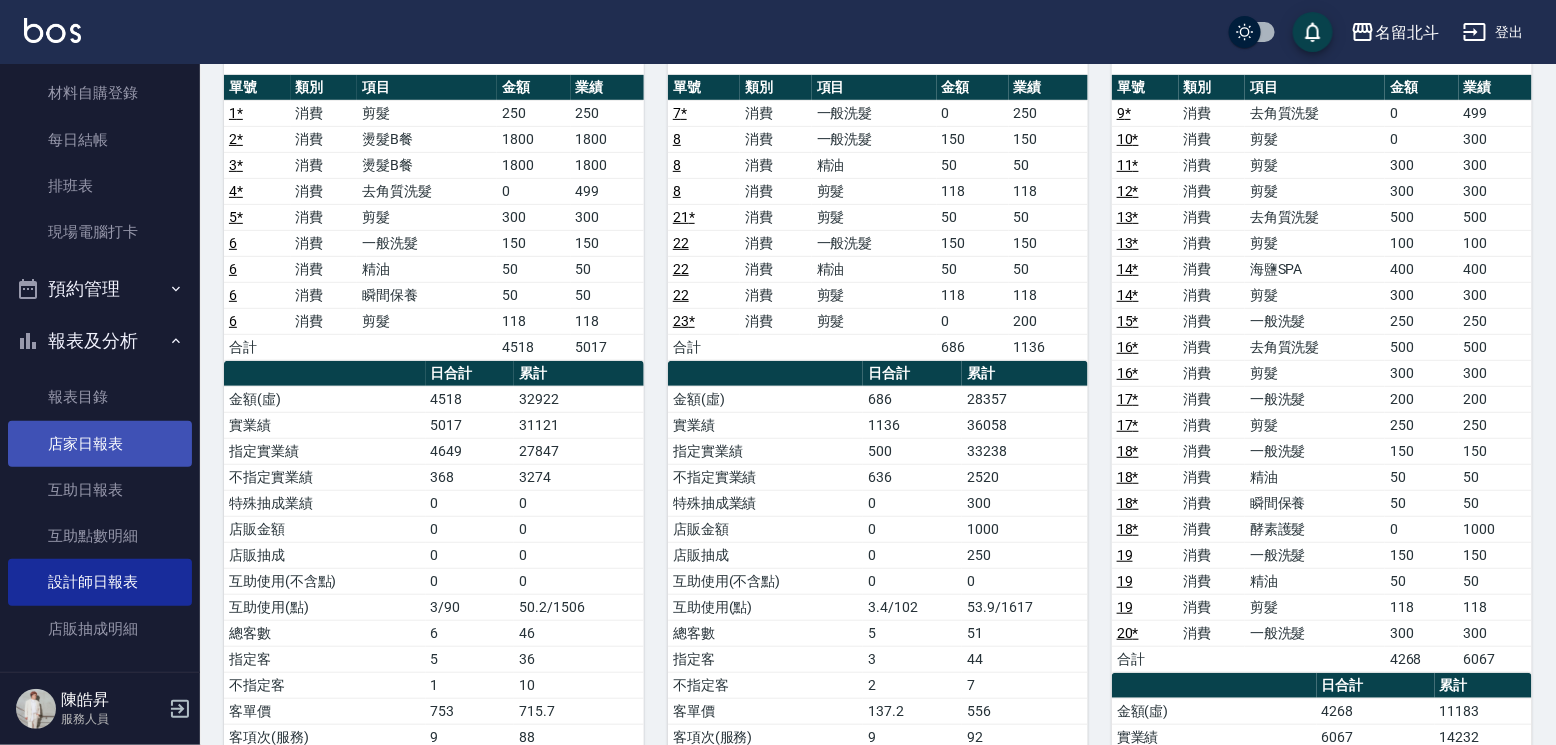 click on "店家日報表" at bounding box center (100, 444) 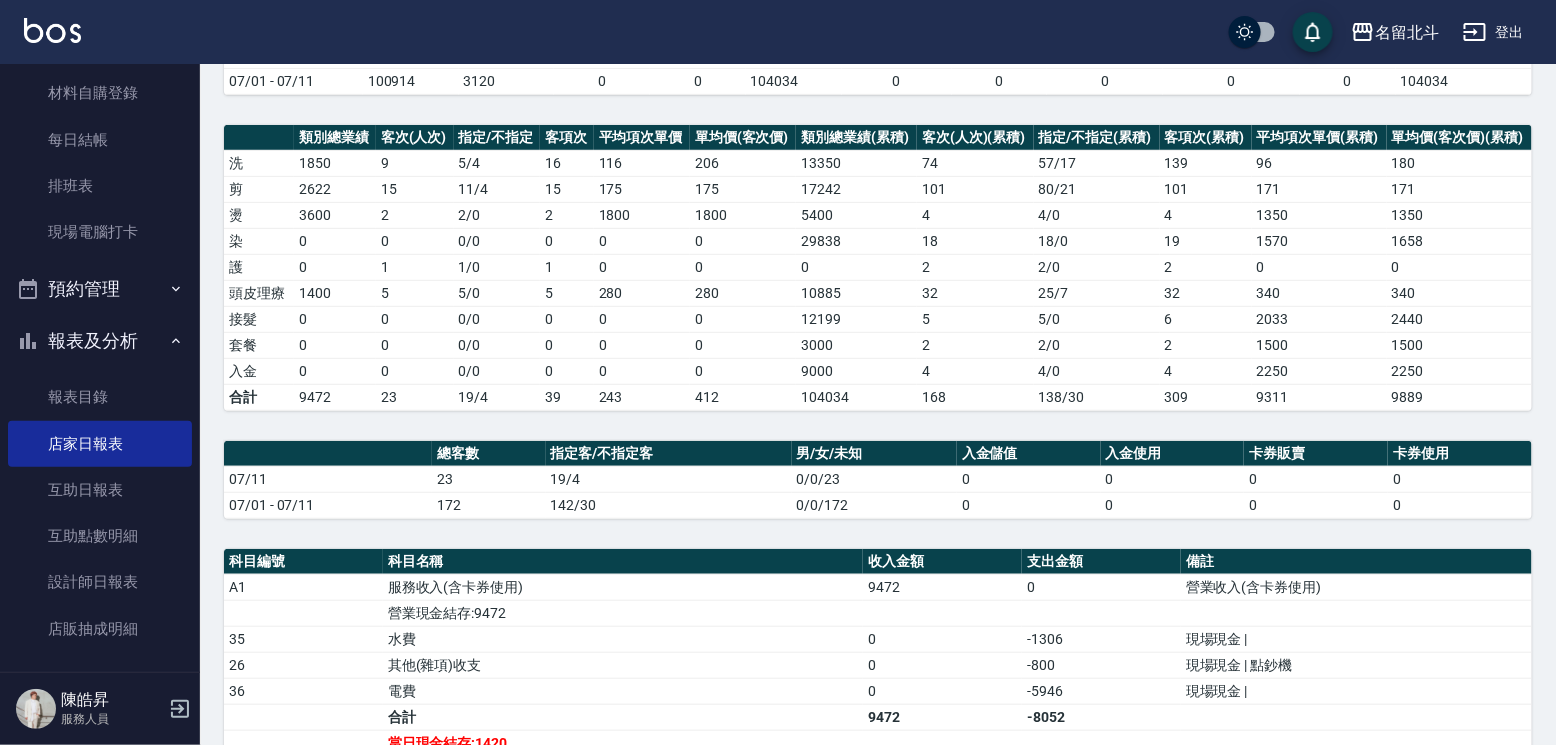 scroll, scrollTop: 300, scrollLeft: 0, axis: vertical 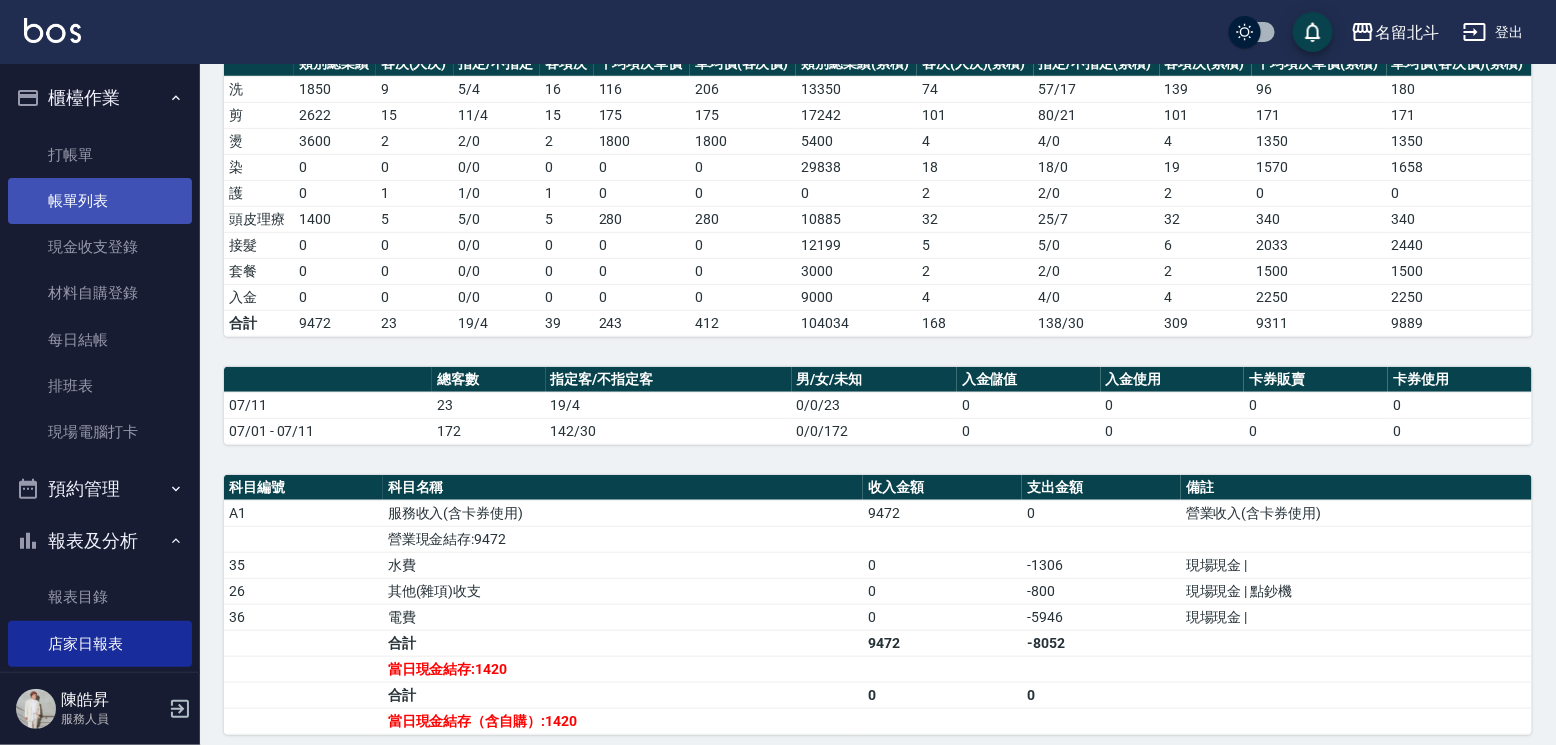 click on "帳單列表" at bounding box center (100, 201) 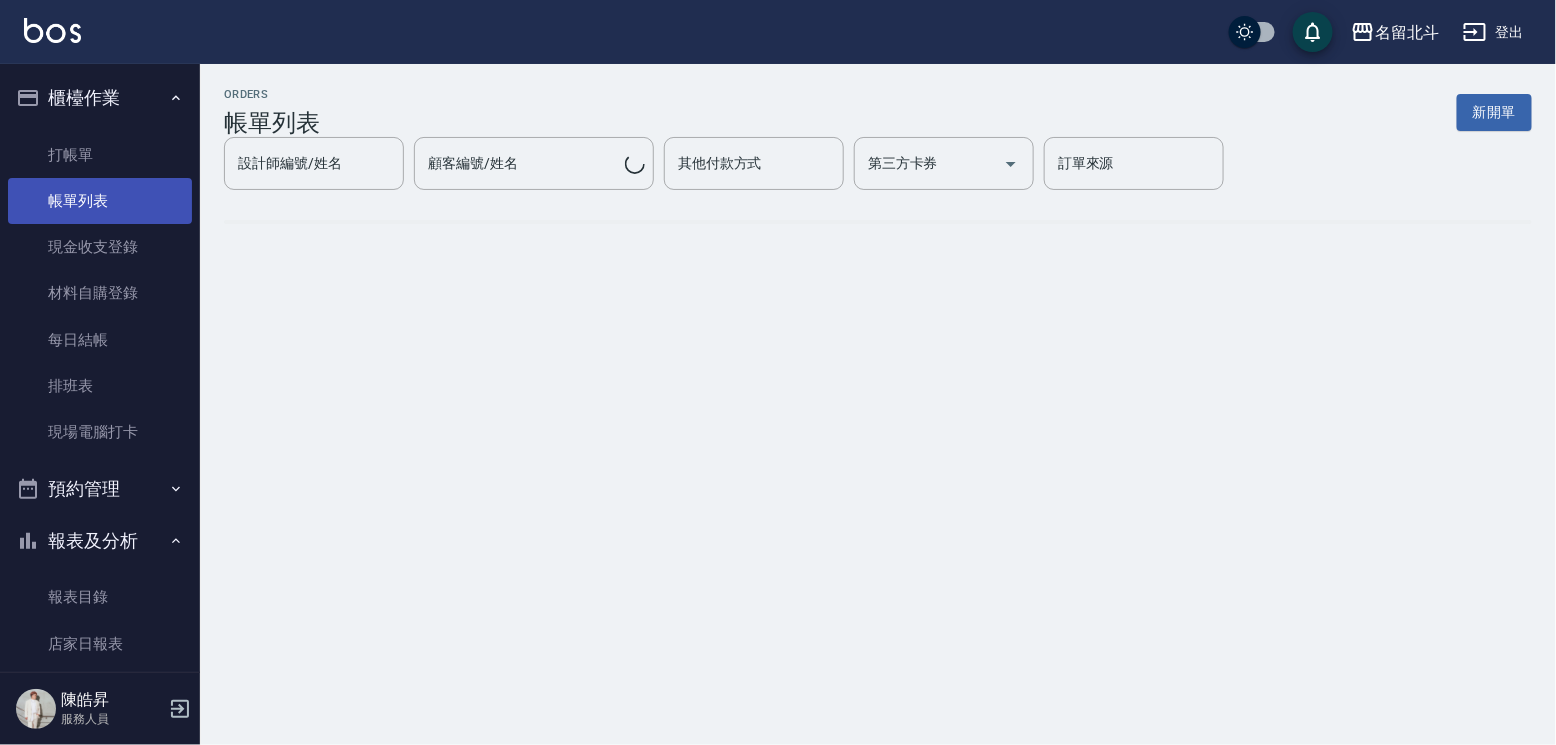 scroll, scrollTop: 0, scrollLeft: 0, axis: both 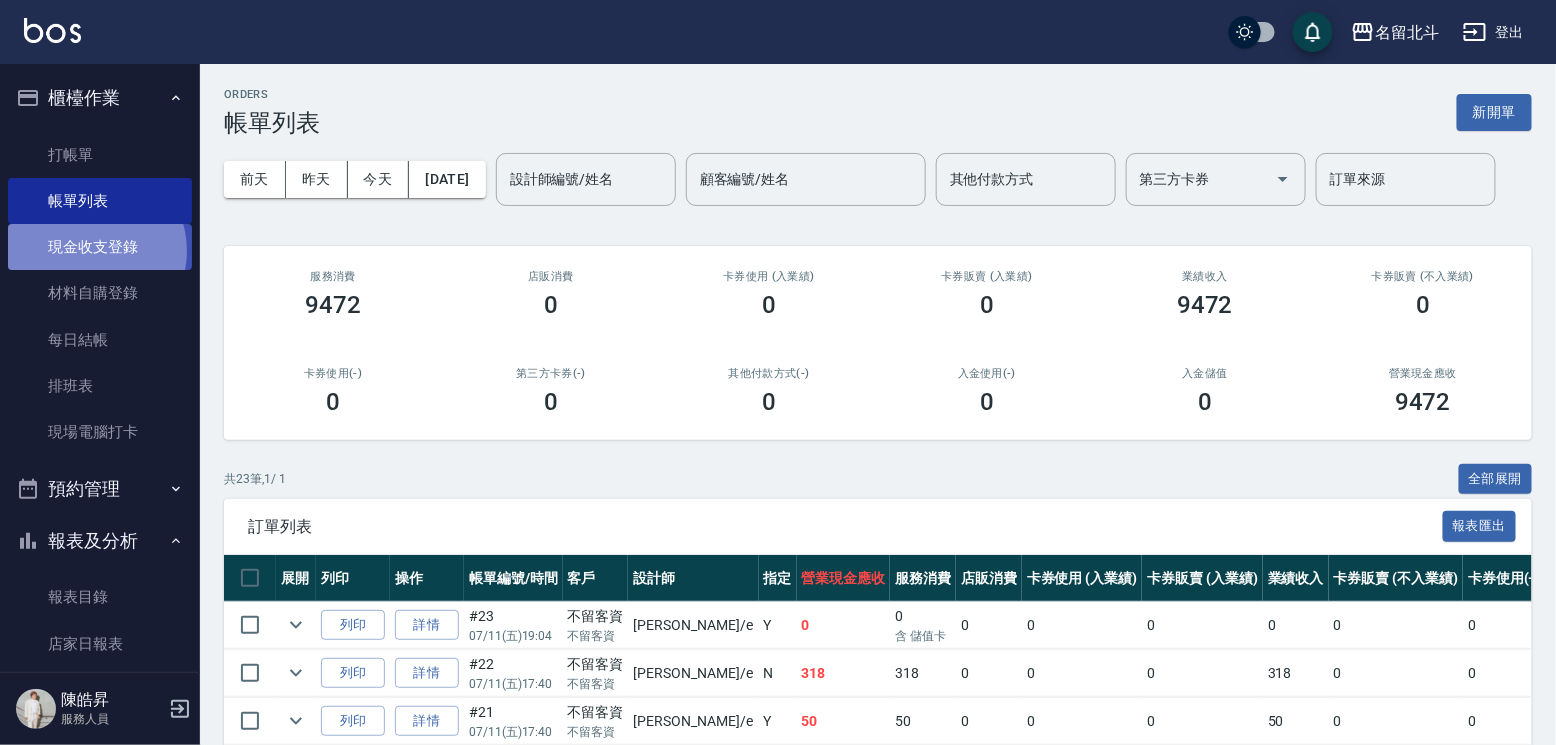click on "現金收支登錄" at bounding box center [100, 247] 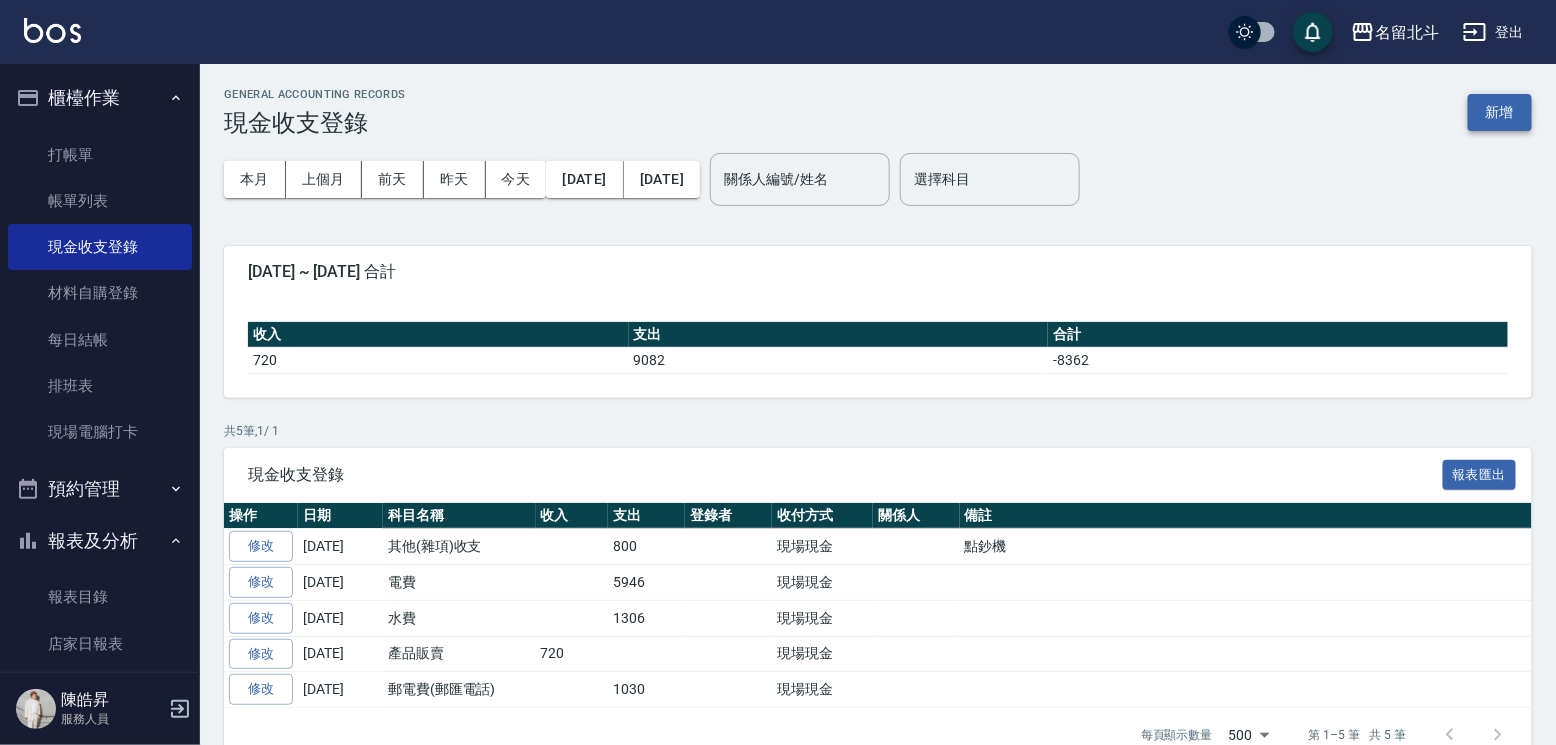 click on "新增" at bounding box center [1500, 112] 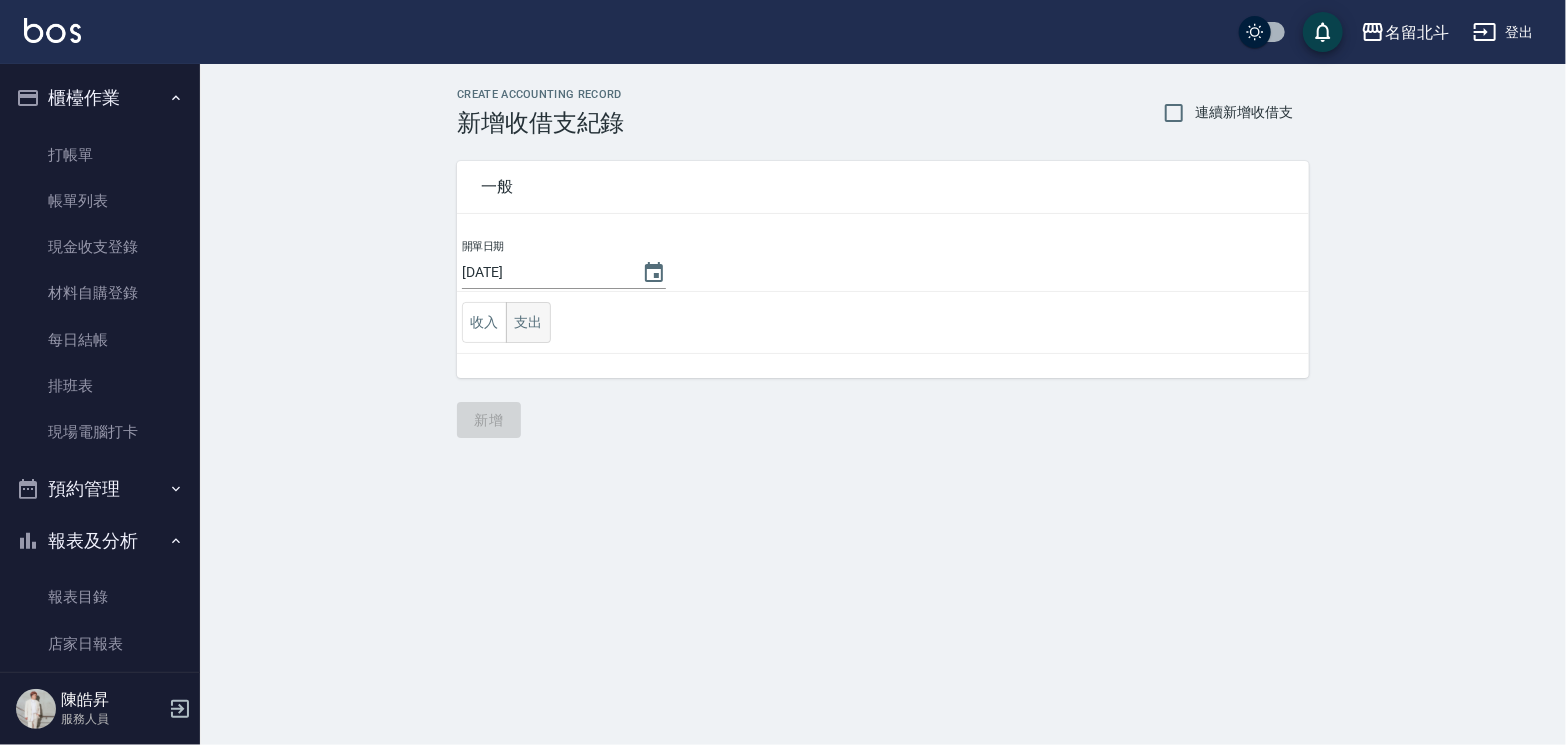 click on "支出" at bounding box center [528, 322] 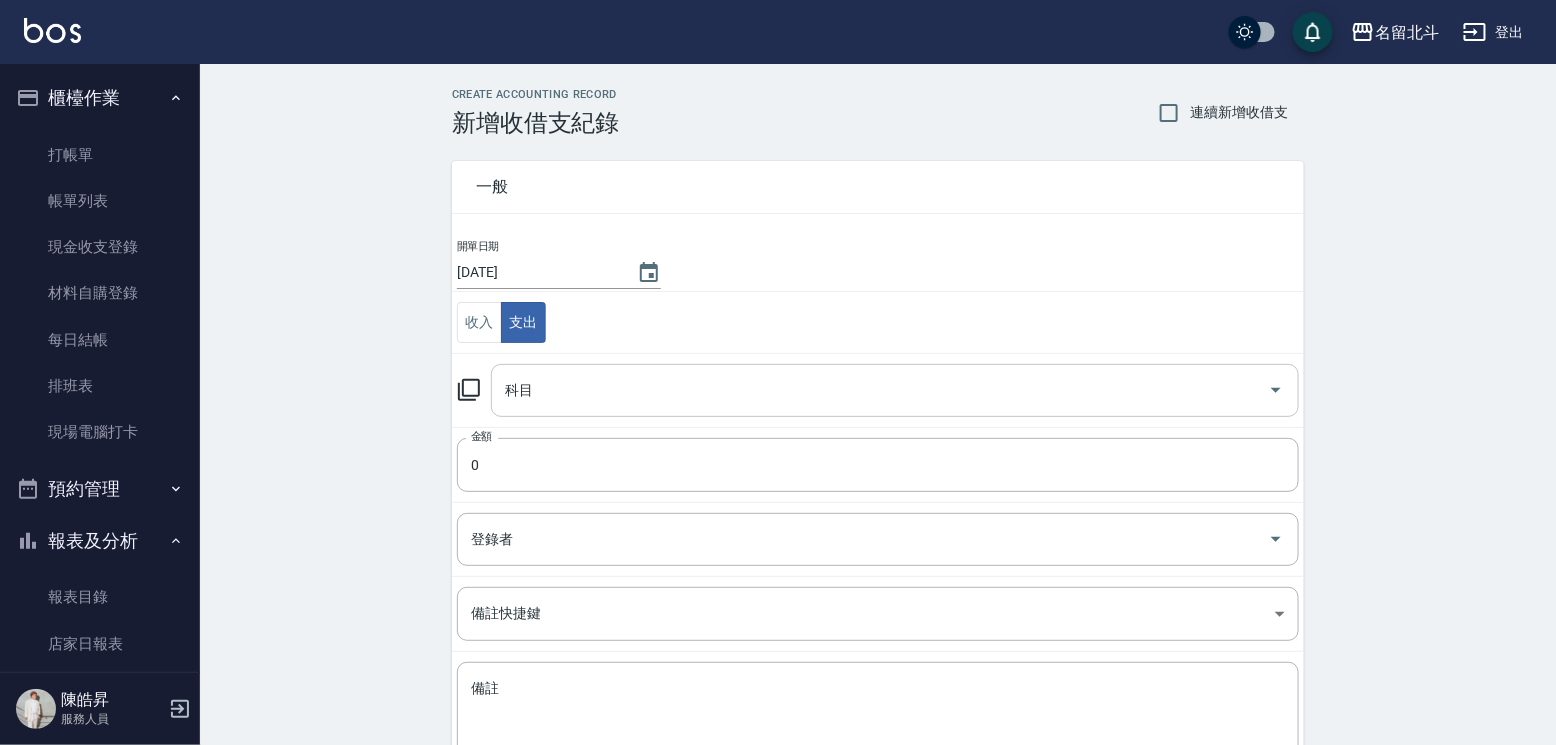 click on "科目" at bounding box center (880, 390) 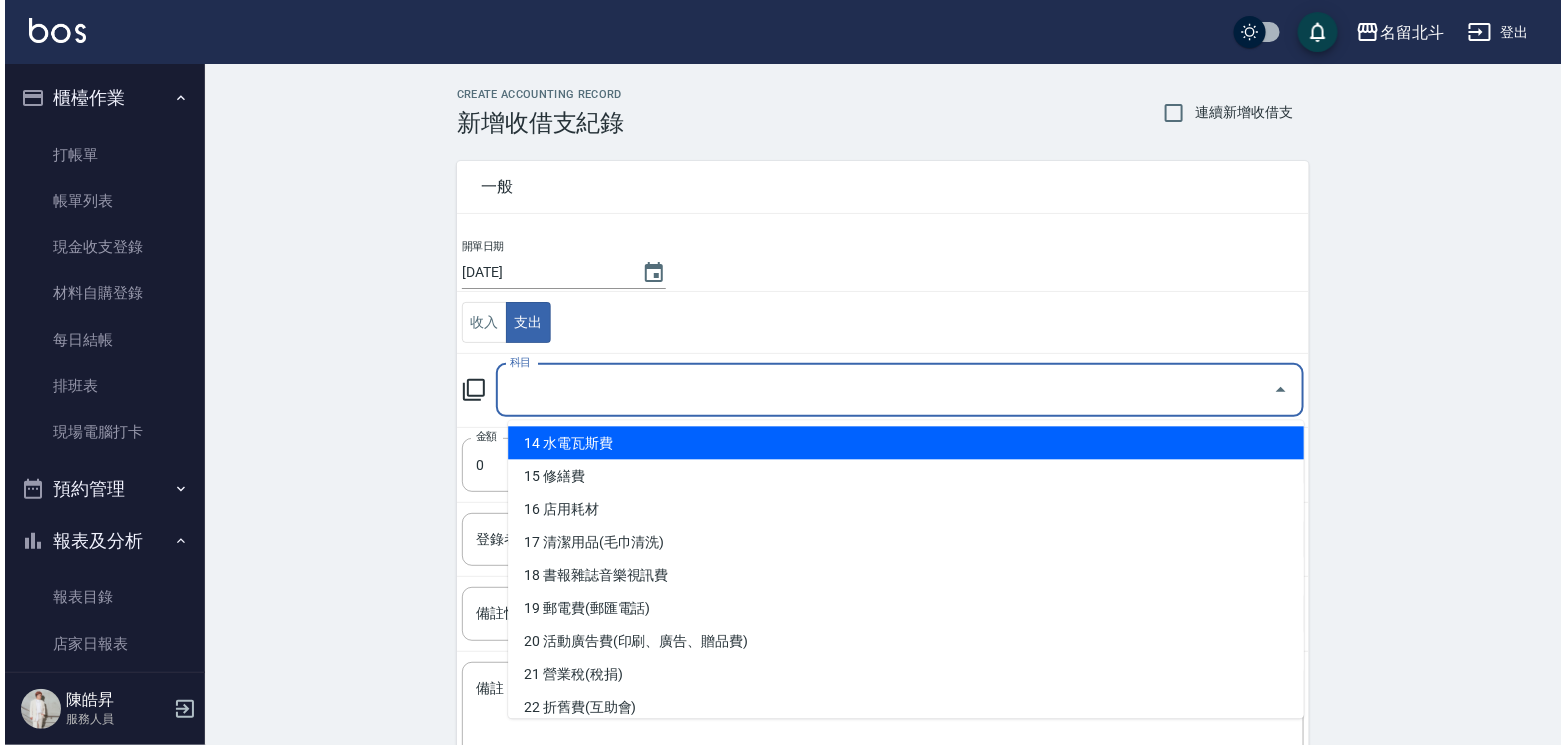 scroll, scrollTop: 500, scrollLeft: 0, axis: vertical 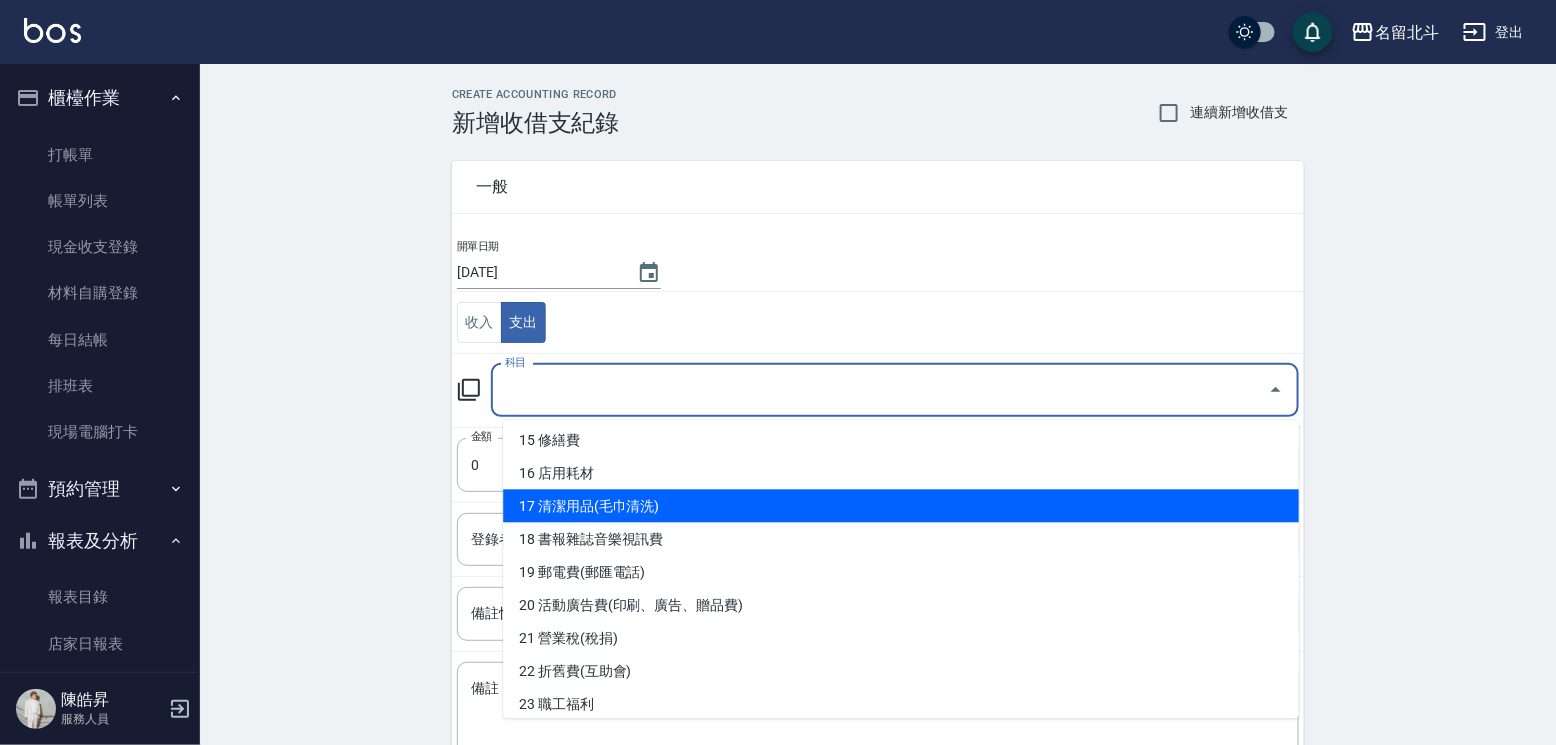 click on "CREATE ACCOUNTING RECORD 新增收借支紀錄 連續新增收借支 一般 開單日期 [DATE] 收入 支出 科目 科目 金額 0 金額 登錄者 登錄者 備註快捷鍵 ​ 備註快捷鍵 備註 x 備註 新增" at bounding box center [878, 473] 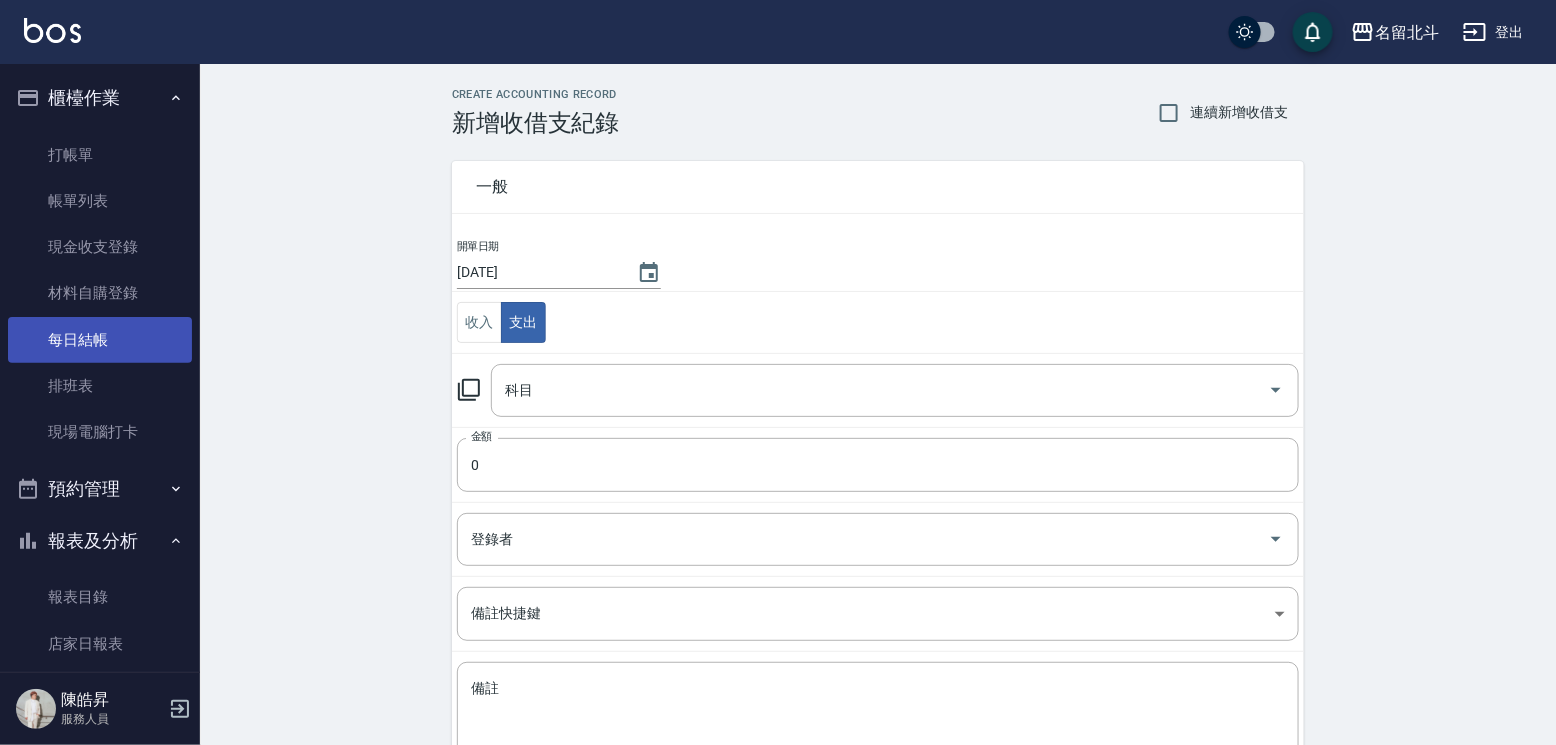 click on "每日結帳" at bounding box center [100, 340] 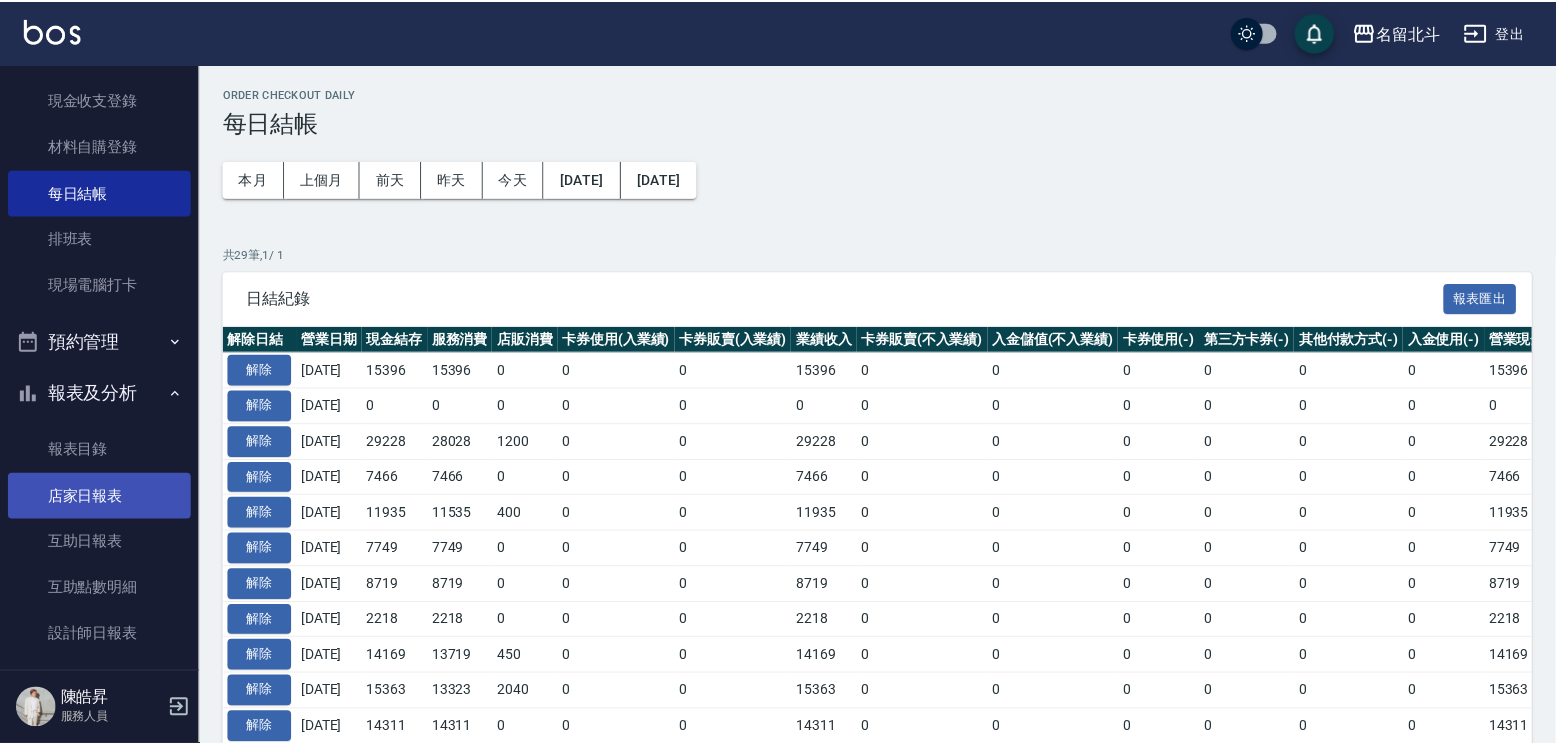 scroll, scrollTop: 300, scrollLeft: 0, axis: vertical 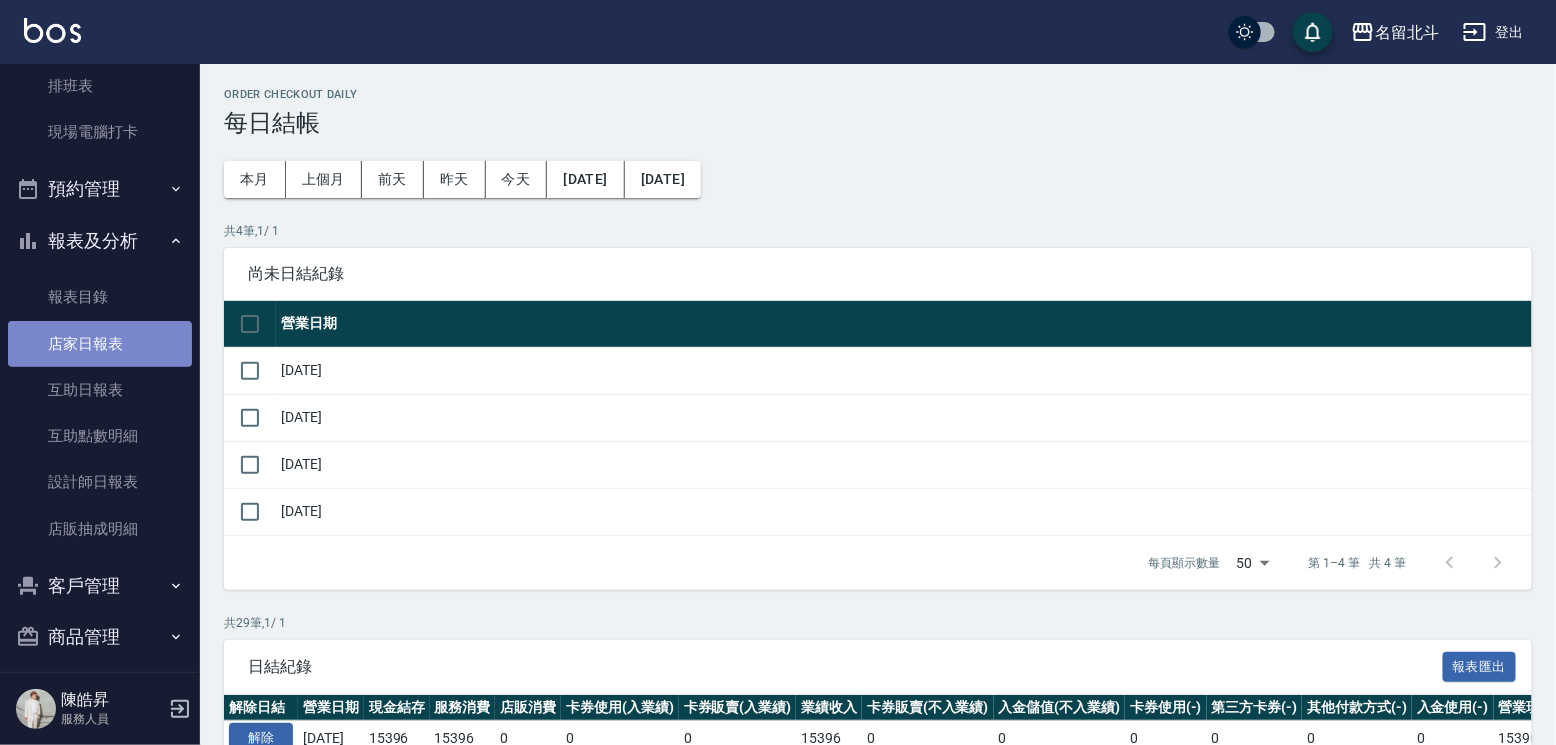 click on "店家日報表" at bounding box center (100, 344) 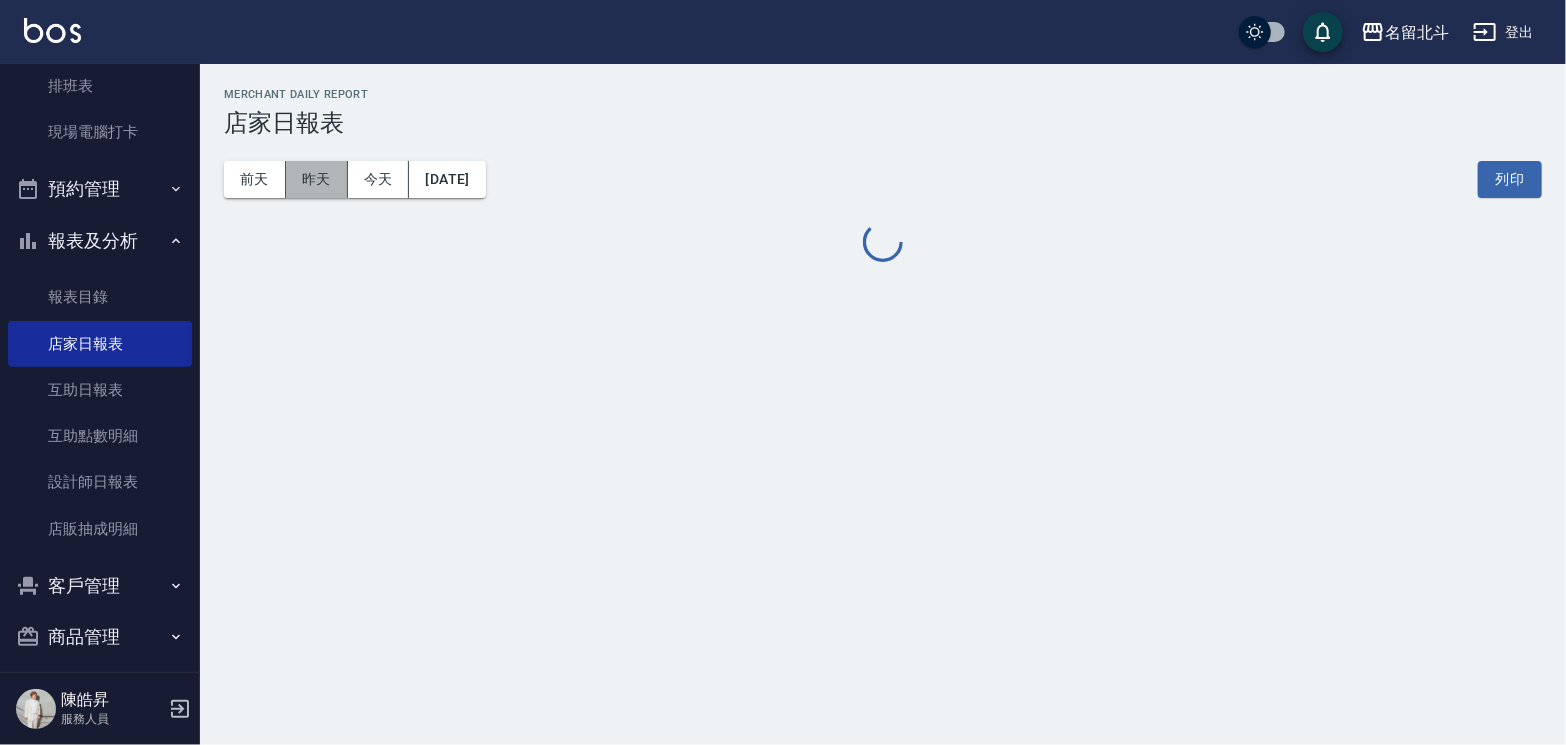 click on "昨天" at bounding box center (317, 179) 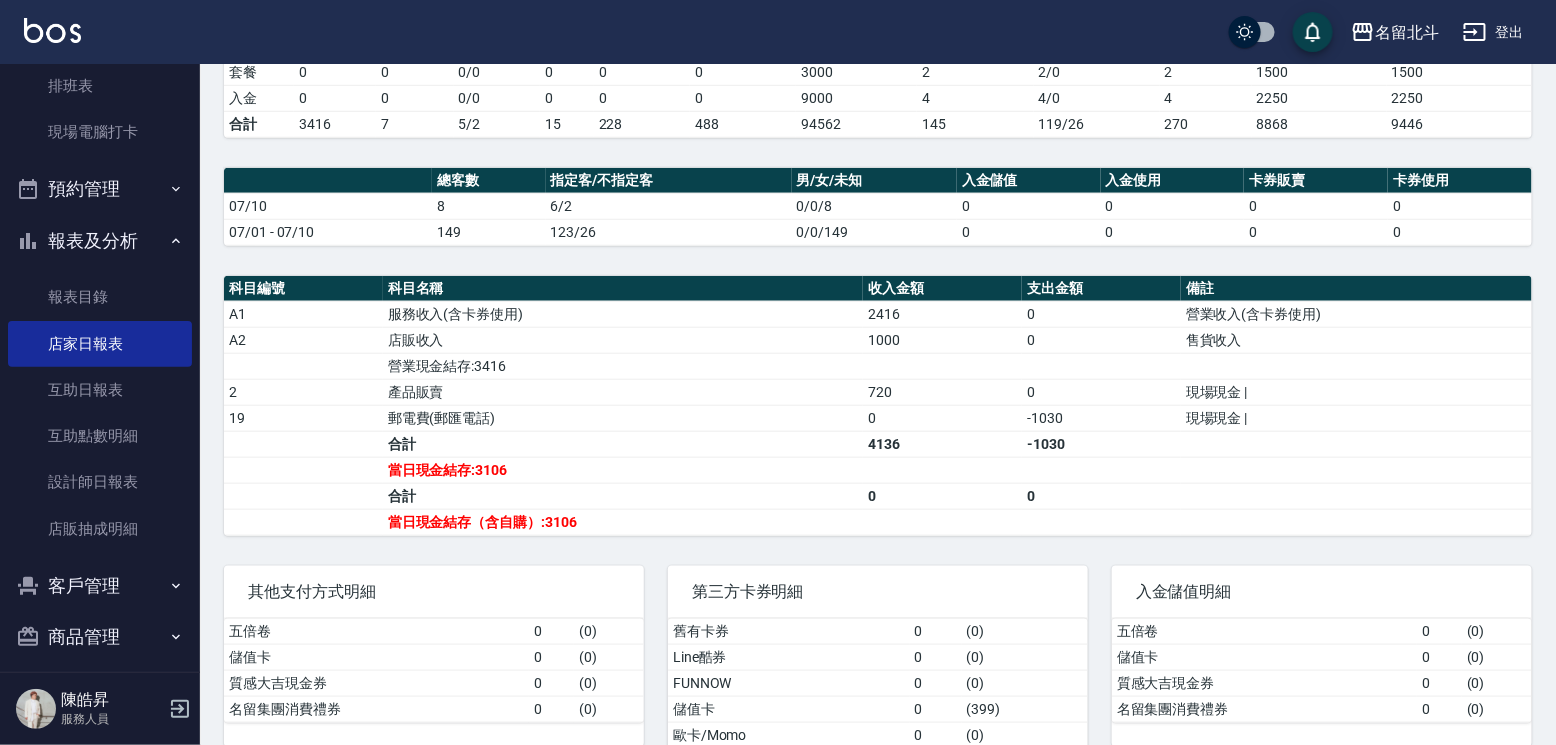 scroll, scrollTop: 500, scrollLeft: 0, axis: vertical 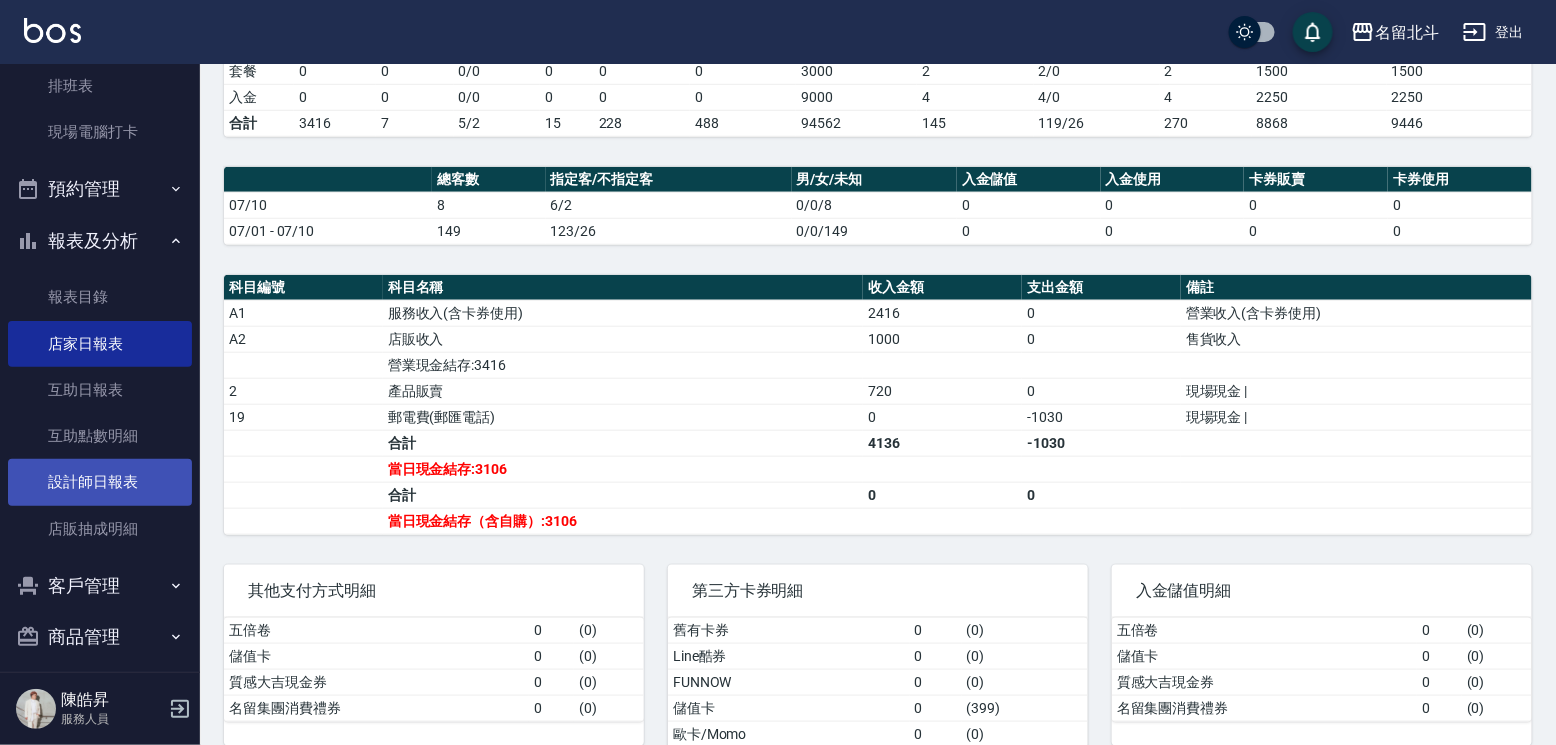 click on "設計師日報表" at bounding box center [100, 482] 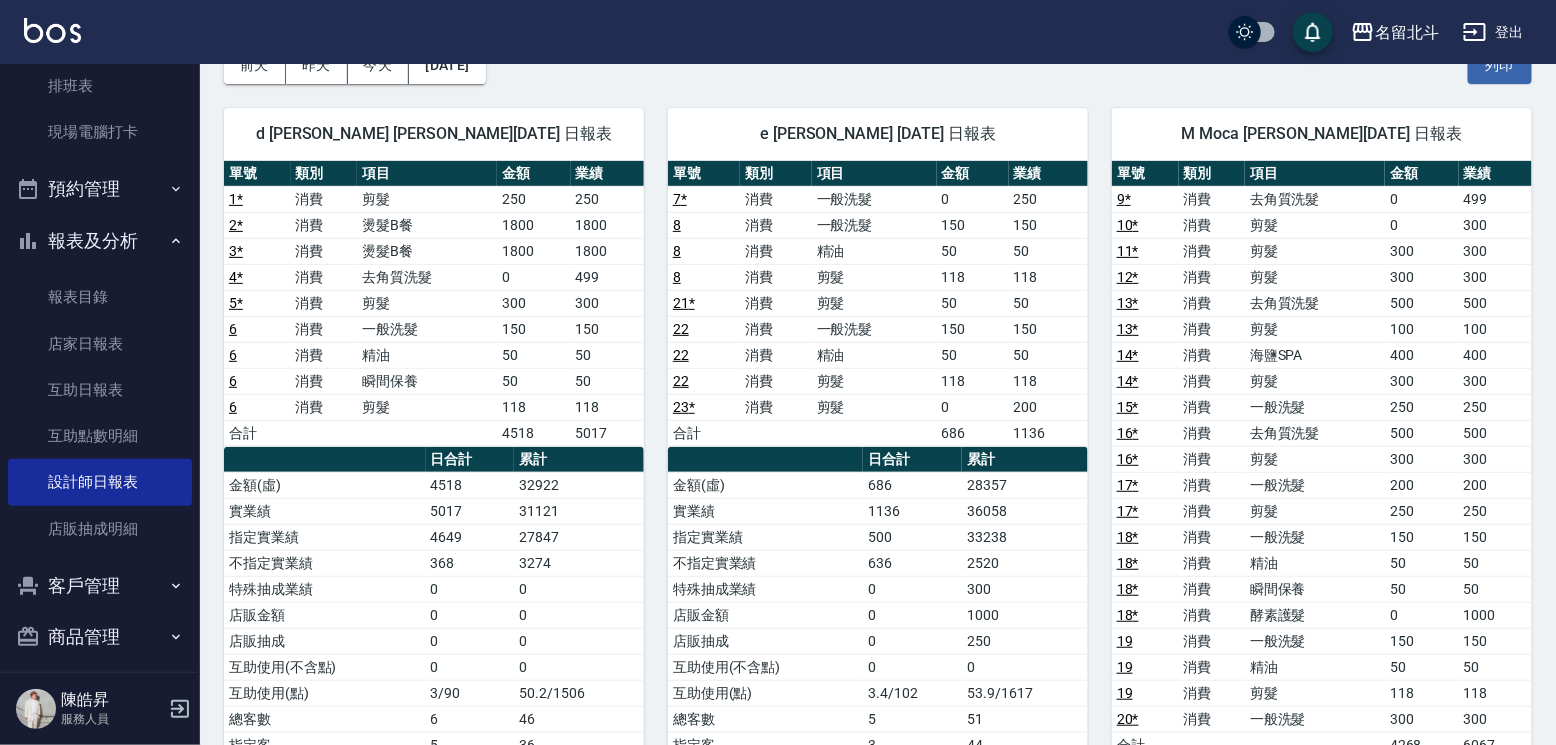 scroll, scrollTop: 200, scrollLeft: 0, axis: vertical 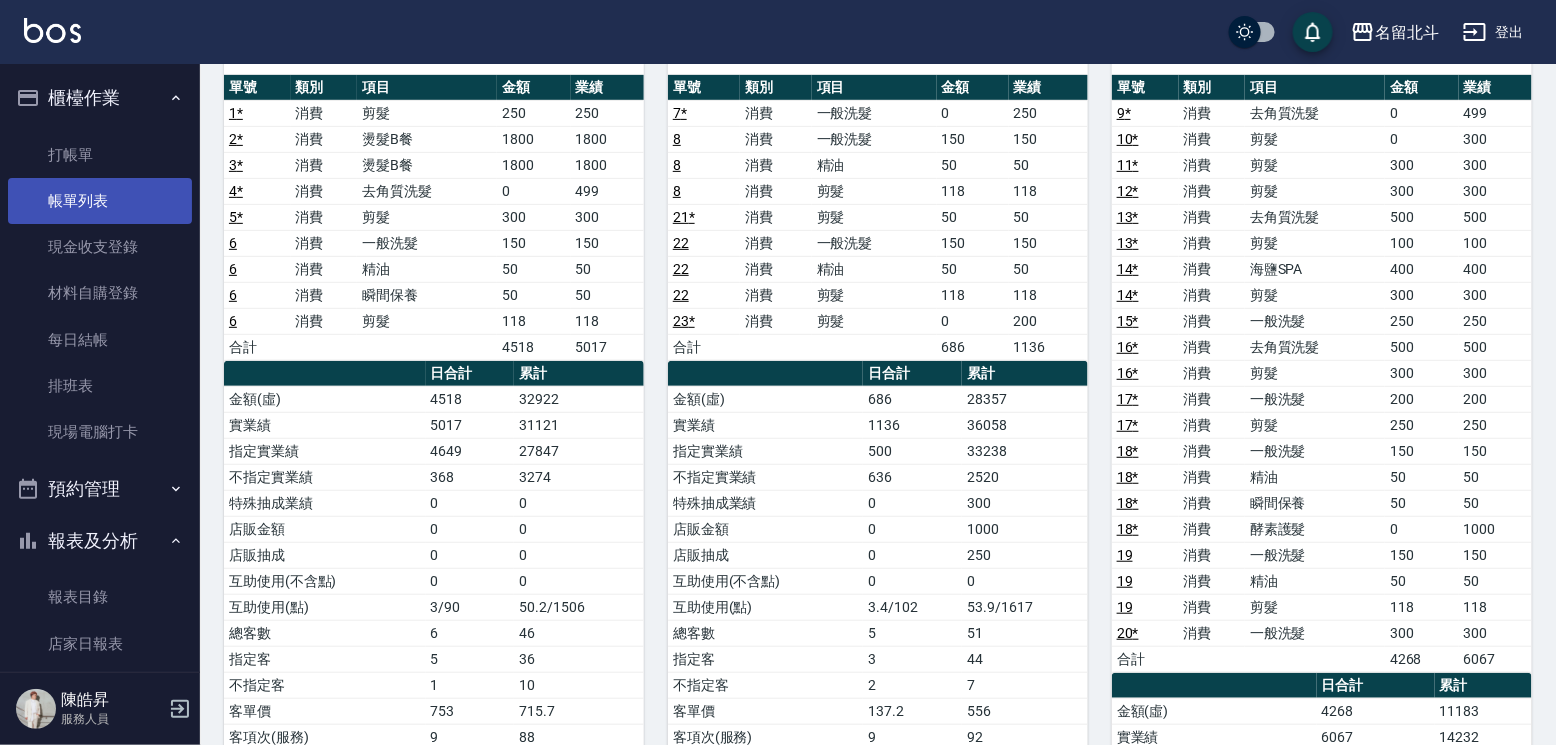 click on "帳單列表" at bounding box center [100, 201] 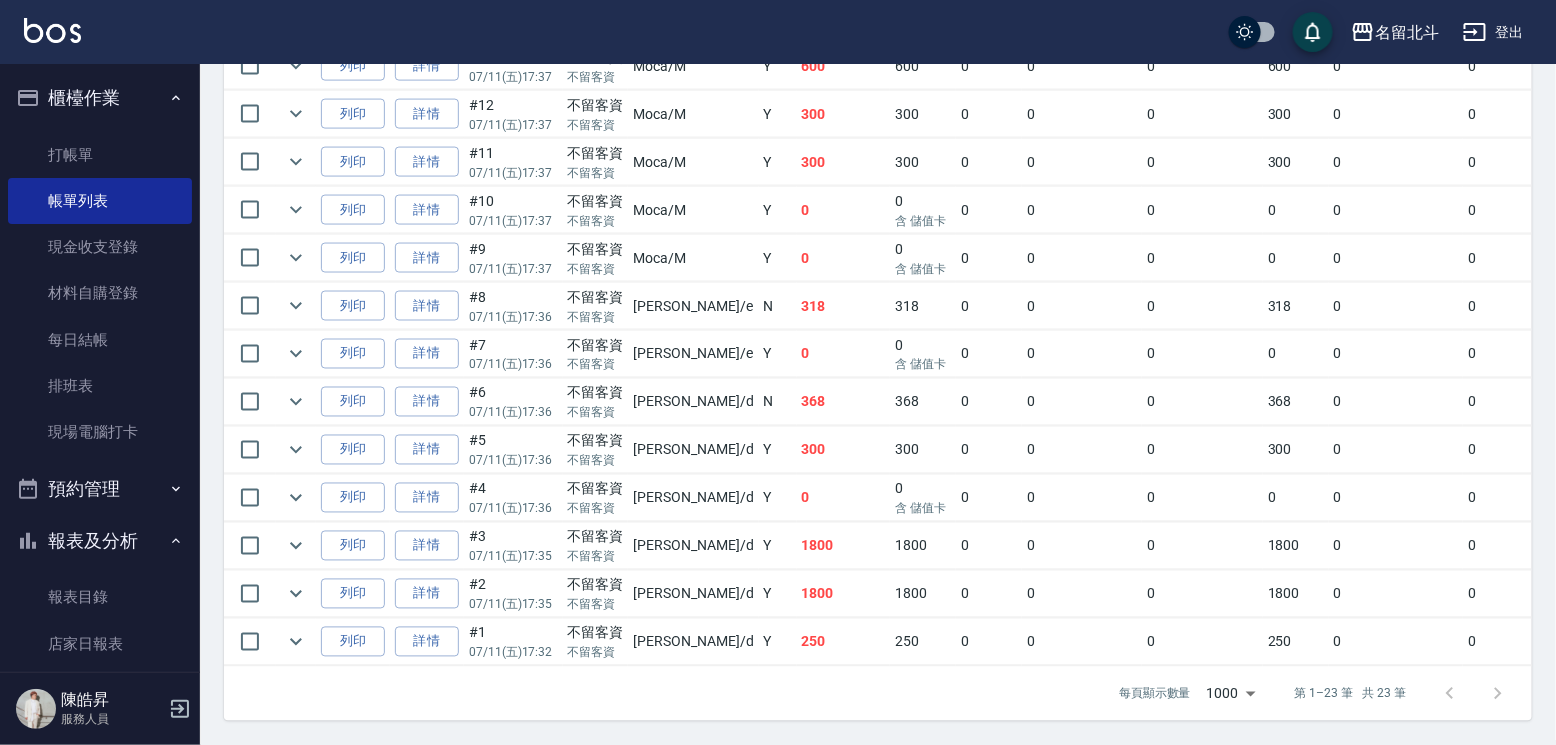 scroll, scrollTop: 1427, scrollLeft: 0, axis: vertical 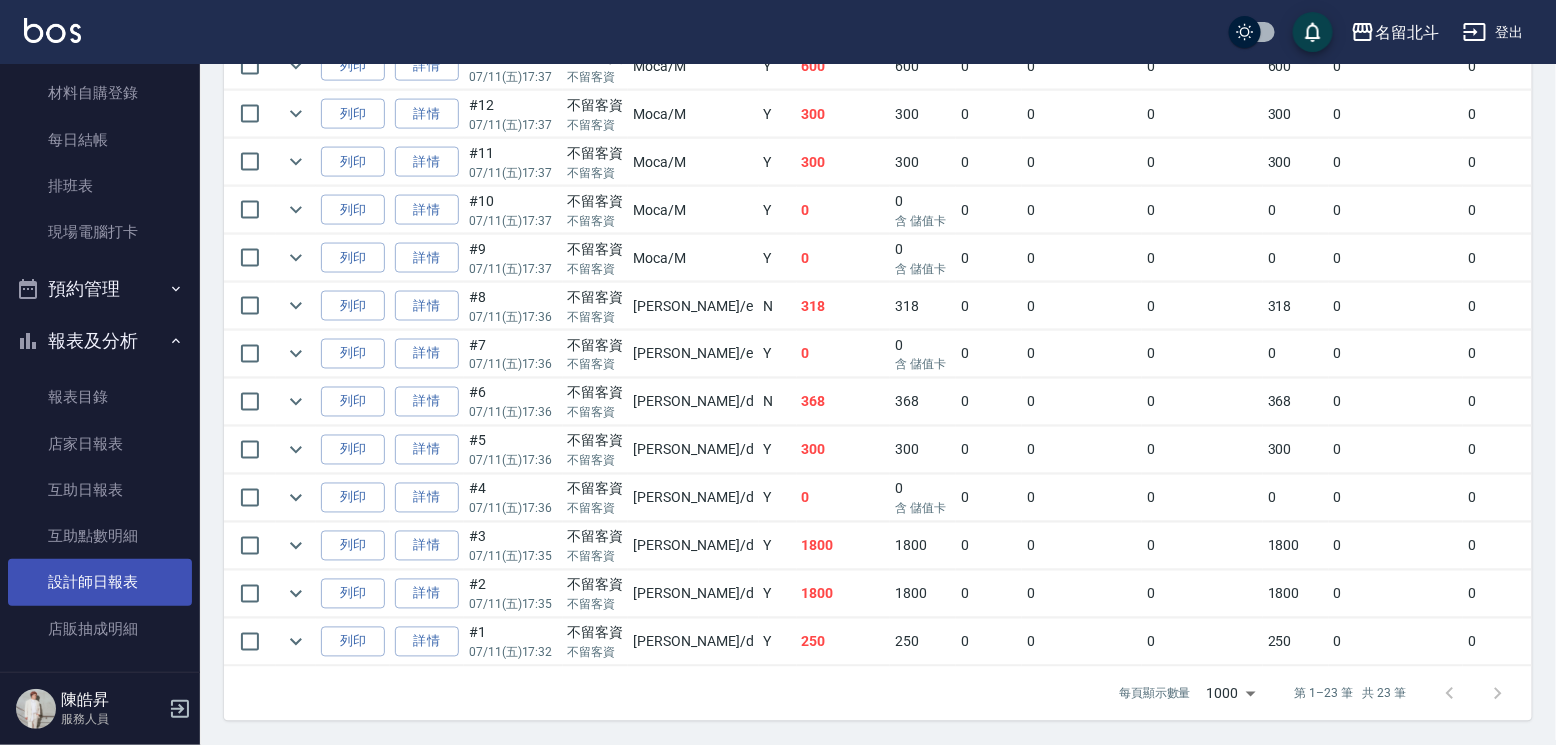click on "設計師日報表" at bounding box center (100, 582) 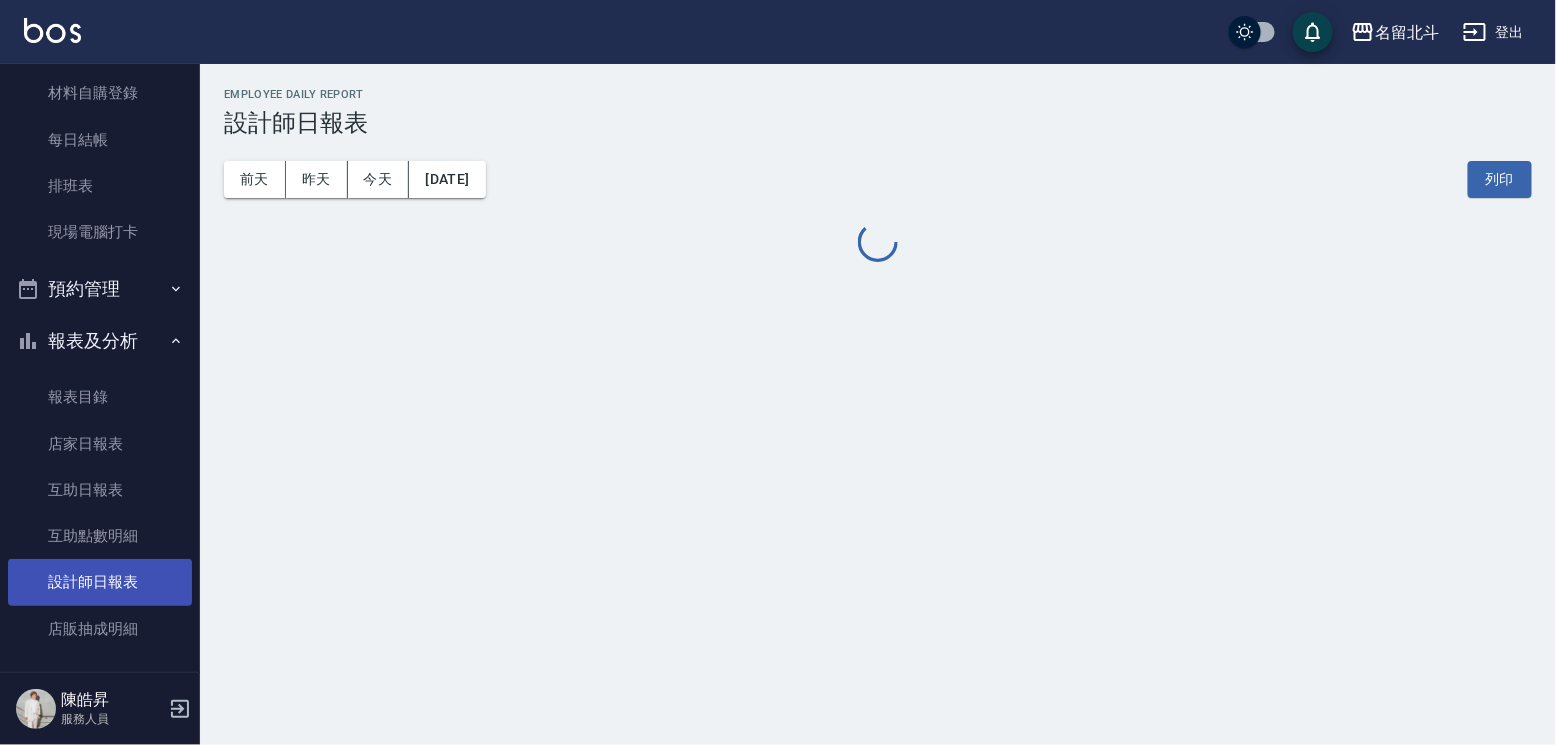 scroll, scrollTop: 0, scrollLeft: 0, axis: both 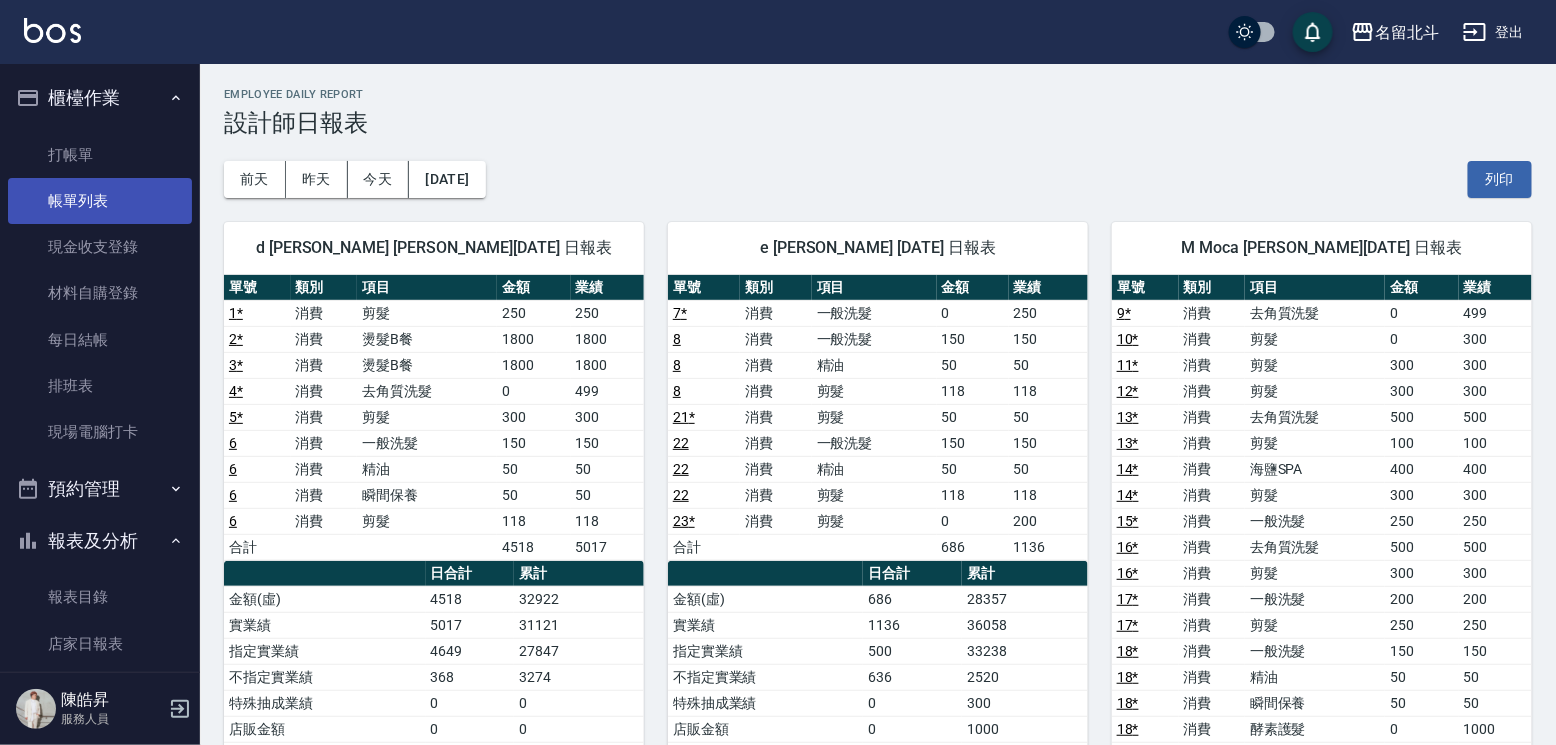 click on "帳單列表" at bounding box center (100, 201) 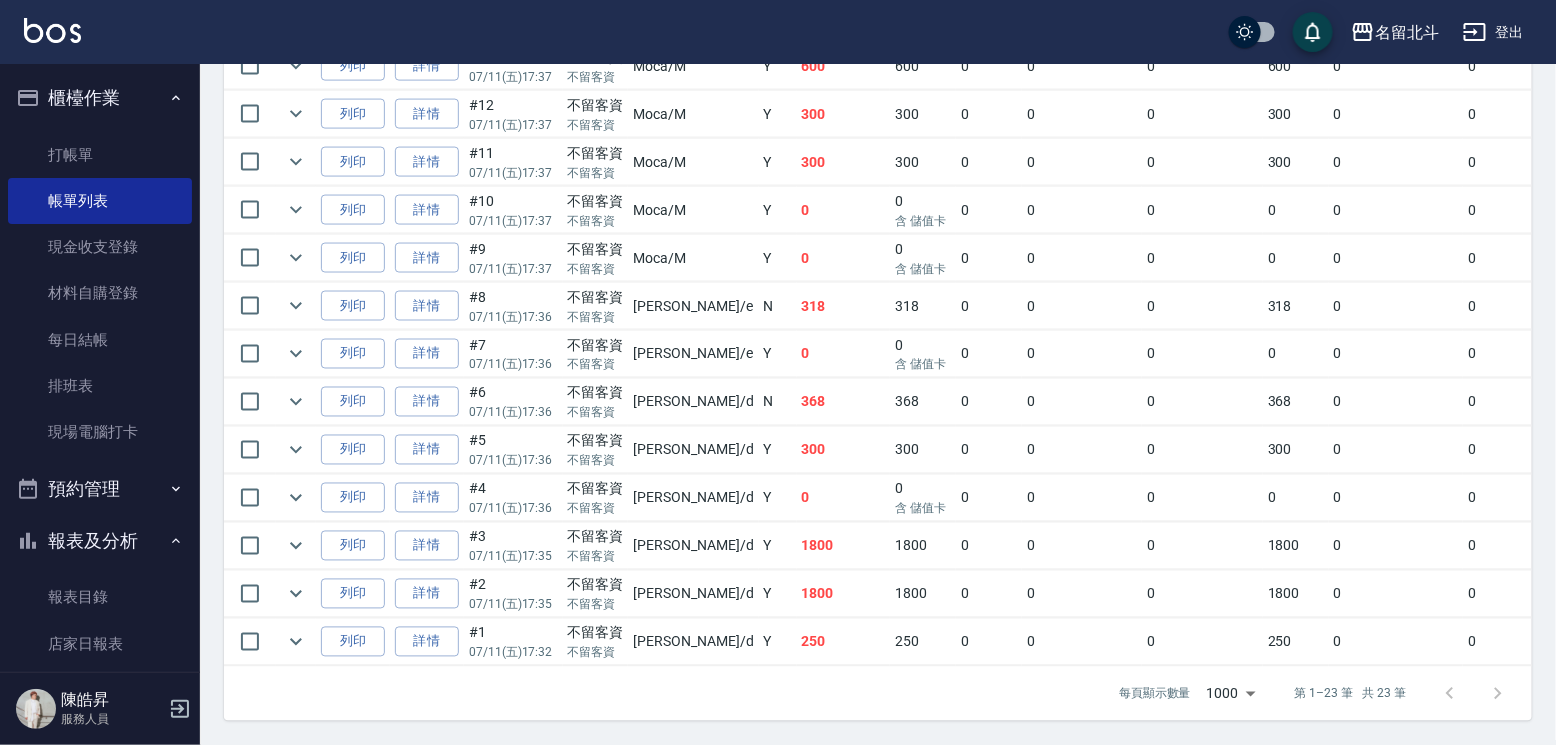 scroll, scrollTop: 1300, scrollLeft: 0, axis: vertical 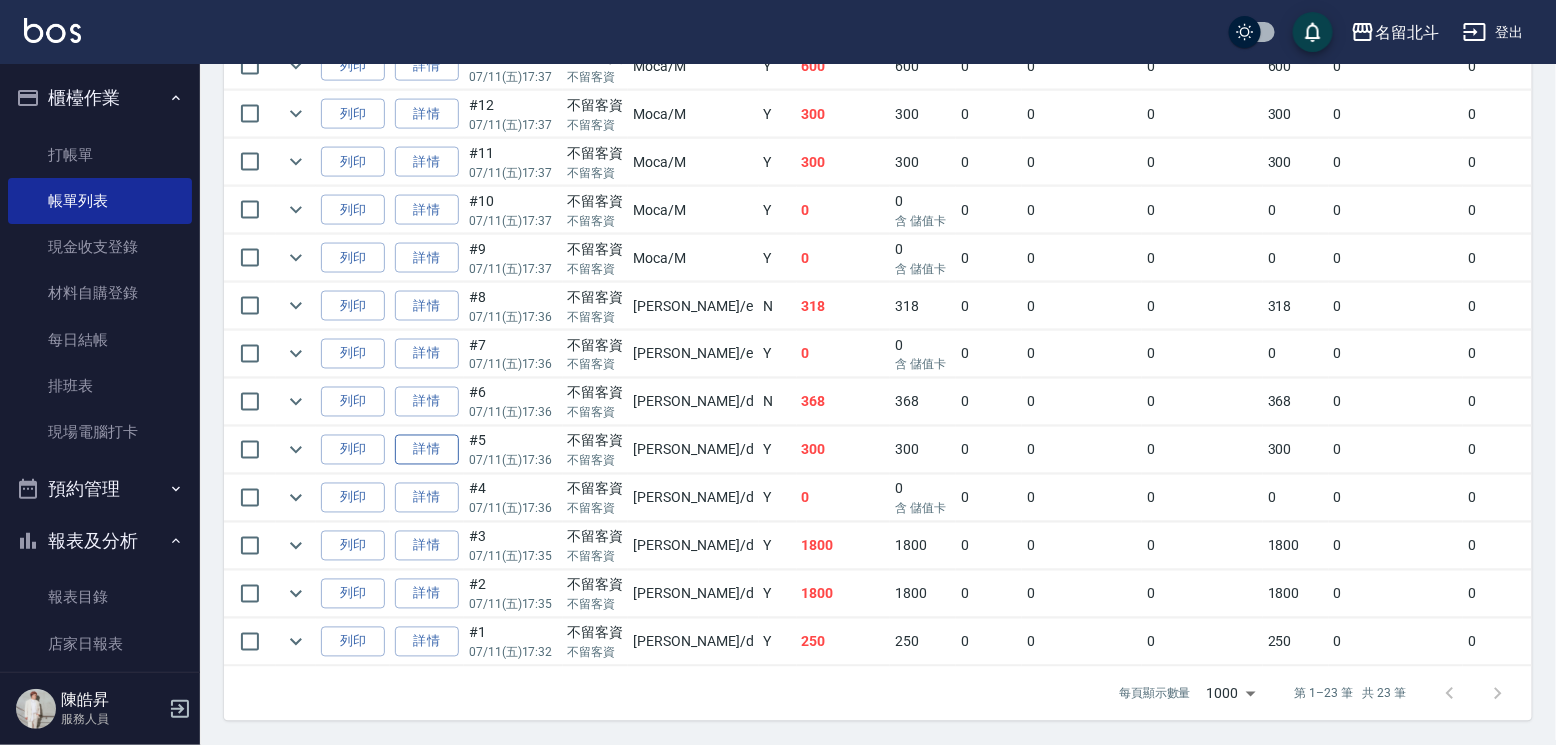 click on "詳情" at bounding box center (427, 450) 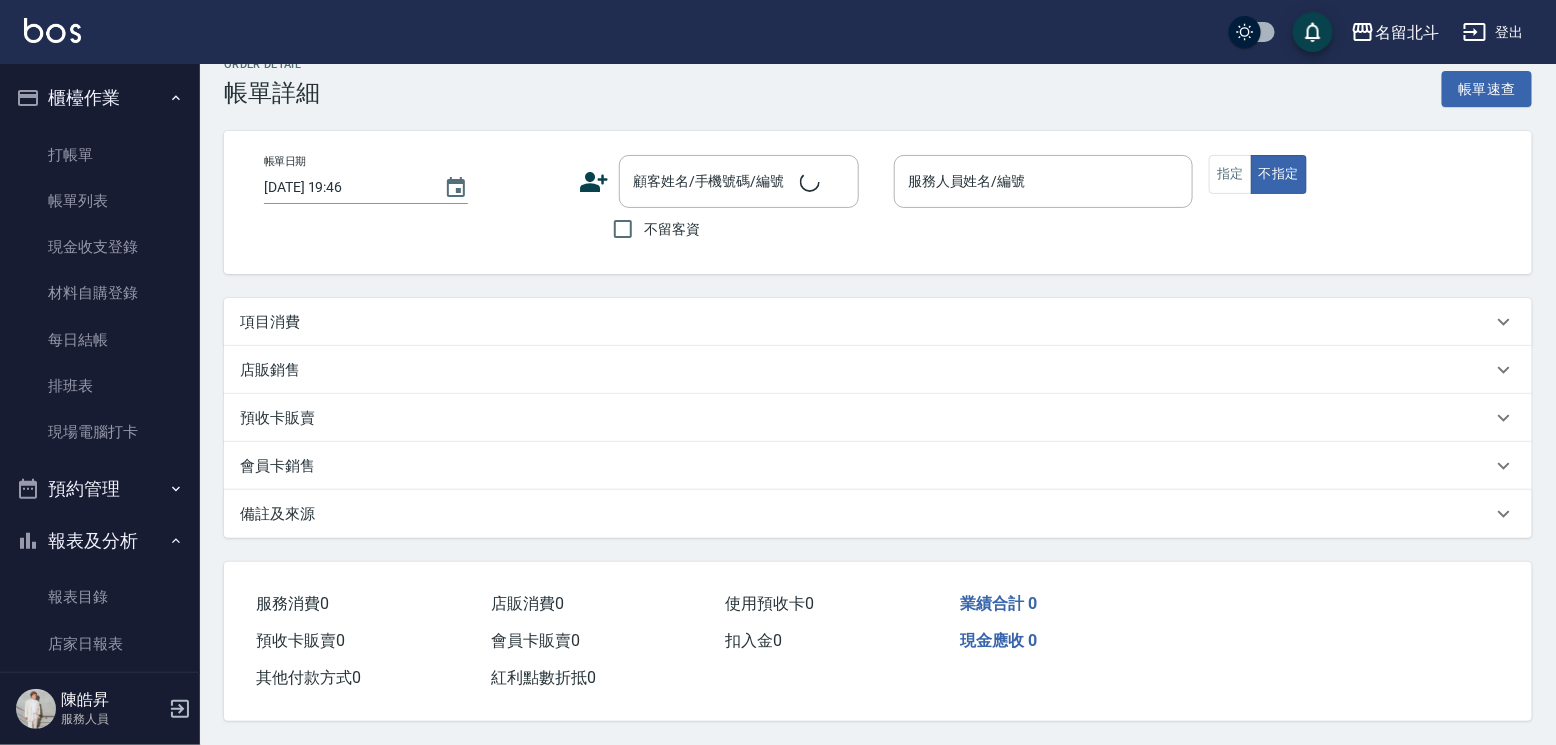 scroll, scrollTop: 0, scrollLeft: 0, axis: both 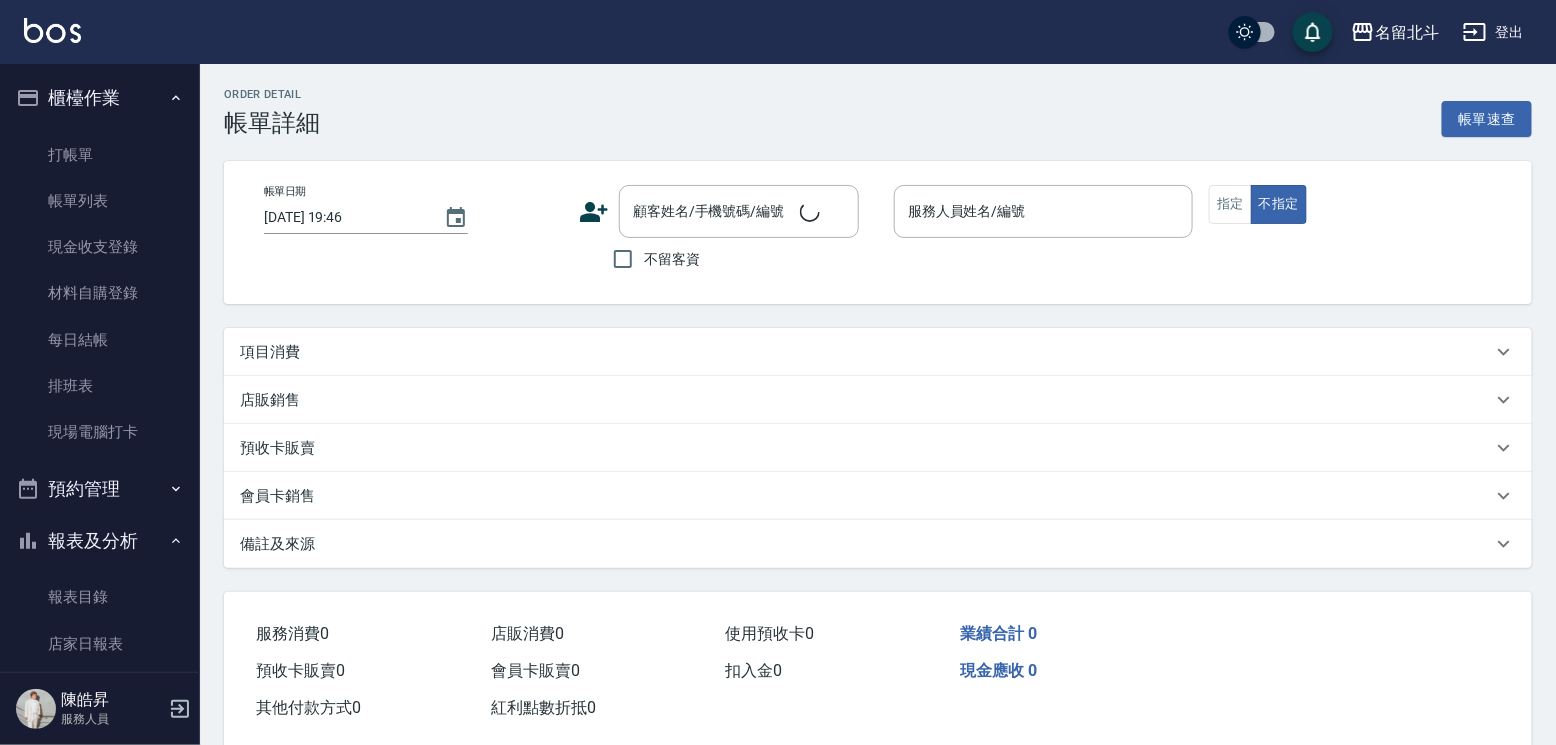 type on "[DATE] 17:36" 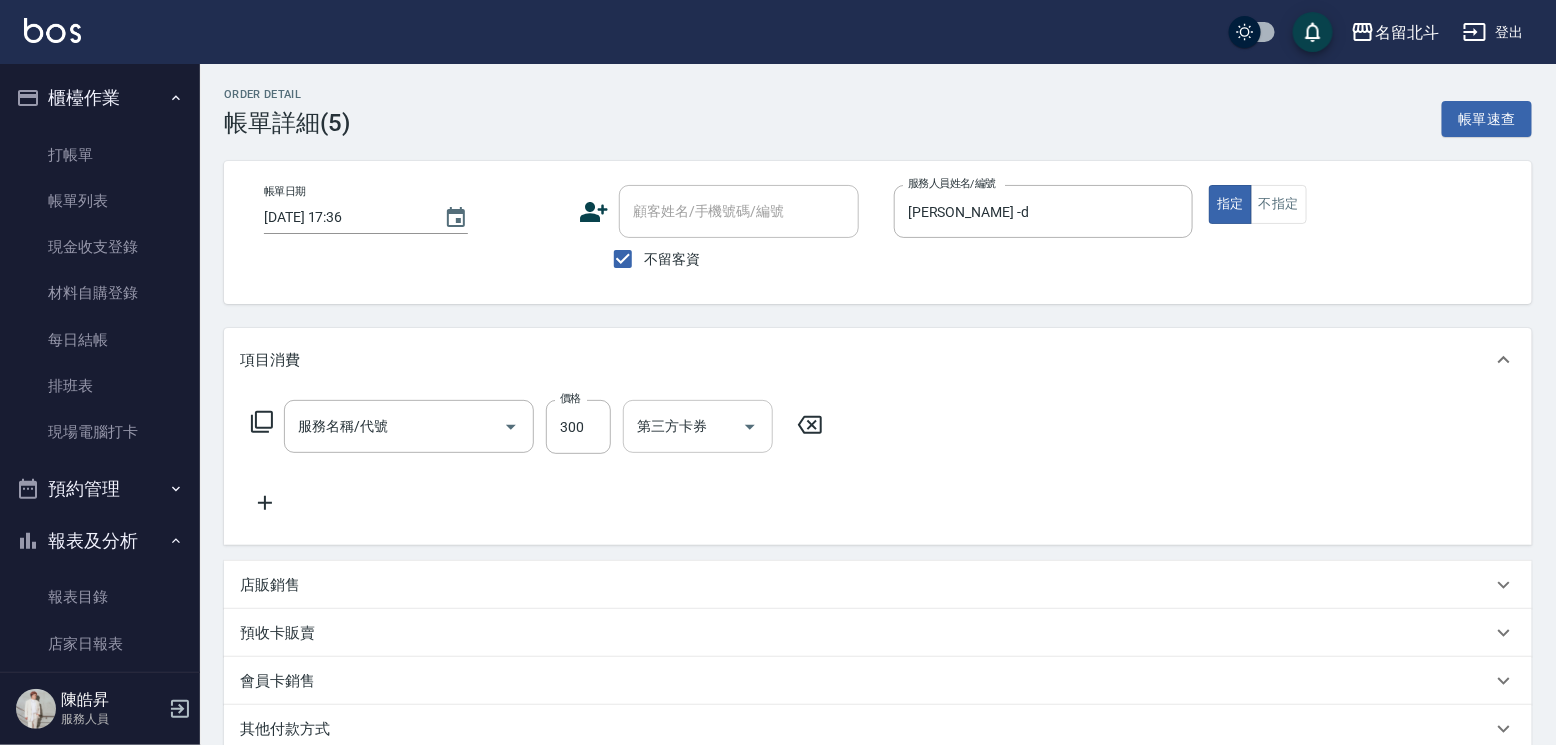type on "剪髮(1)" 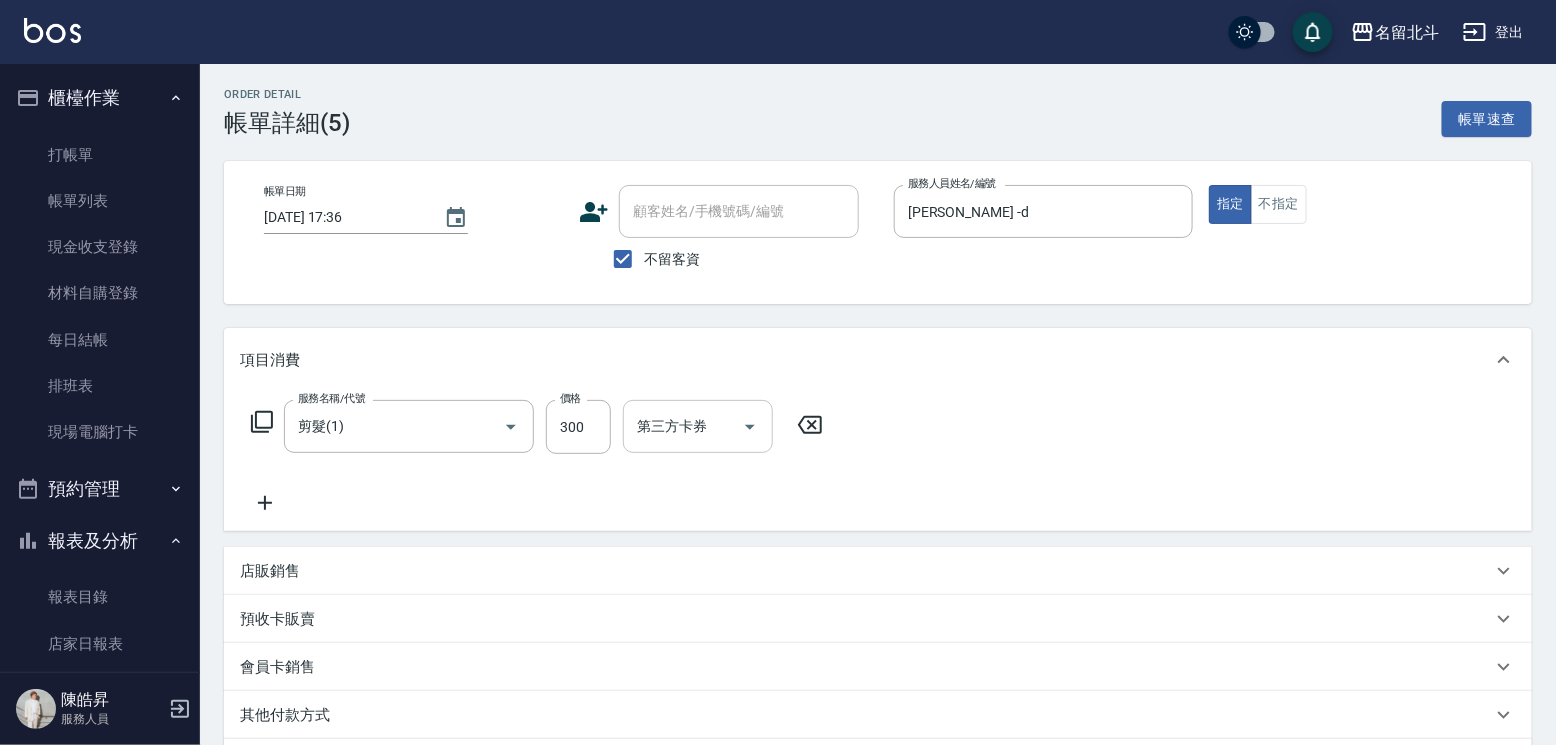 click 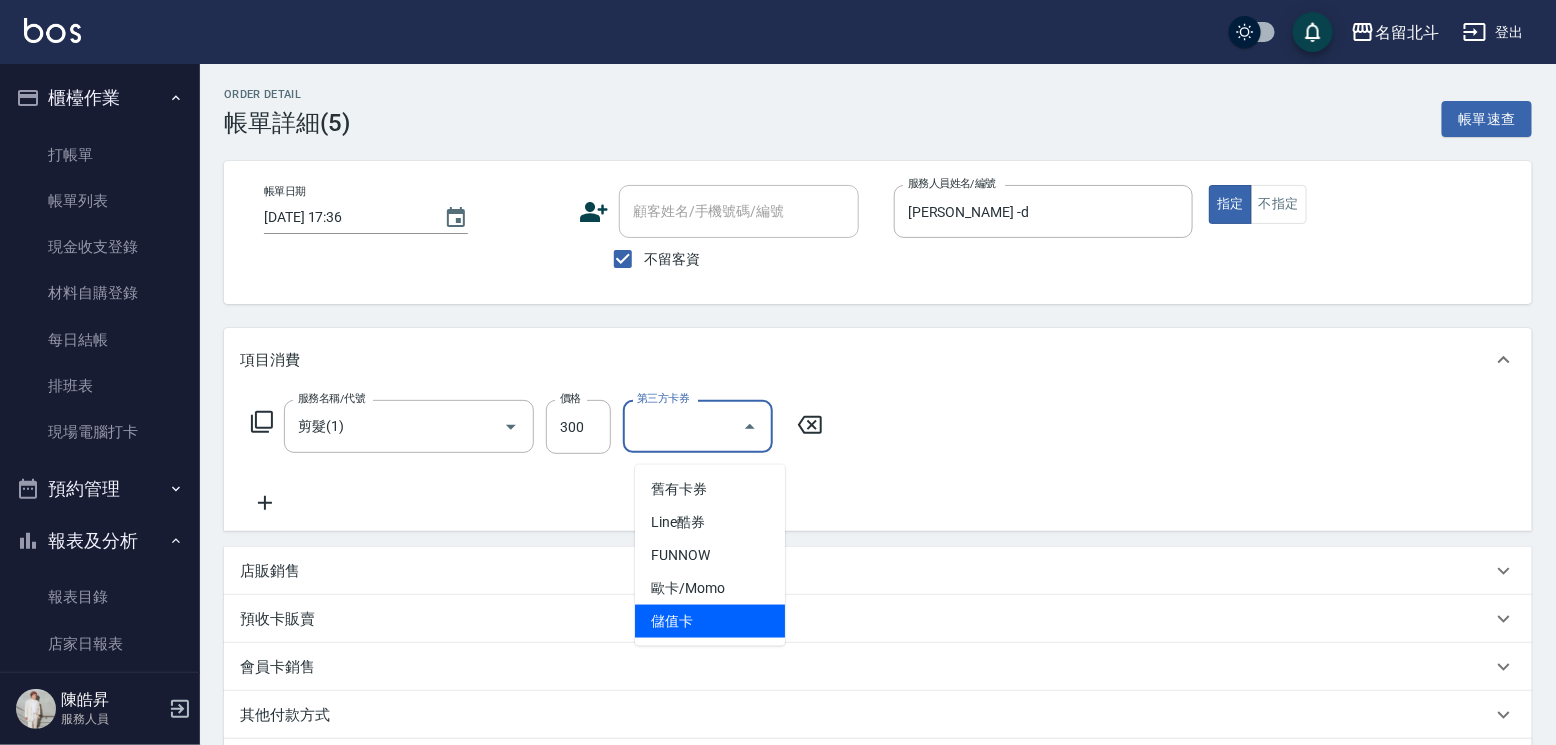 click on "儲值卡" at bounding box center [710, 621] 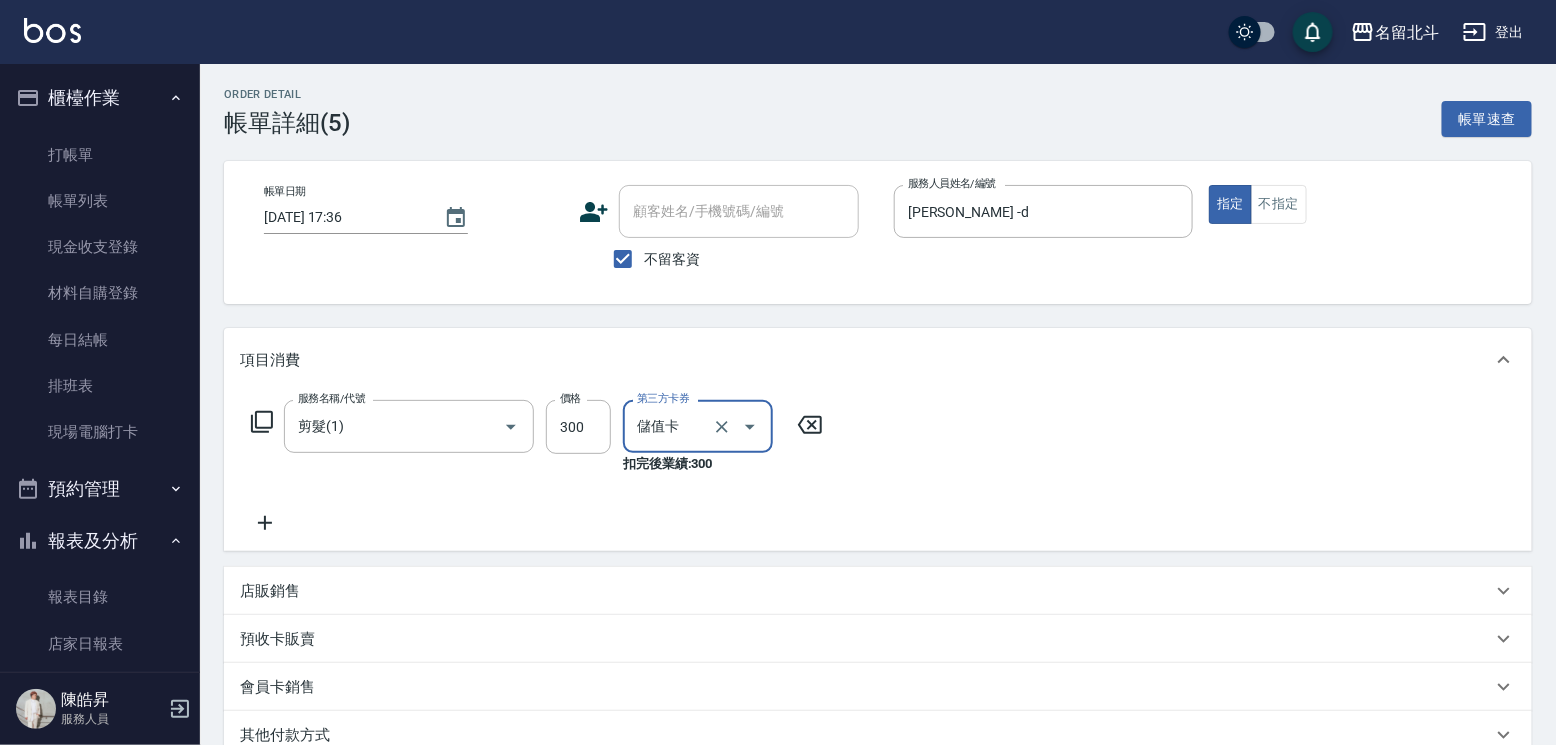 scroll, scrollTop: 332, scrollLeft: 0, axis: vertical 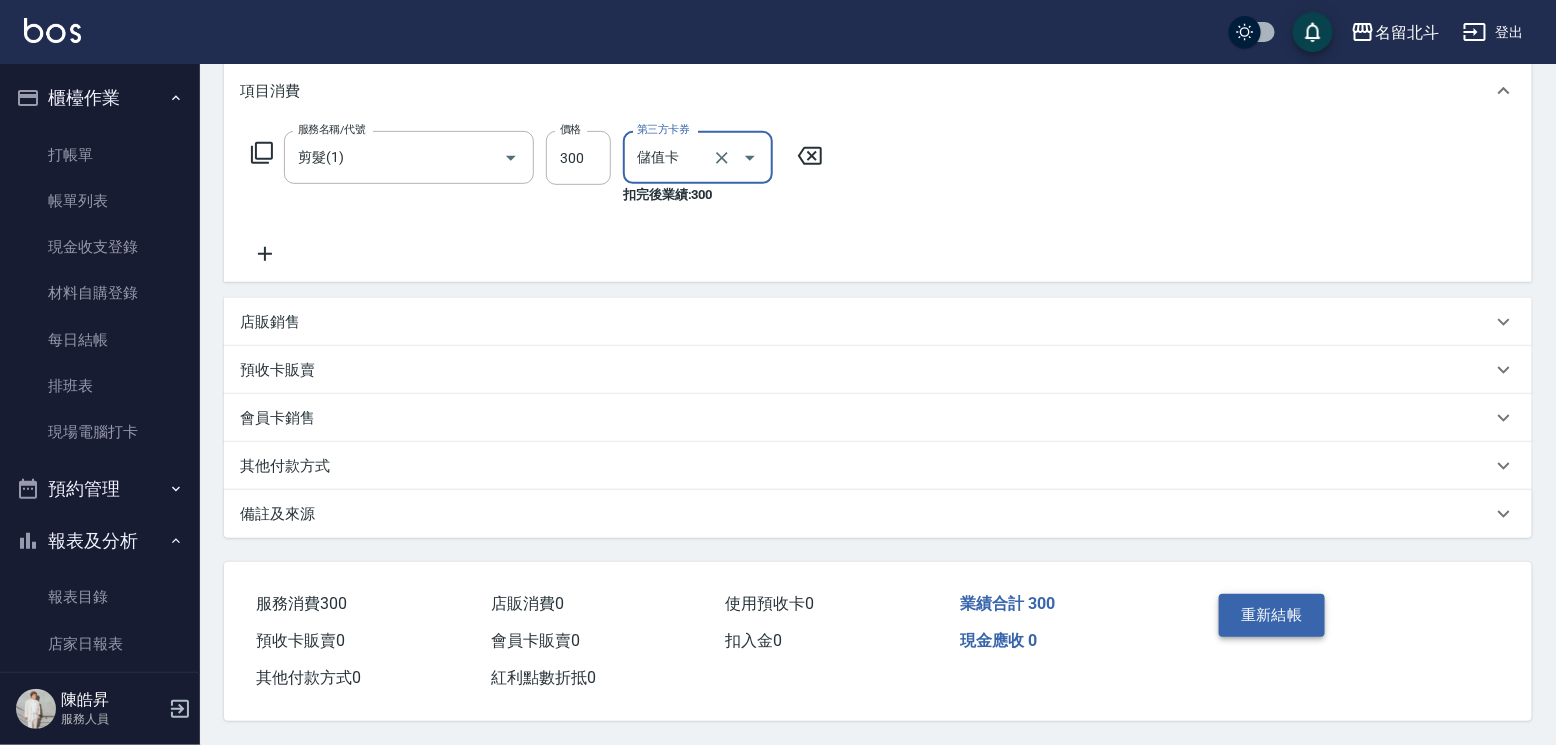 click on "重新結帳" at bounding box center (1272, 615) 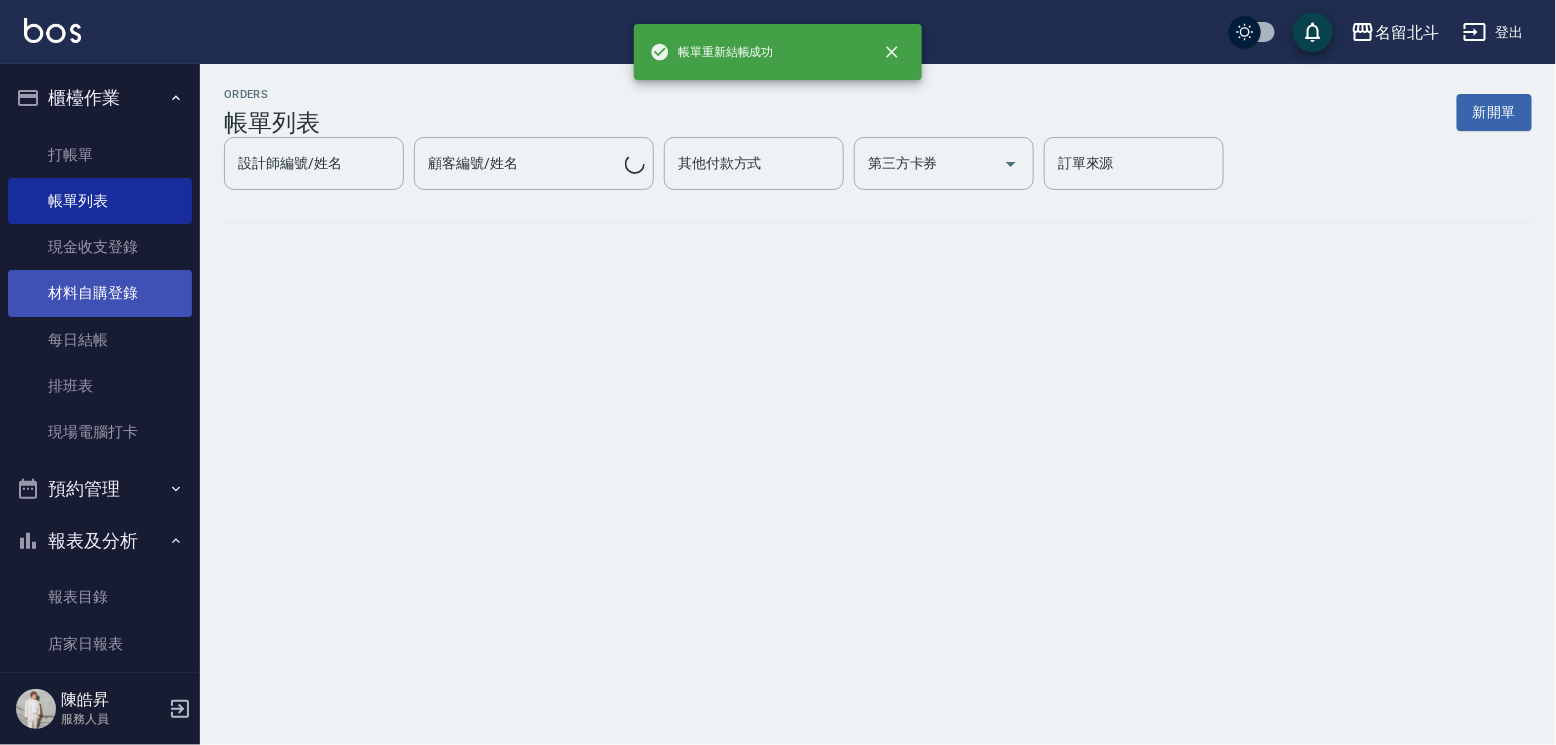 scroll, scrollTop: 0, scrollLeft: 0, axis: both 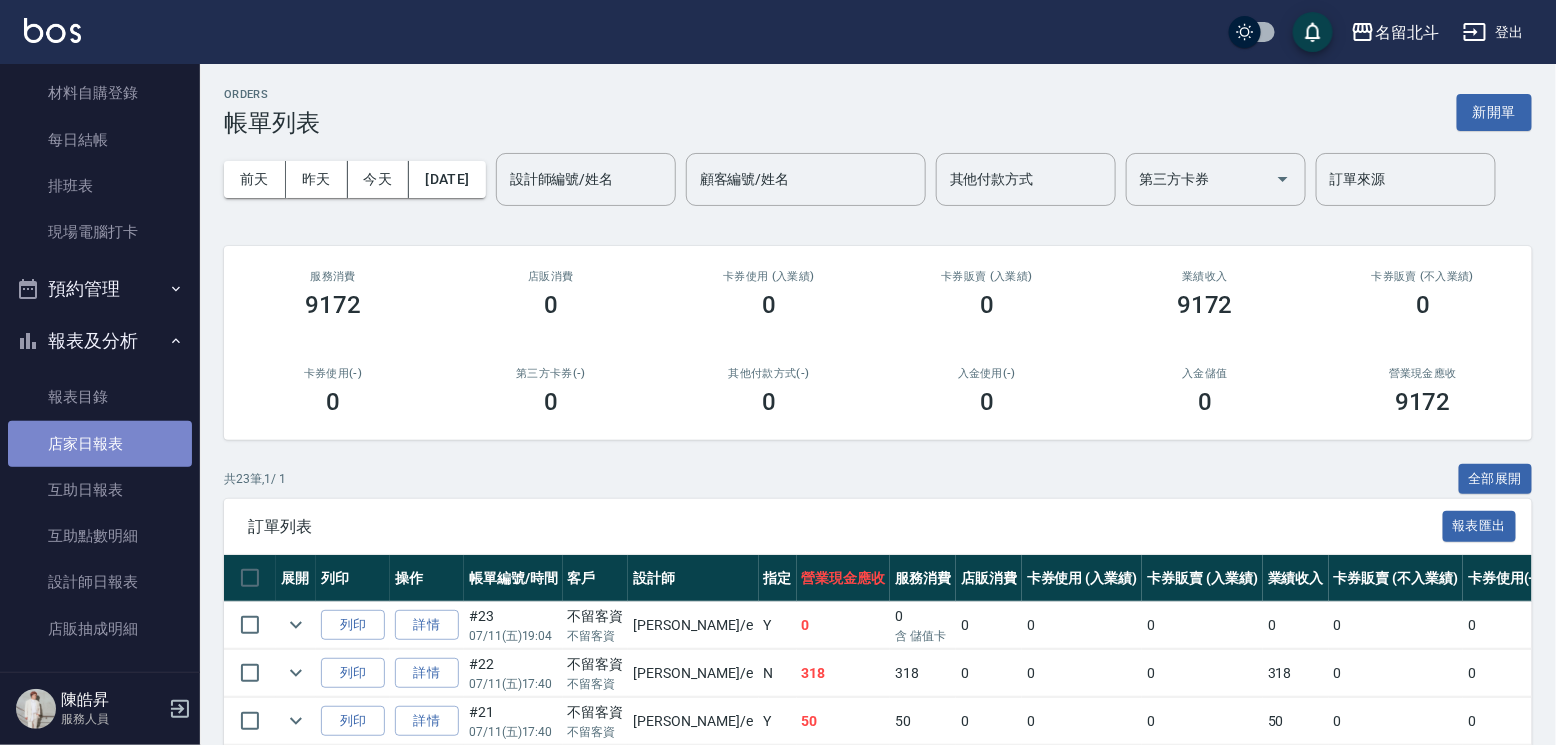 click on "店家日報表" at bounding box center (100, 444) 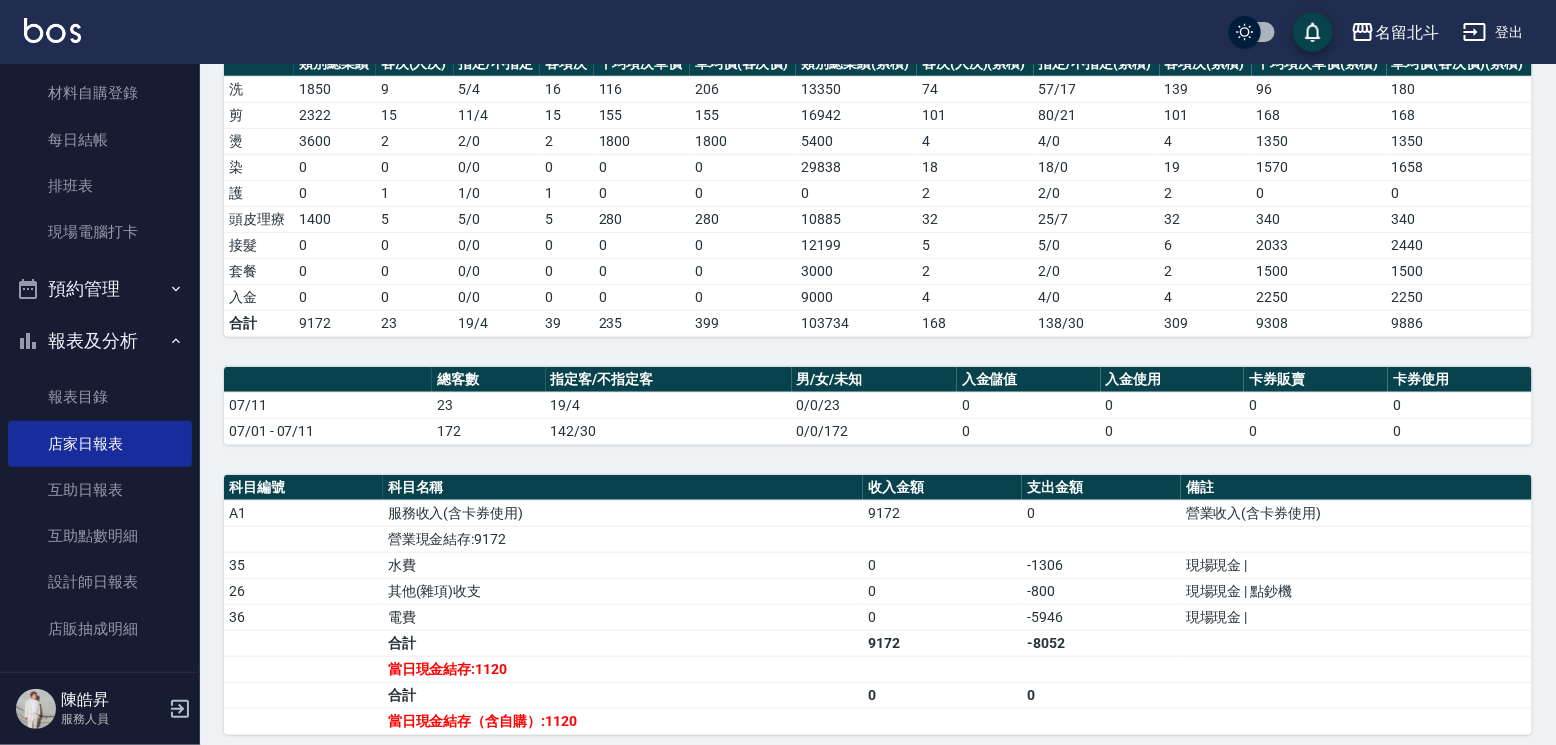 scroll, scrollTop: 400, scrollLeft: 0, axis: vertical 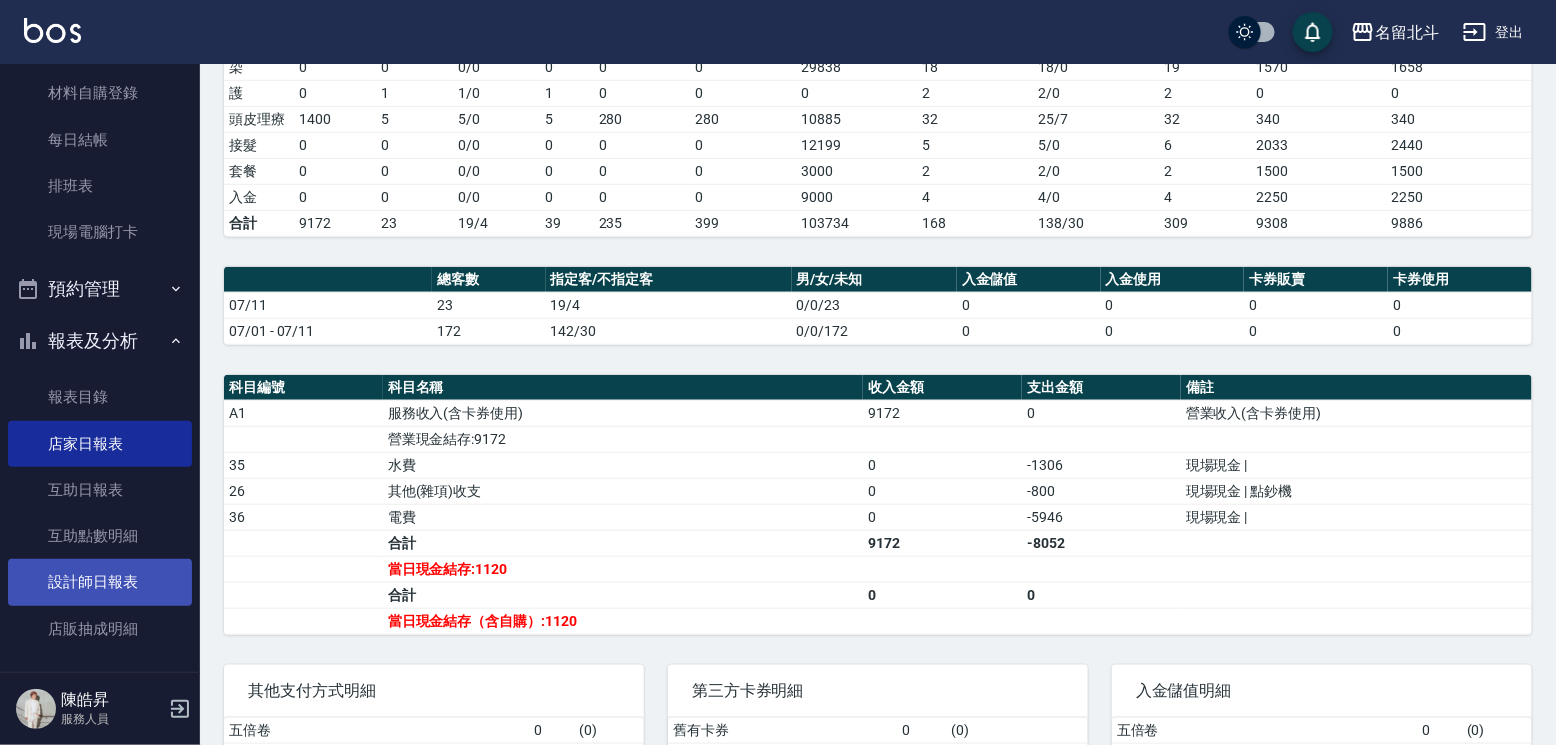 click on "設計師日報表" at bounding box center (100, 582) 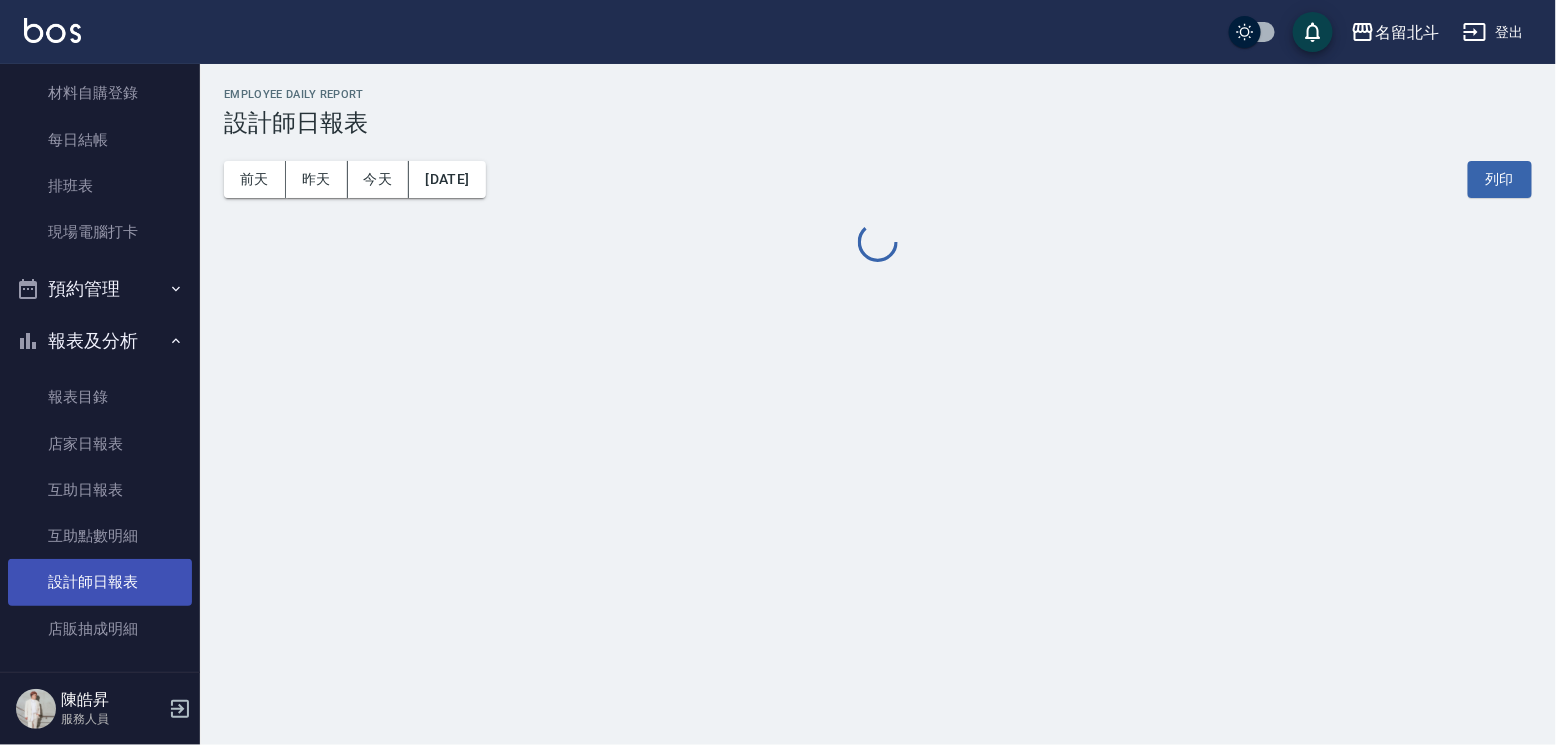 scroll, scrollTop: 0, scrollLeft: 0, axis: both 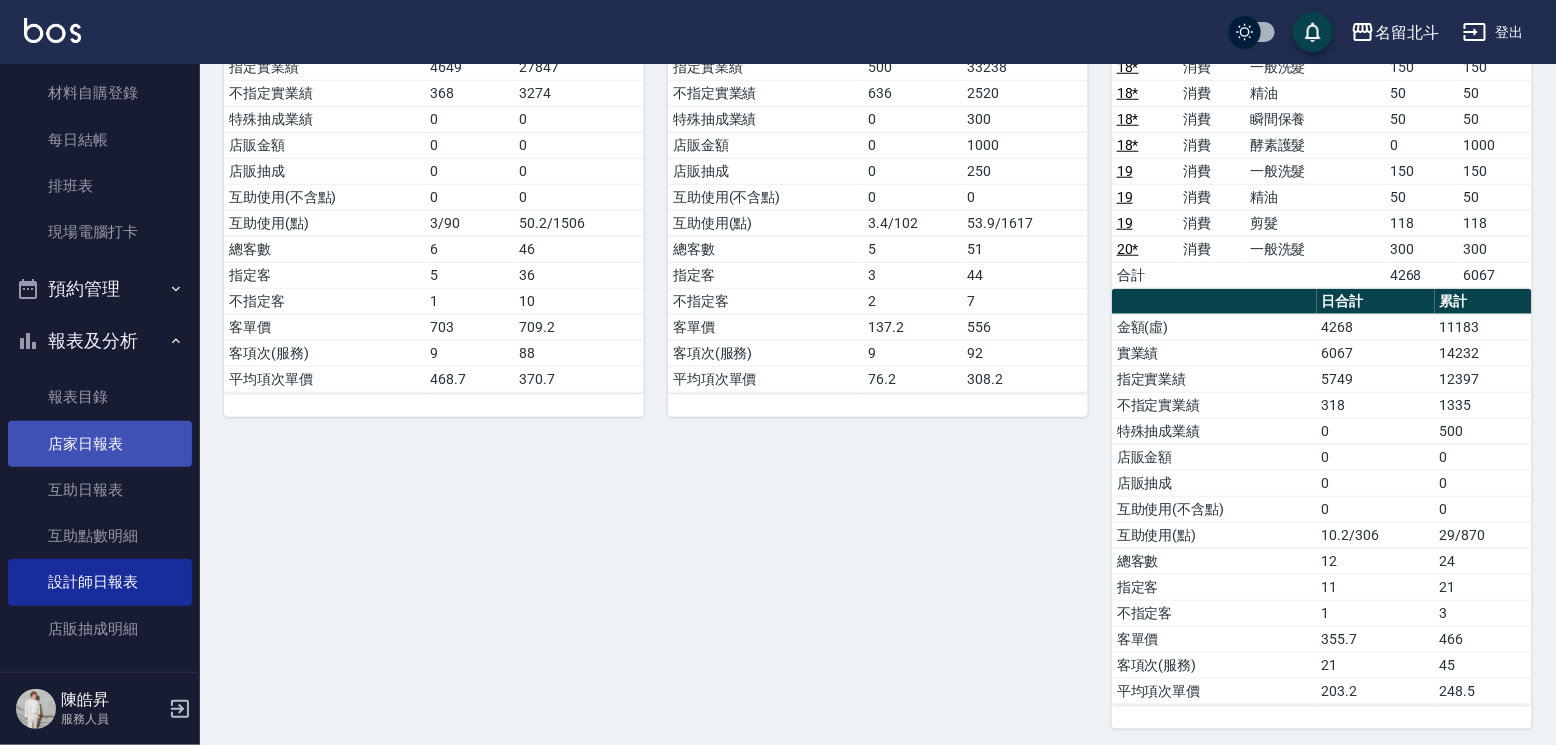 click on "店家日報表" at bounding box center [100, 444] 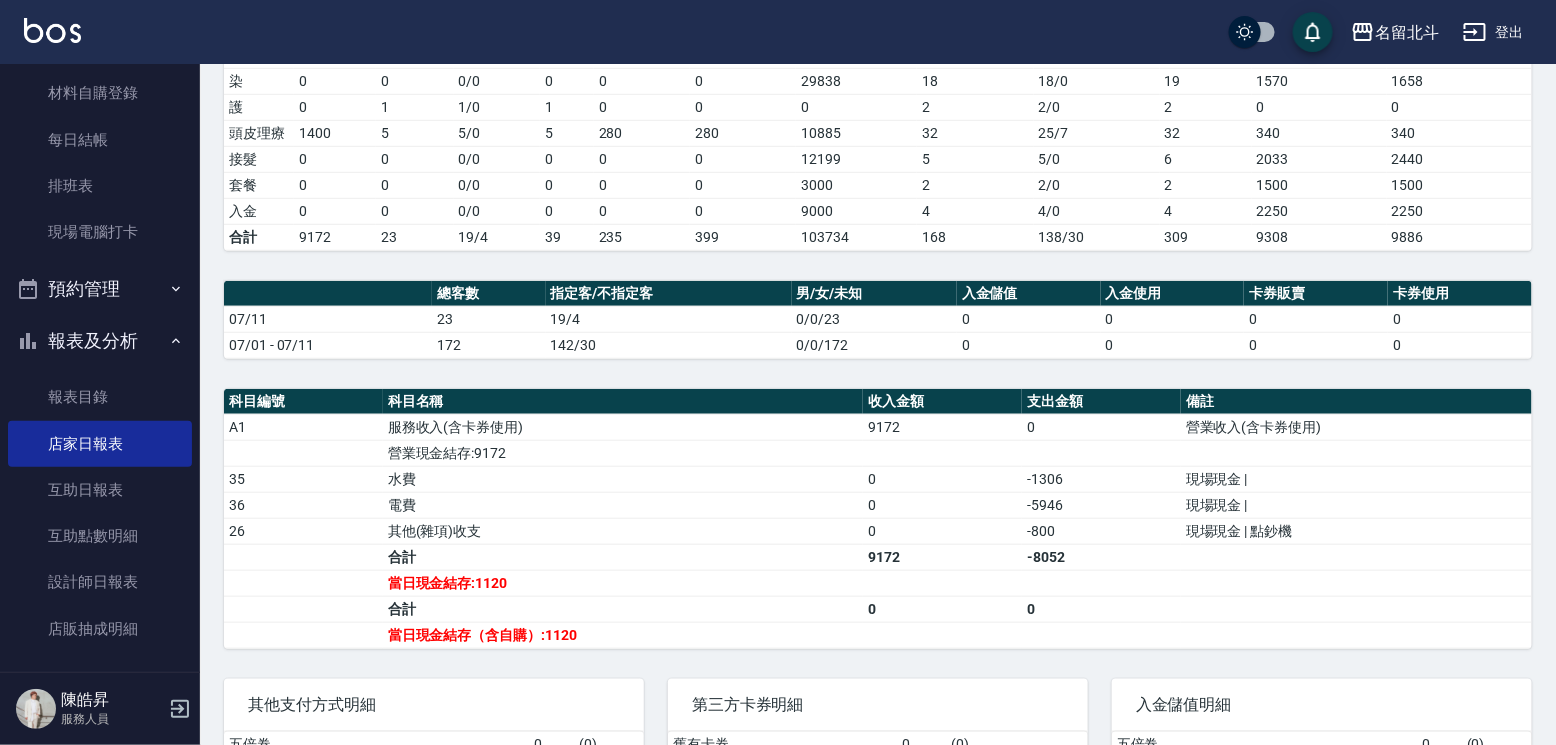 scroll, scrollTop: 500, scrollLeft: 0, axis: vertical 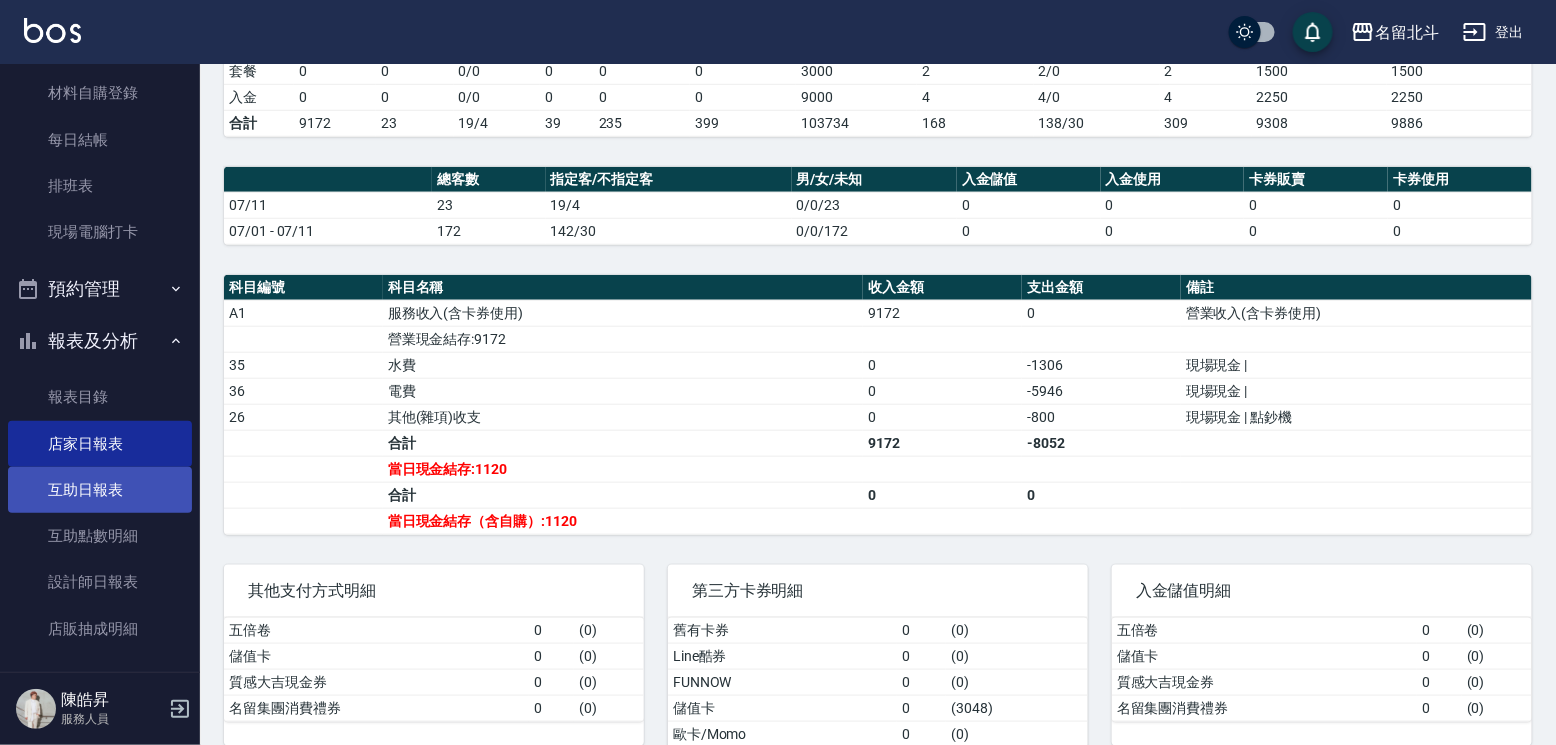 click on "互助日報表" at bounding box center [100, 490] 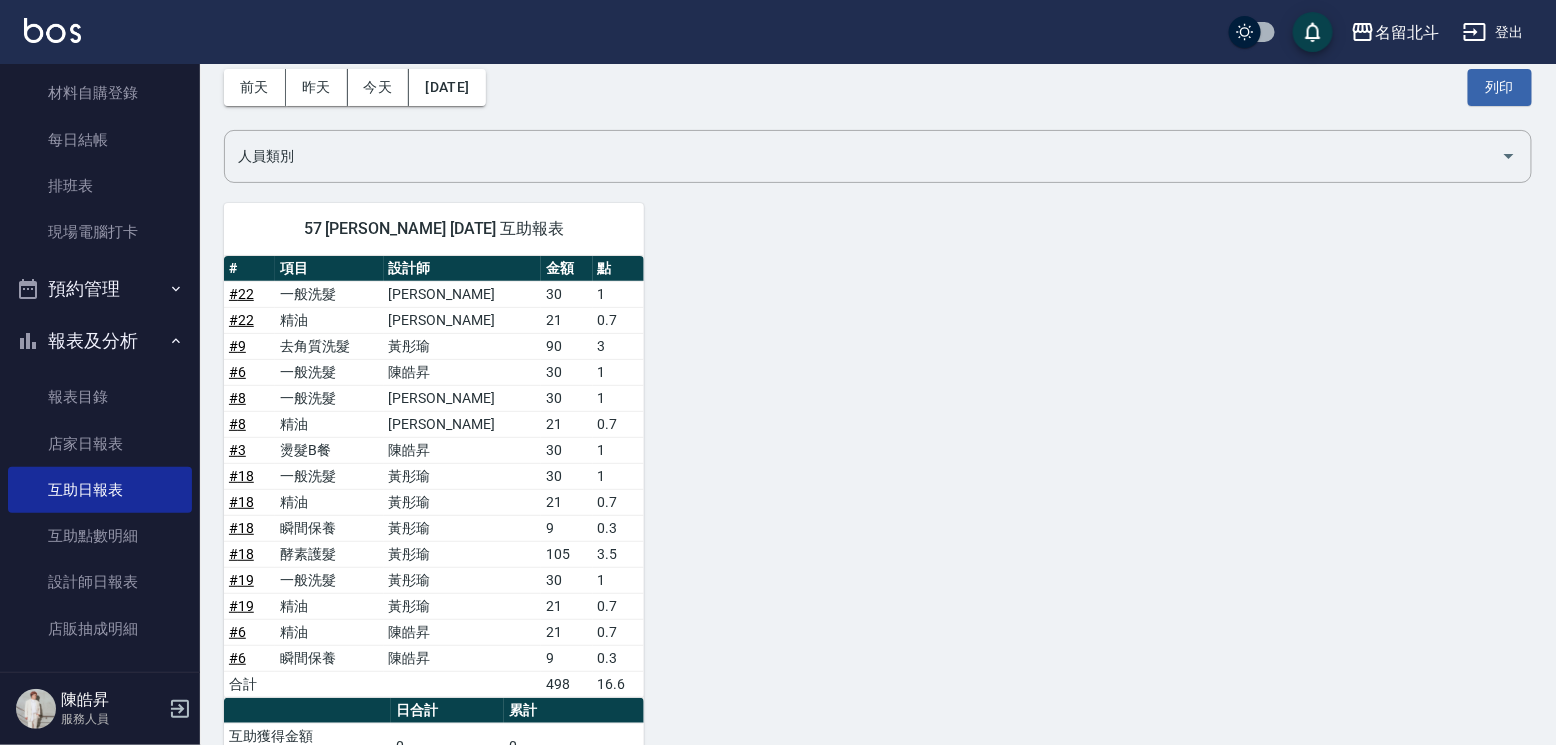 scroll, scrollTop: 200, scrollLeft: 0, axis: vertical 